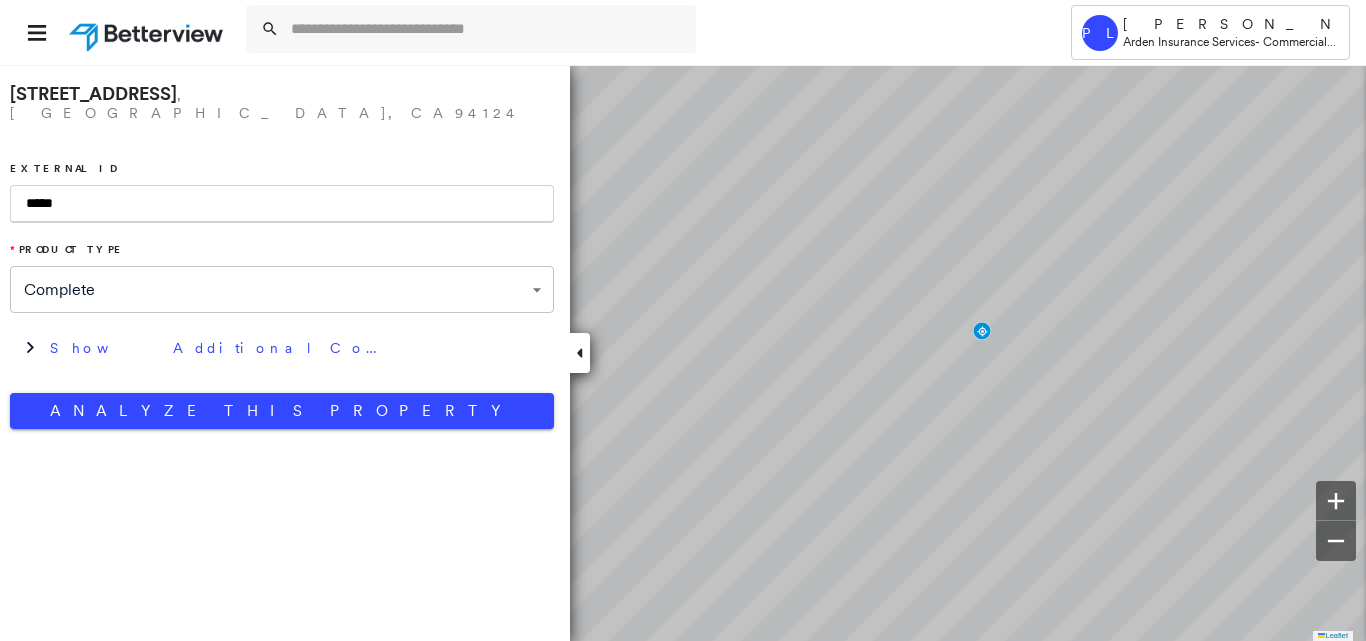 scroll, scrollTop: 0, scrollLeft: 0, axis: both 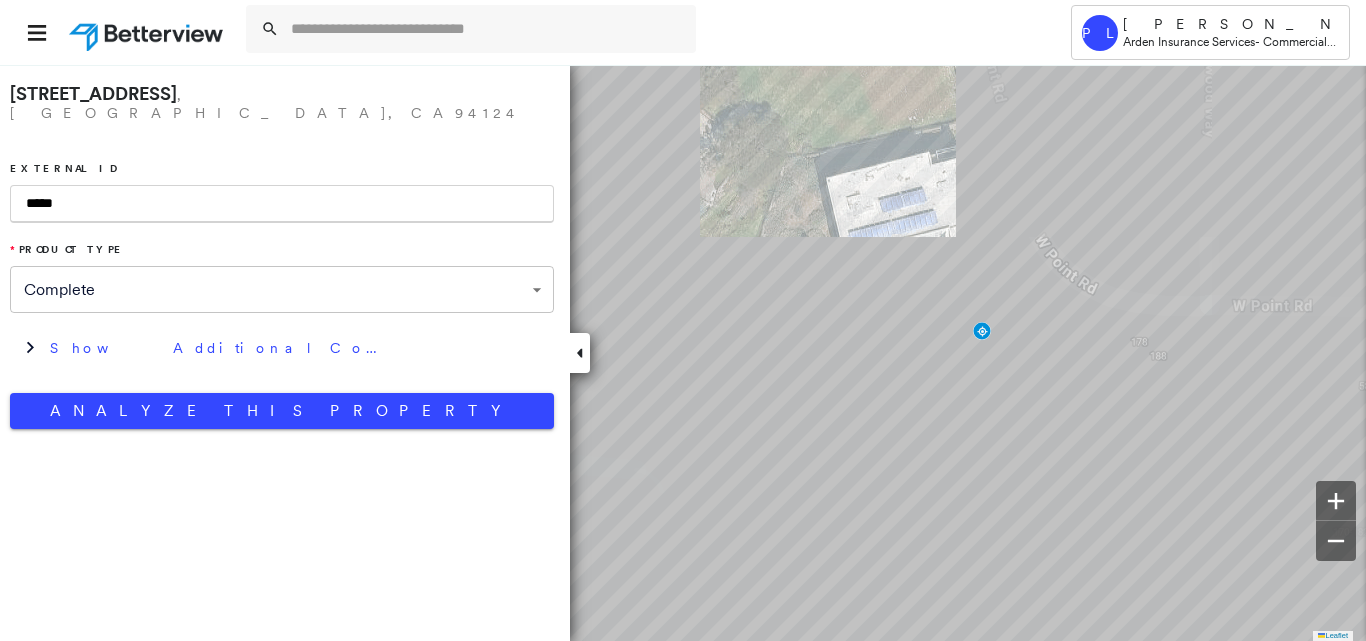click on "External ID   *****" at bounding box center (282, 192) 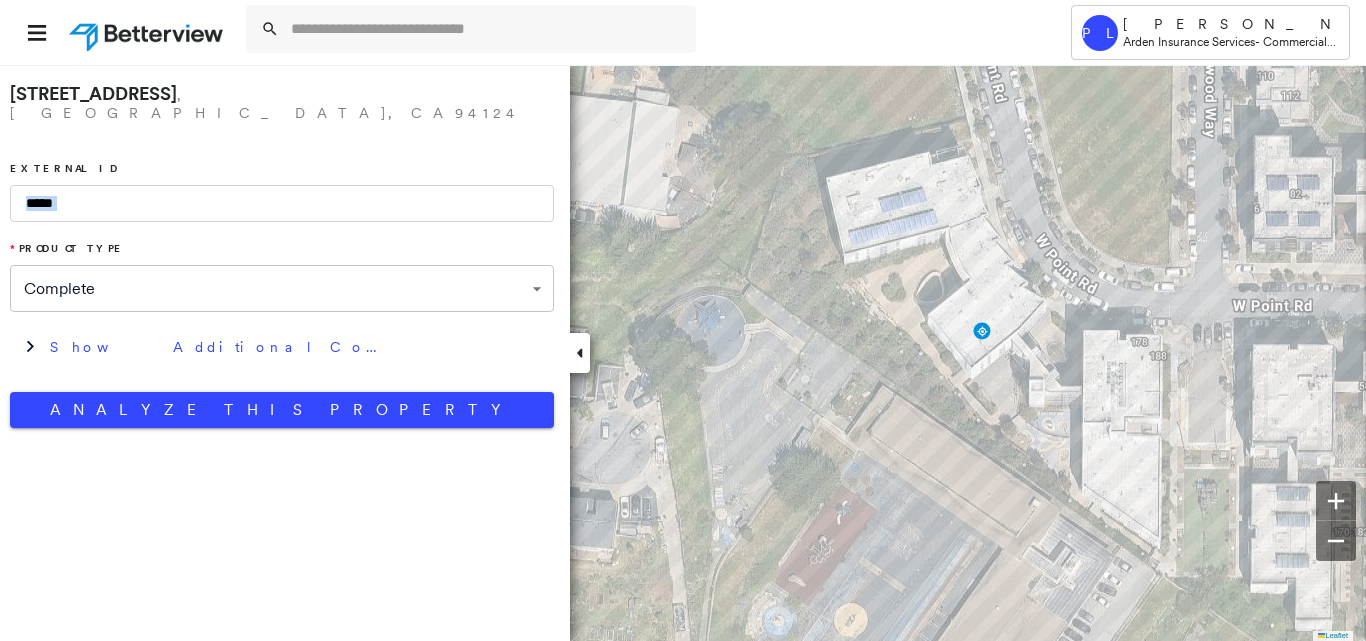 click on "External ID   *****" at bounding box center [282, 192] 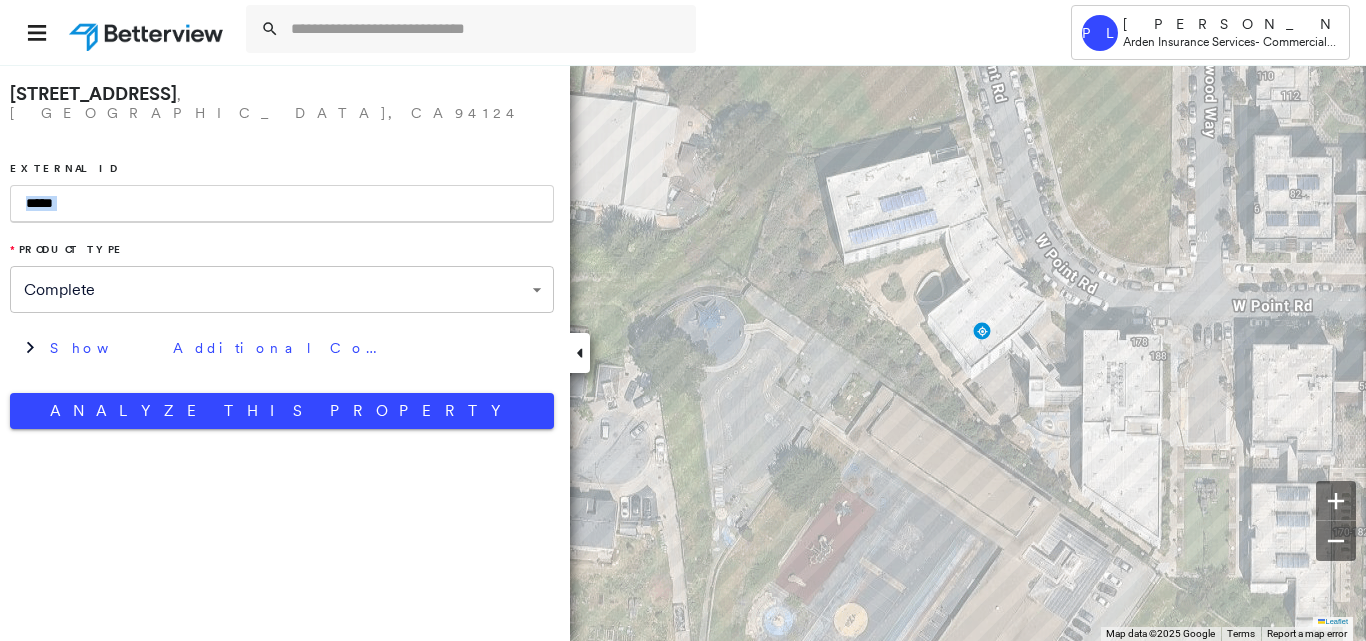 click on "*****" at bounding box center (282, 204) 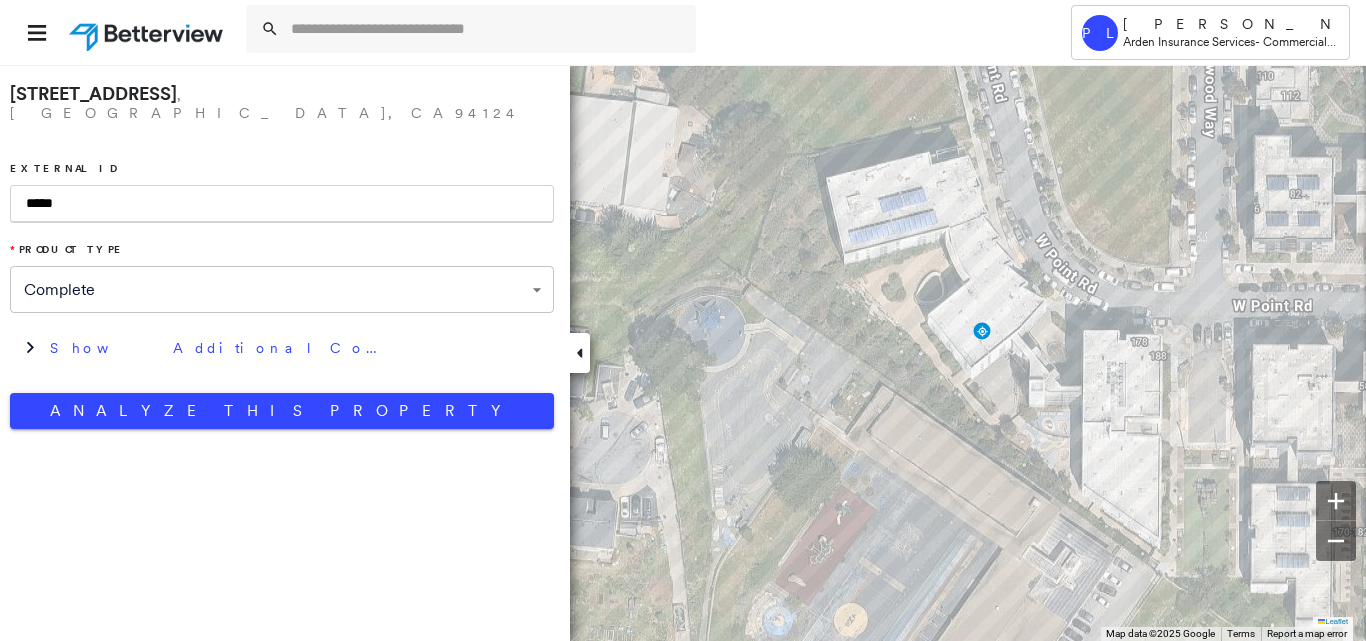 click on "*****" at bounding box center [282, 204] 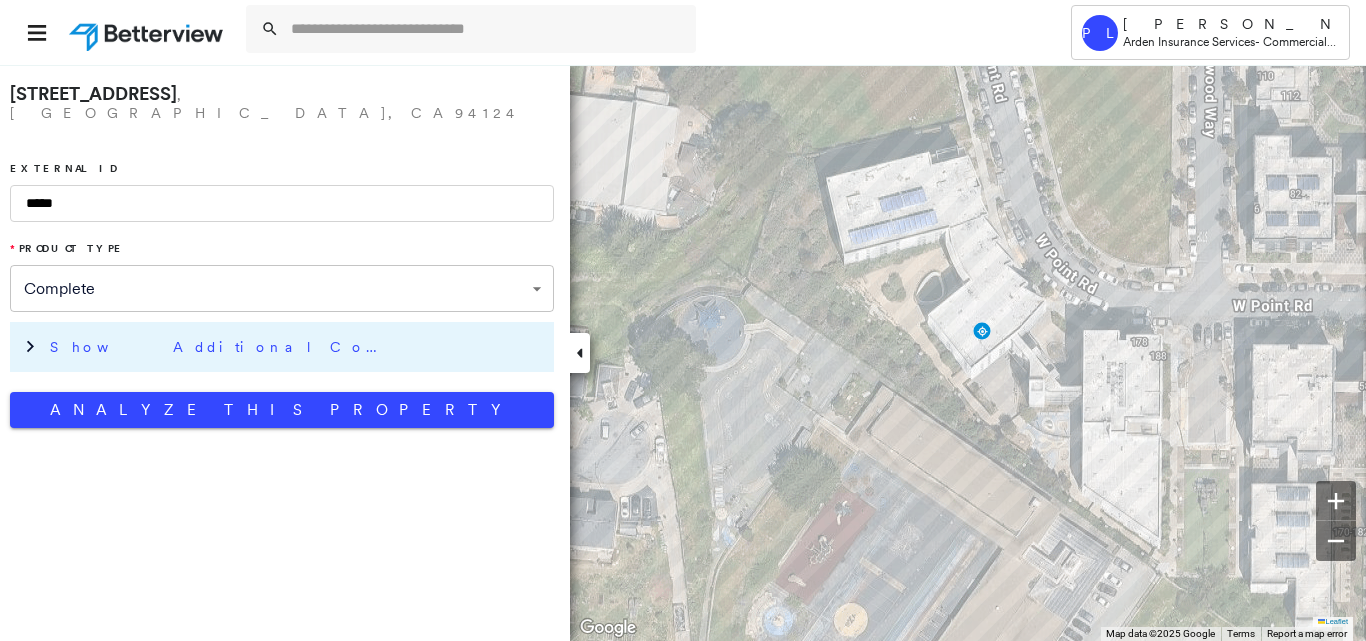 click on "Show Additional Company Data" at bounding box center (297, 347) 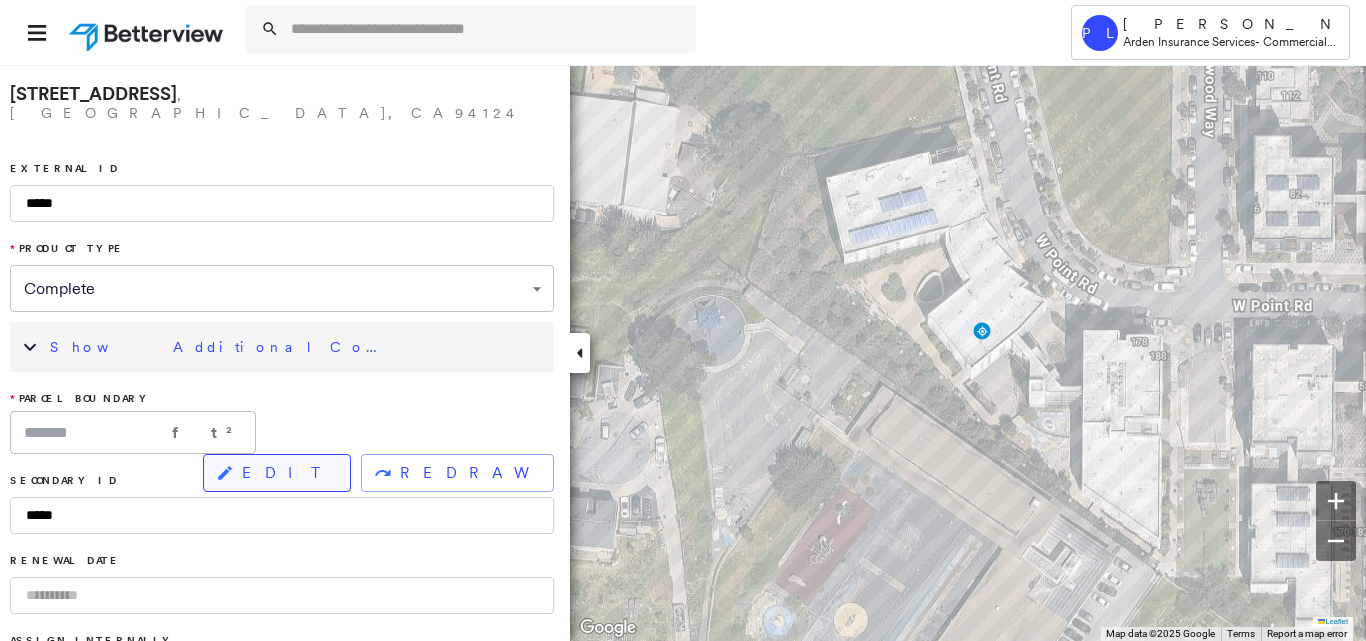 click on "EDIT" at bounding box center [277, 473] 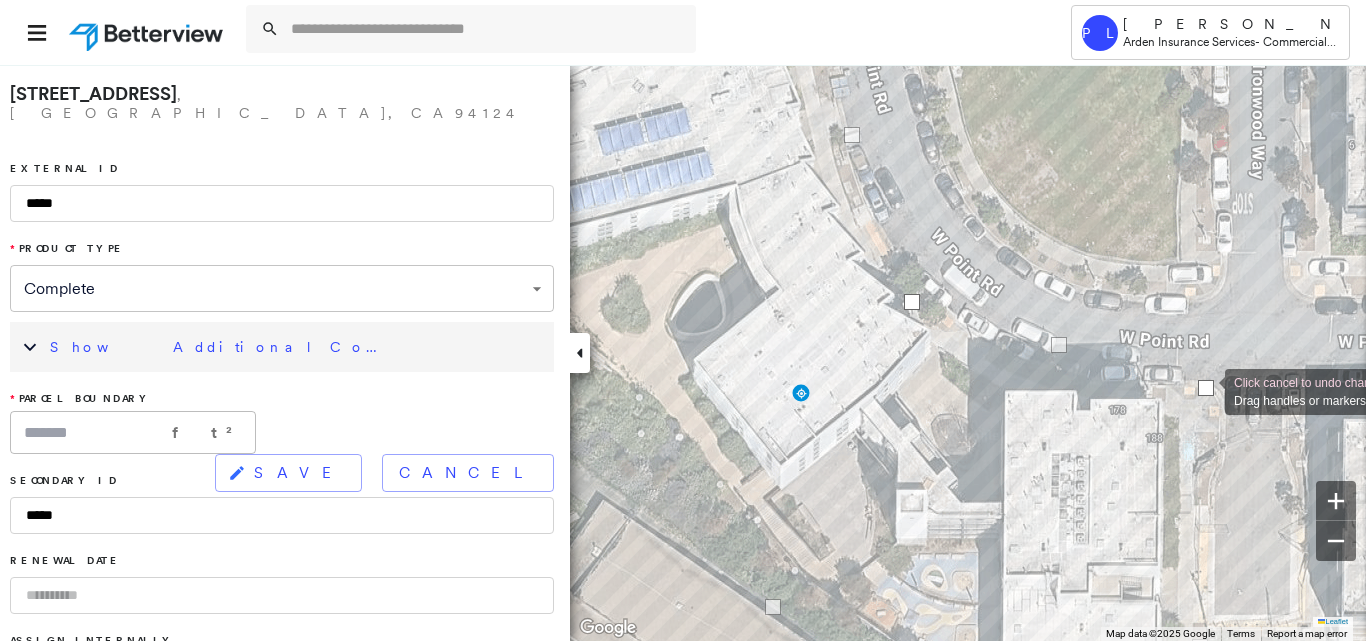 drag, startPoint x: 1197, startPoint y: 416, endPoint x: 1205, endPoint y: 390, distance: 27.202942 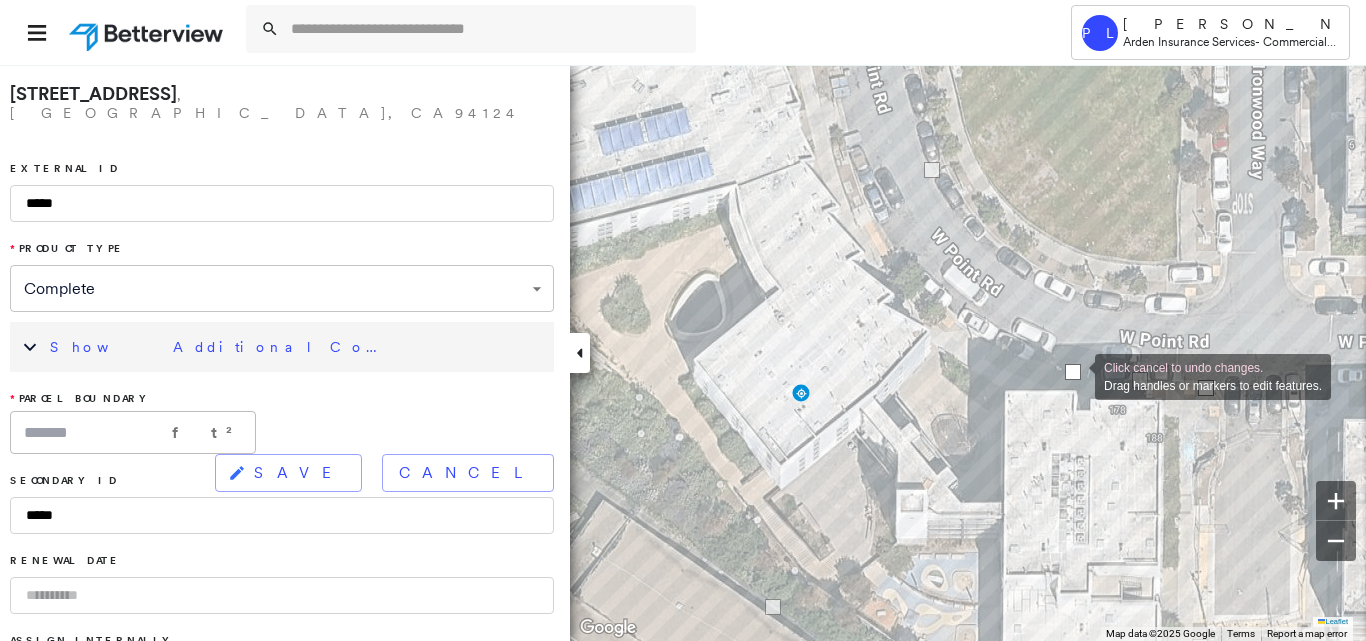 drag, startPoint x: 978, startPoint y: 334, endPoint x: 1074, endPoint y: 374, distance: 104 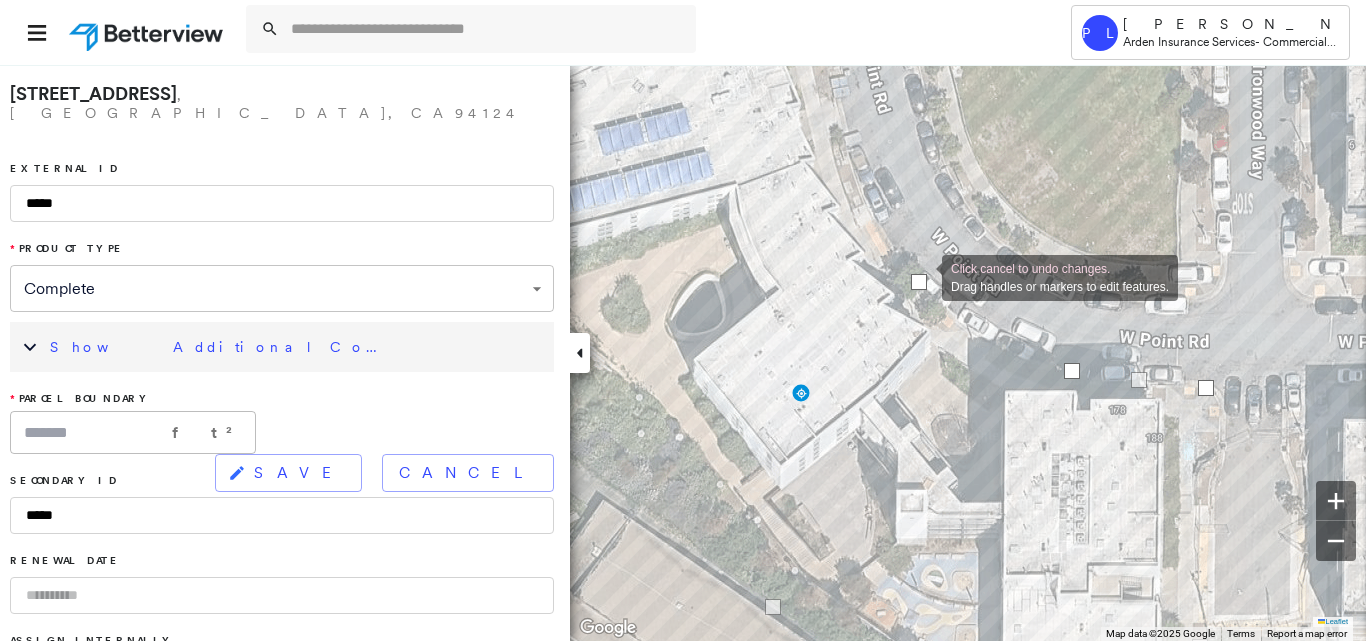 drag, startPoint x: 937, startPoint y: 184, endPoint x: 920, endPoint y: 276, distance: 93.55747 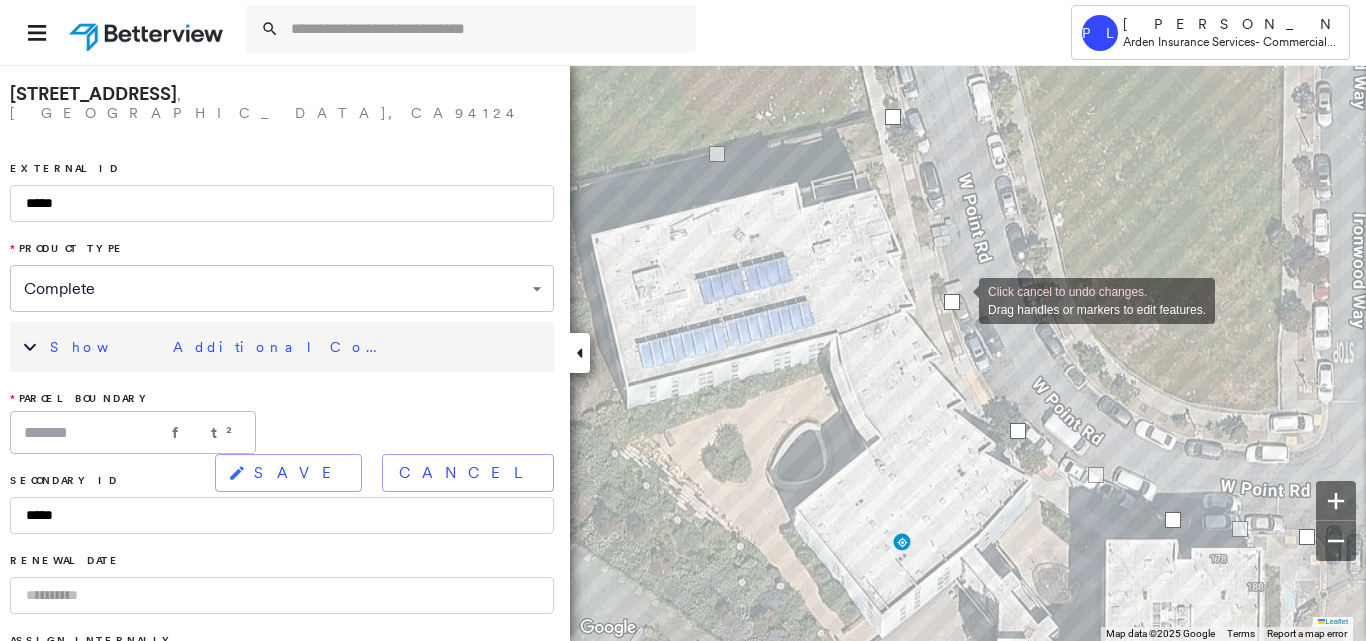 drag, startPoint x: 962, startPoint y: 271, endPoint x: 958, endPoint y: 300, distance: 29.274563 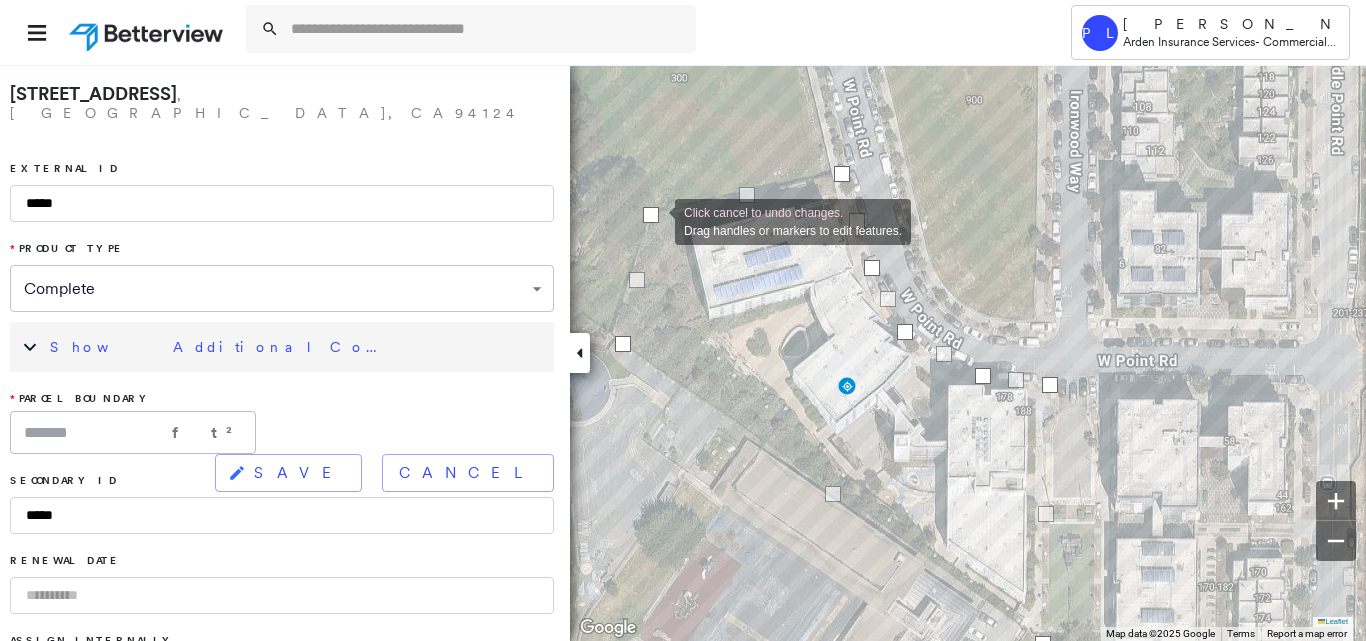 drag, startPoint x: 670, startPoint y: 217, endPoint x: 655, endPoint y: 220, distance: 15.297058 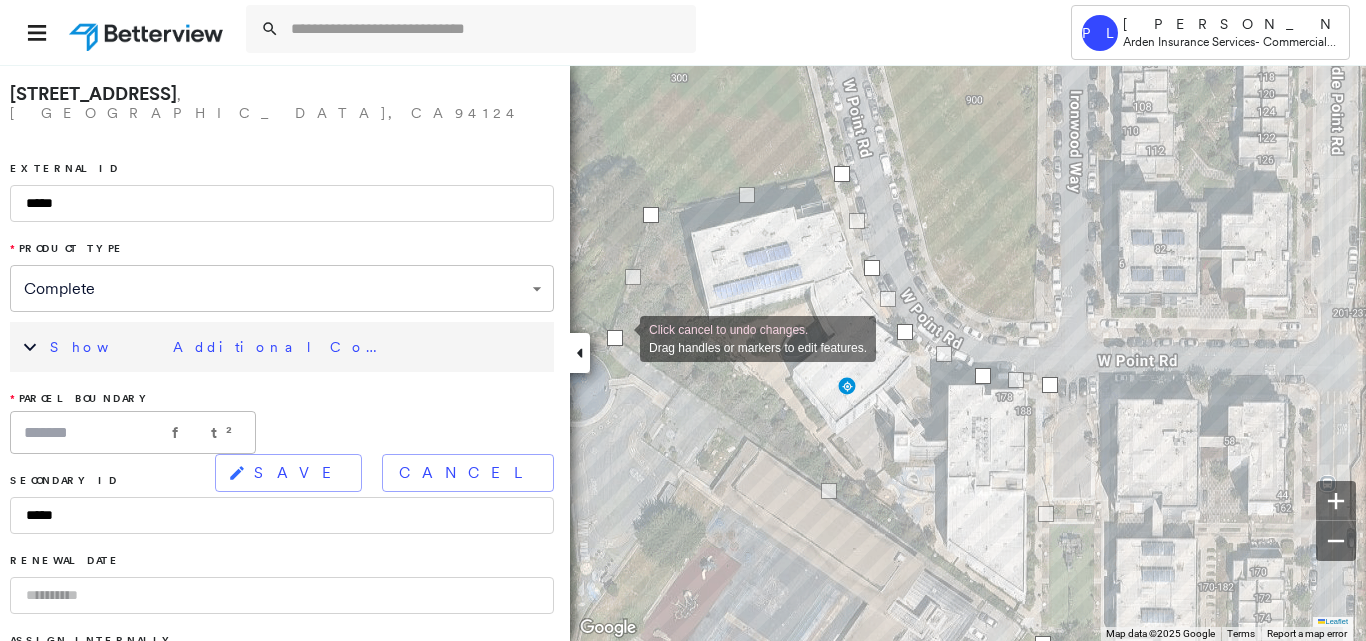 click at bounding box center [615, 338] 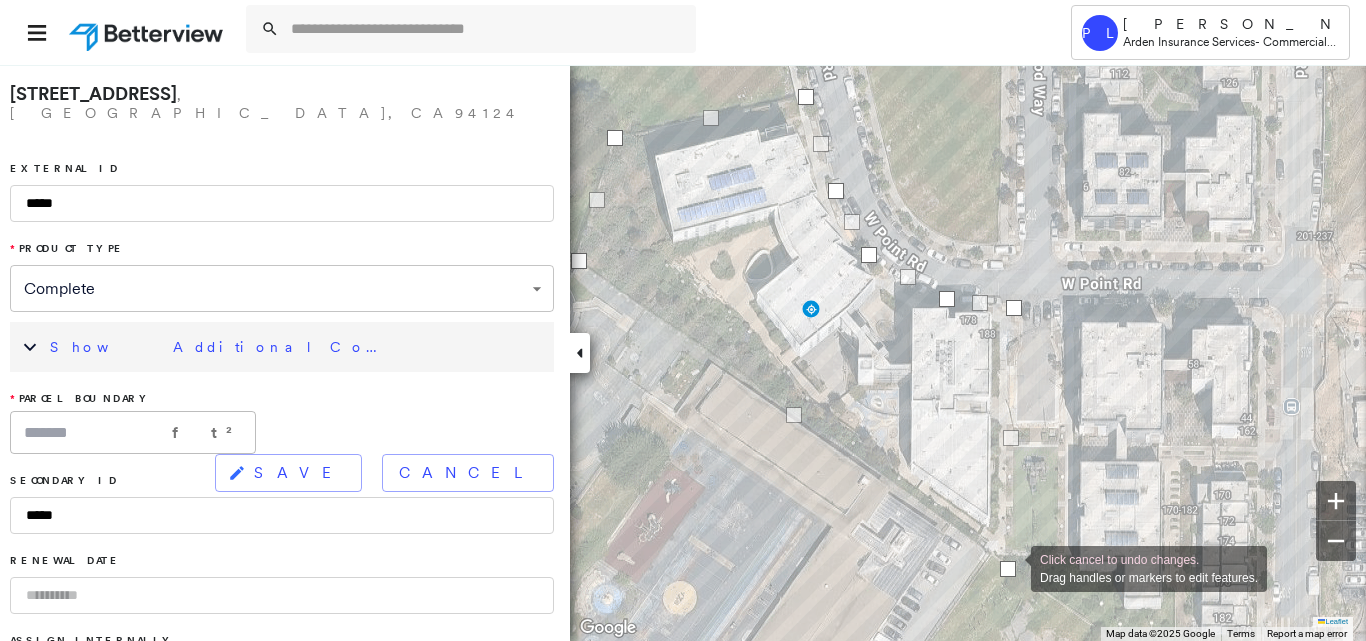 click at bounding box center [1008, 569] 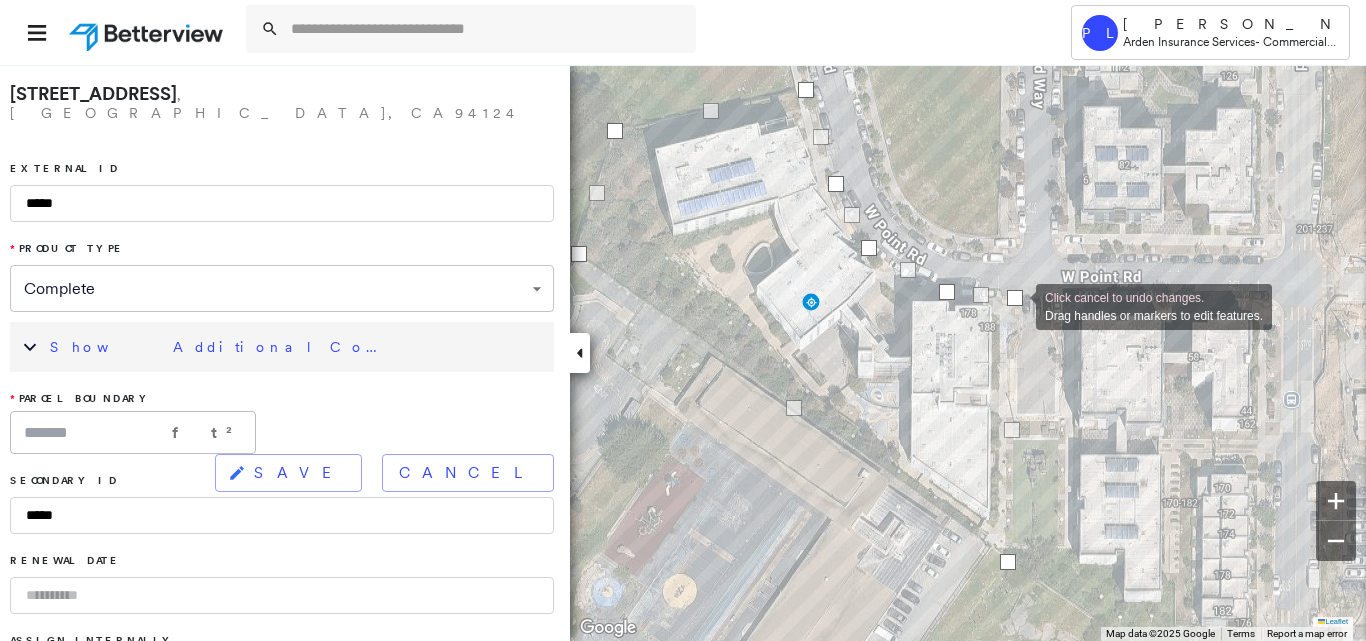 click at bounding box center [1015, 298] 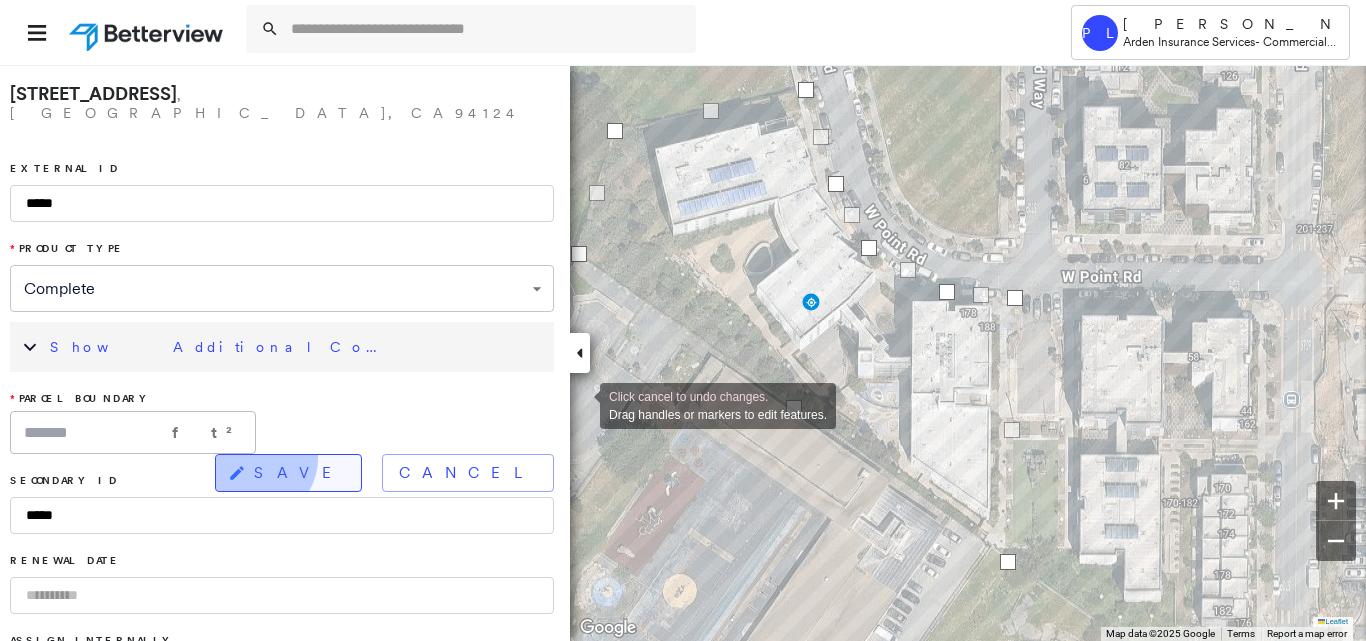 click on "SAVE" at bounding box center [288, 473] 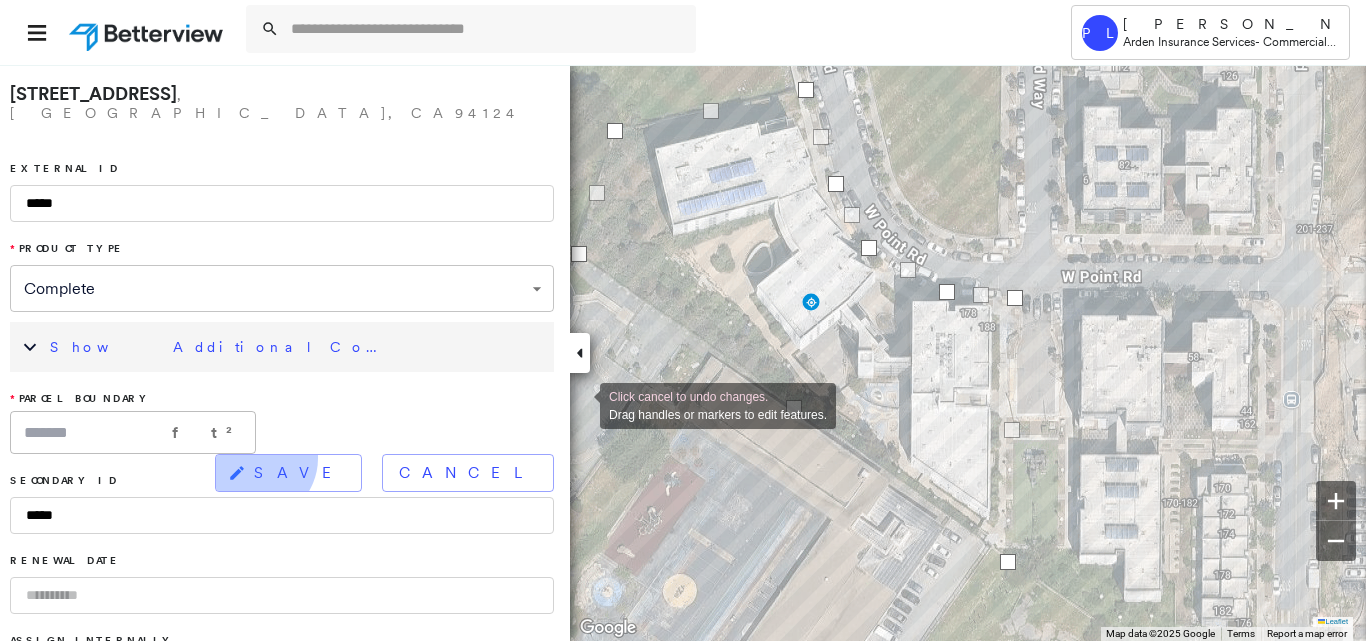 type on "*******" 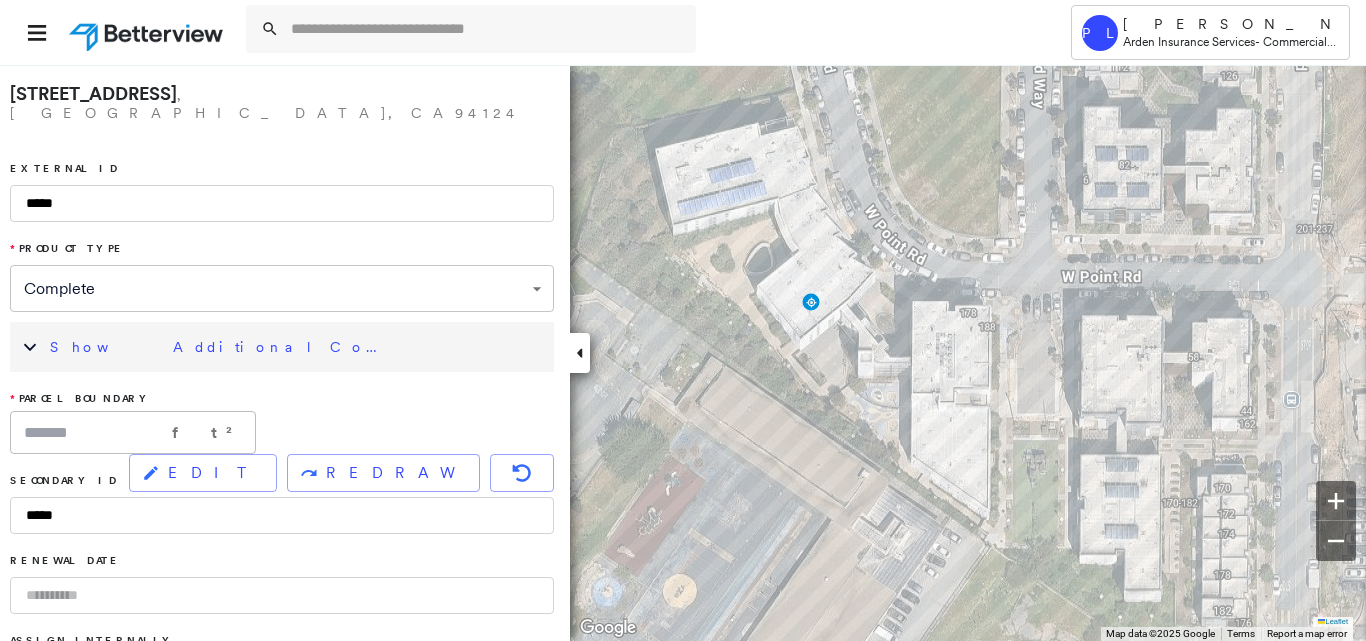 click on "Show Additional Company Data" at bounding box center (297, 347) 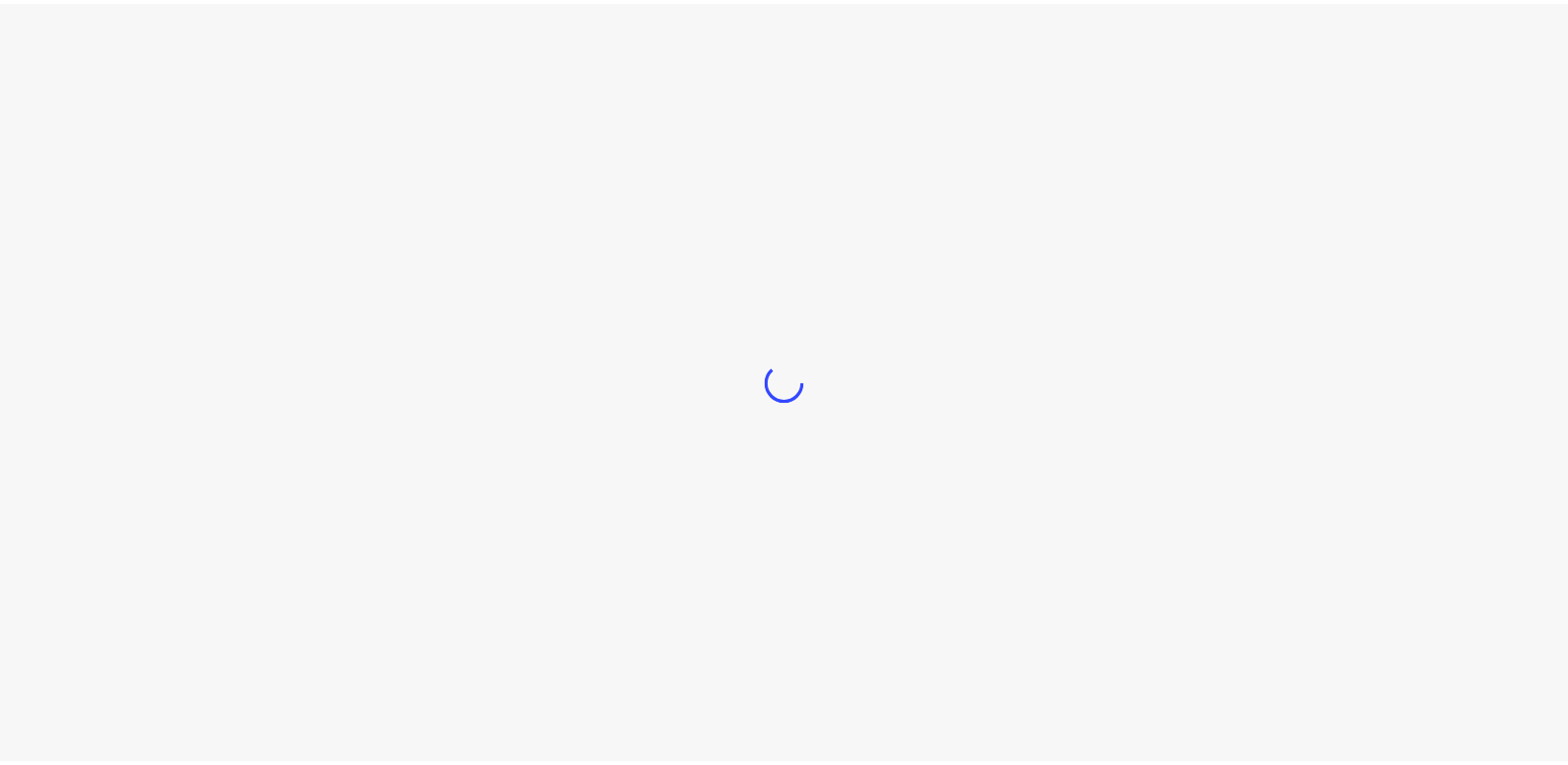 scroll, scrollTop: 0, scrollLeft: 0, axis: both 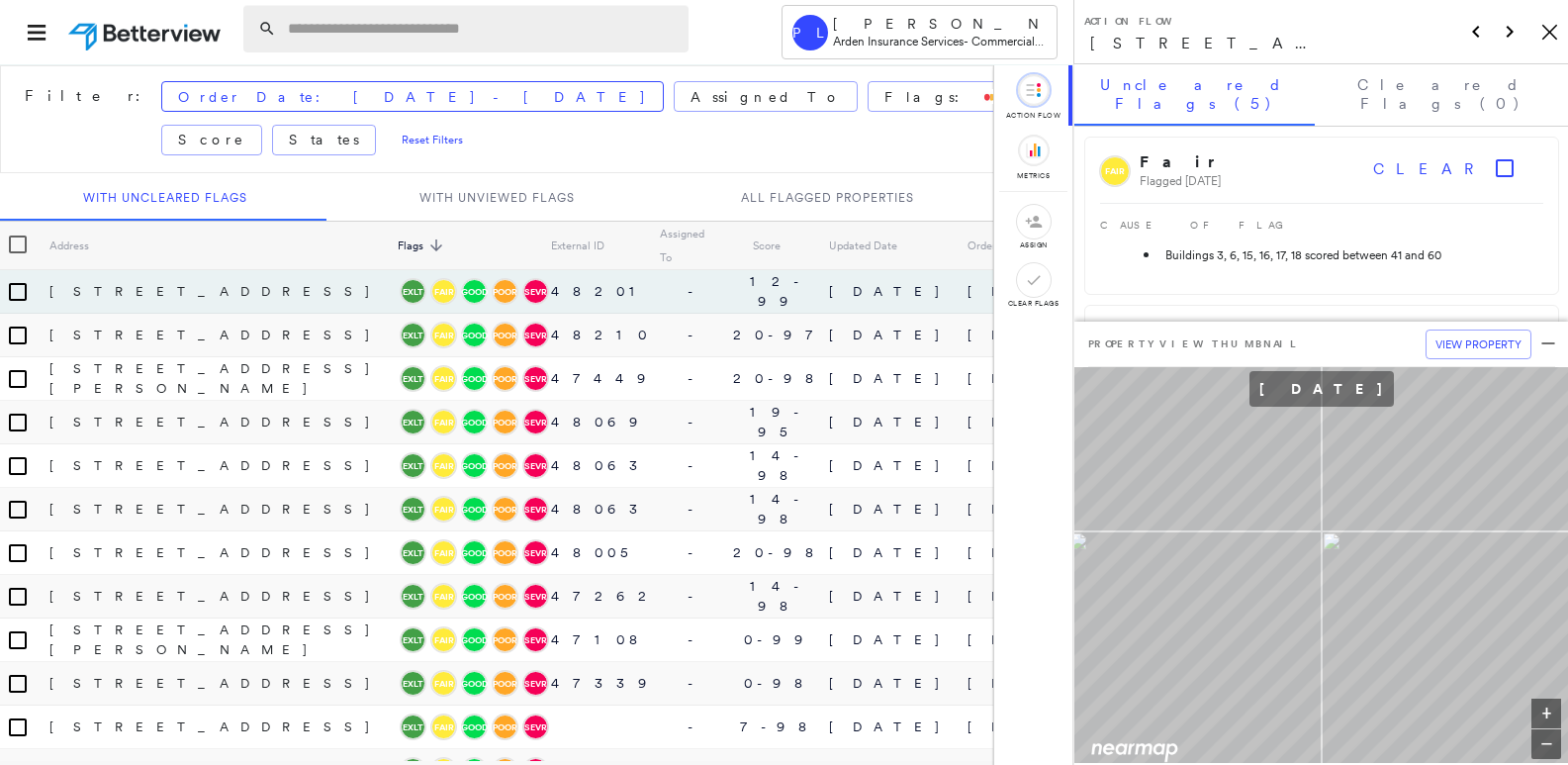 click at bounding box center (482, 29) 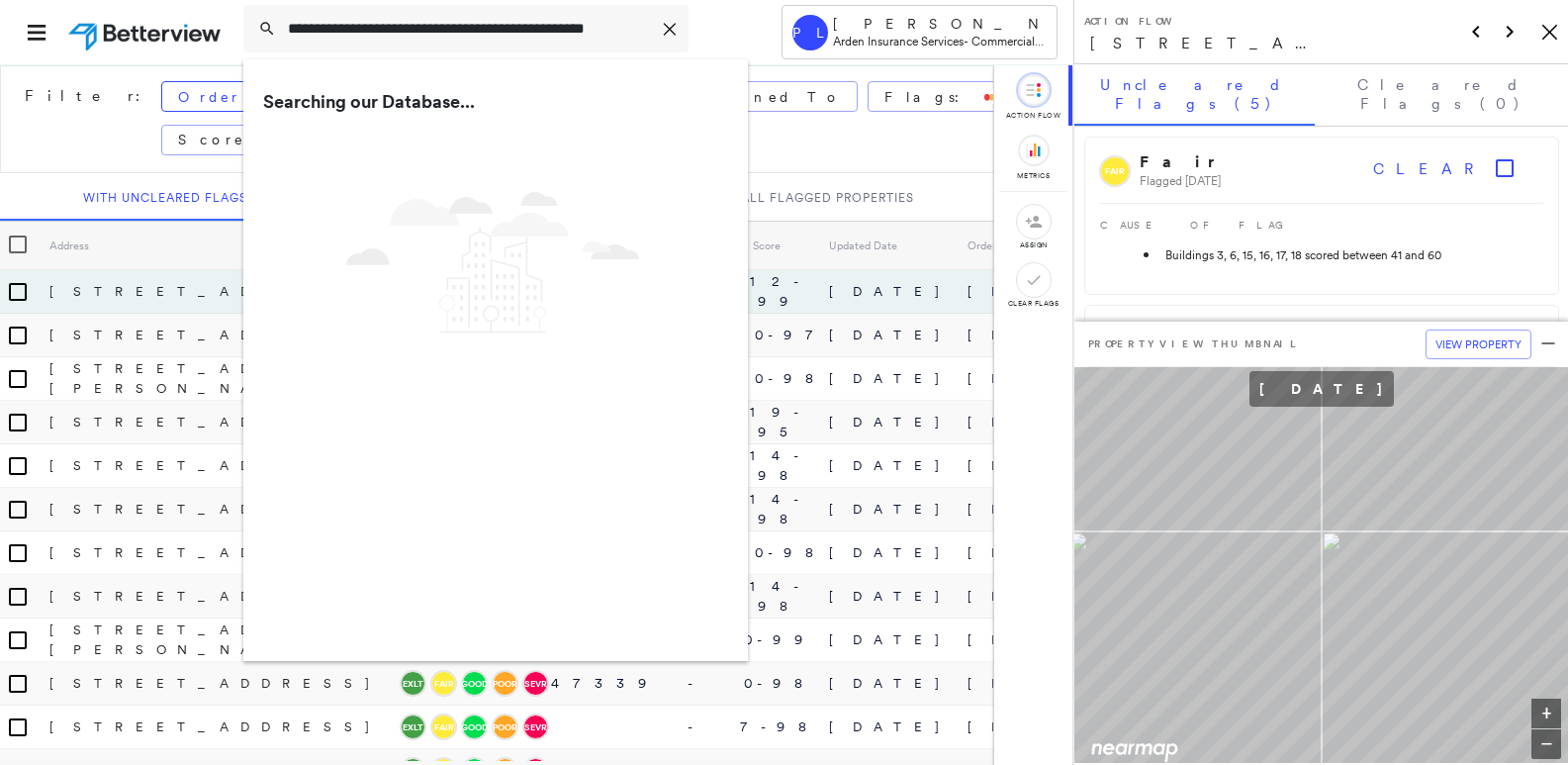 type on "**********" 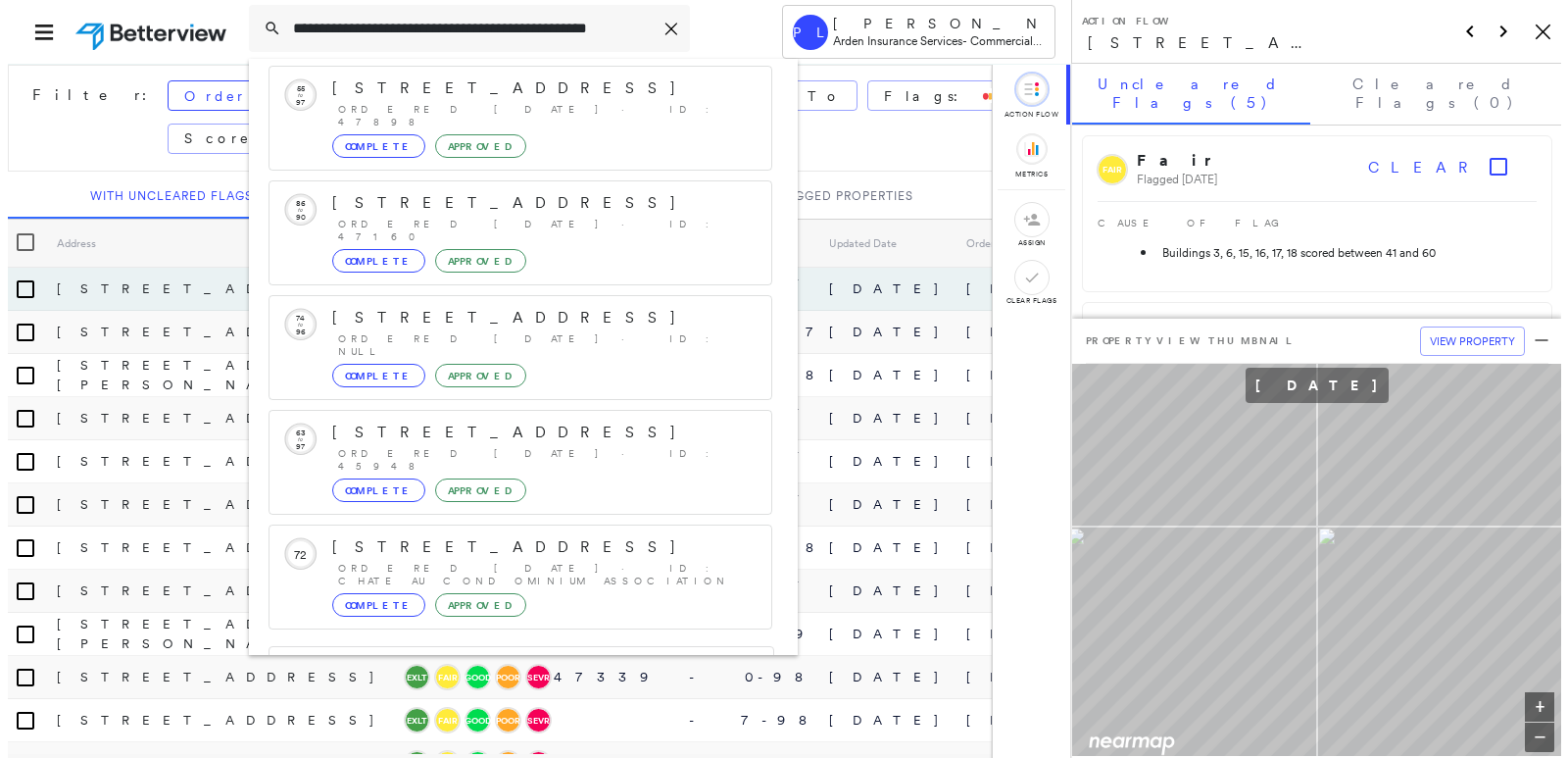 scroll, scrollTop: 209, scrollLeft: 0, axis: vertical 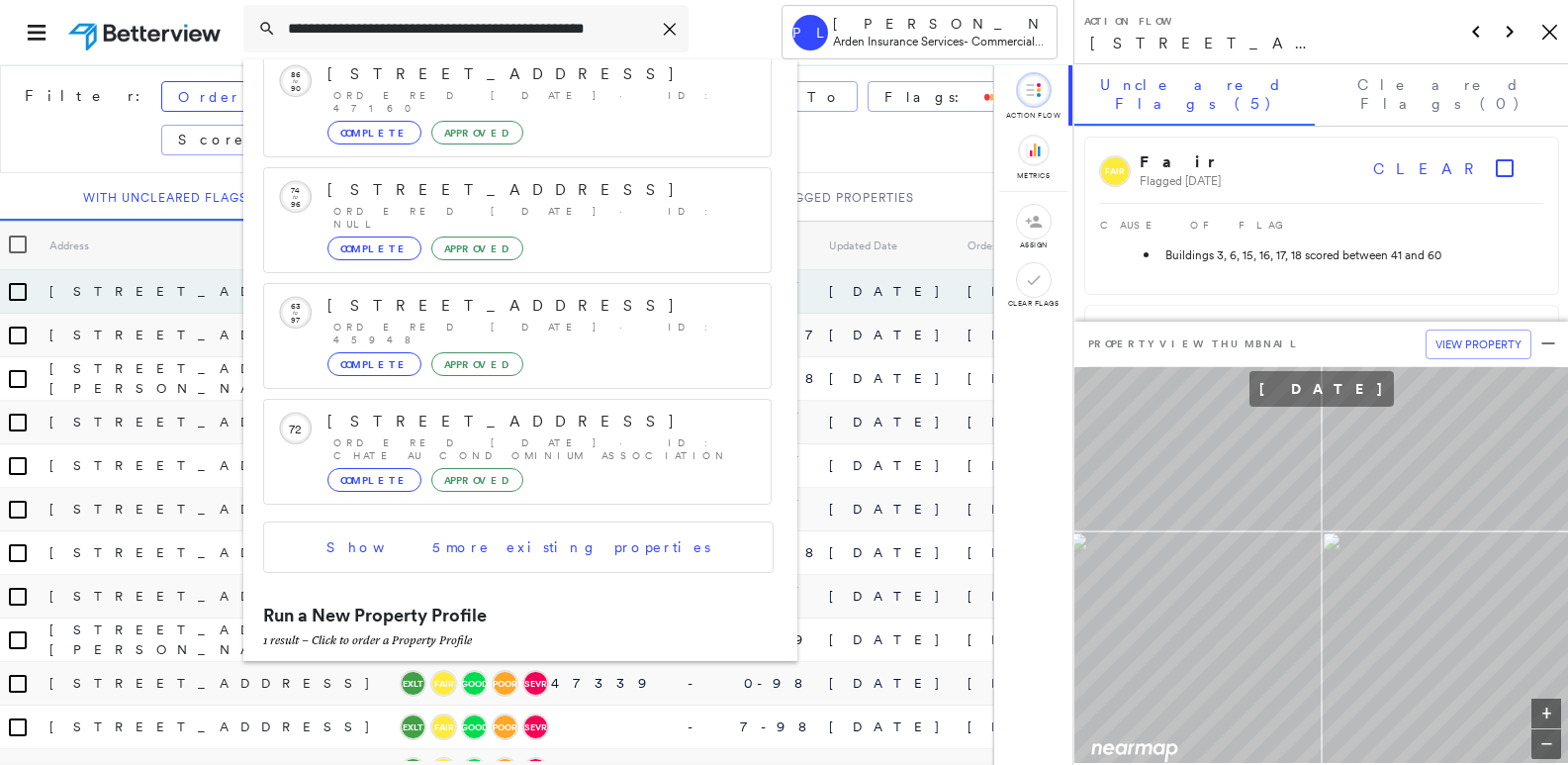 click on "[STREET_ADDRESS]" at bounding box center (496, 684) 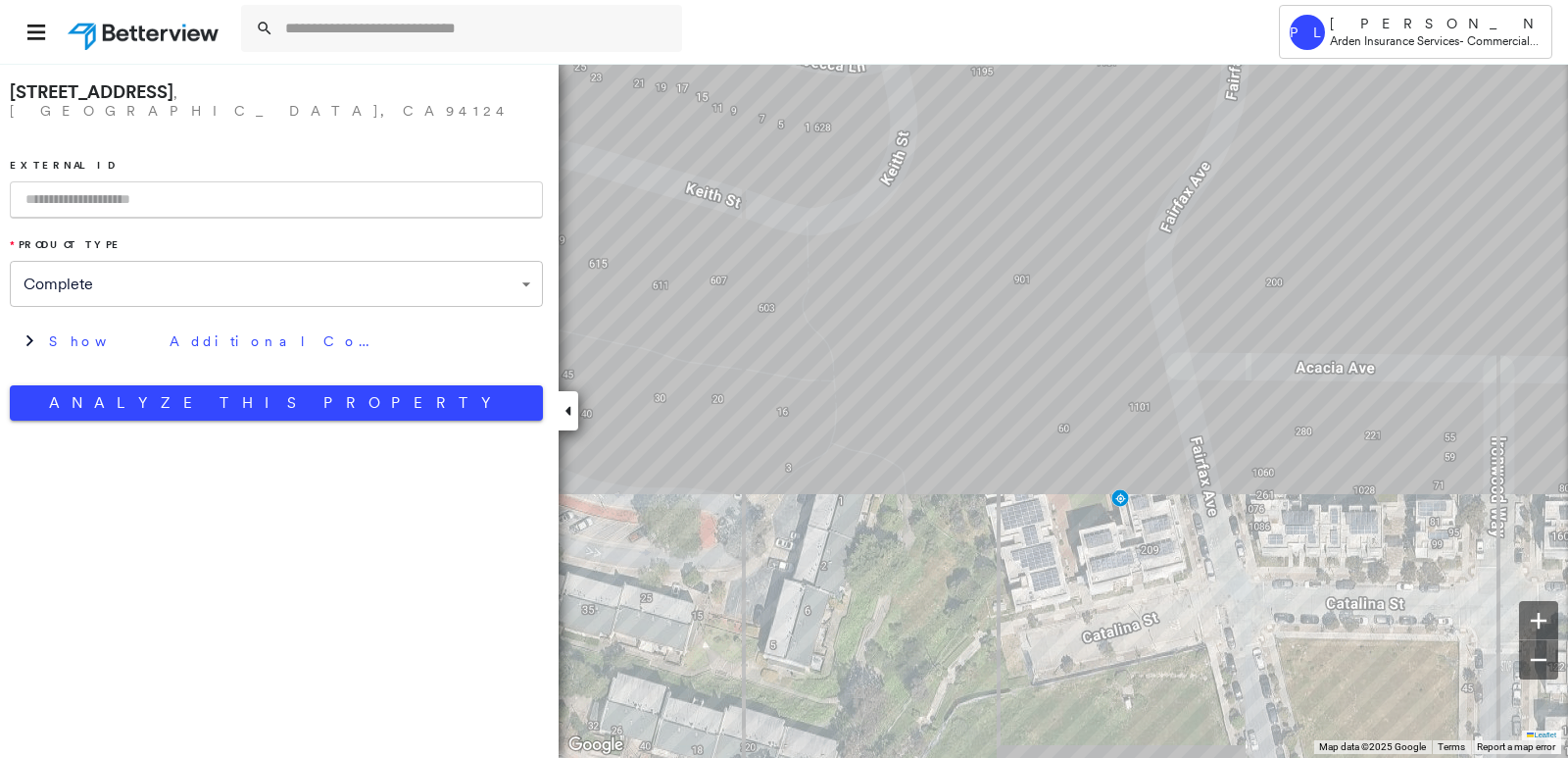 drag, startPoint x: 352, startPoint y: 196, endPoint x: 398, endPoint y: 182, distance: 48.0833 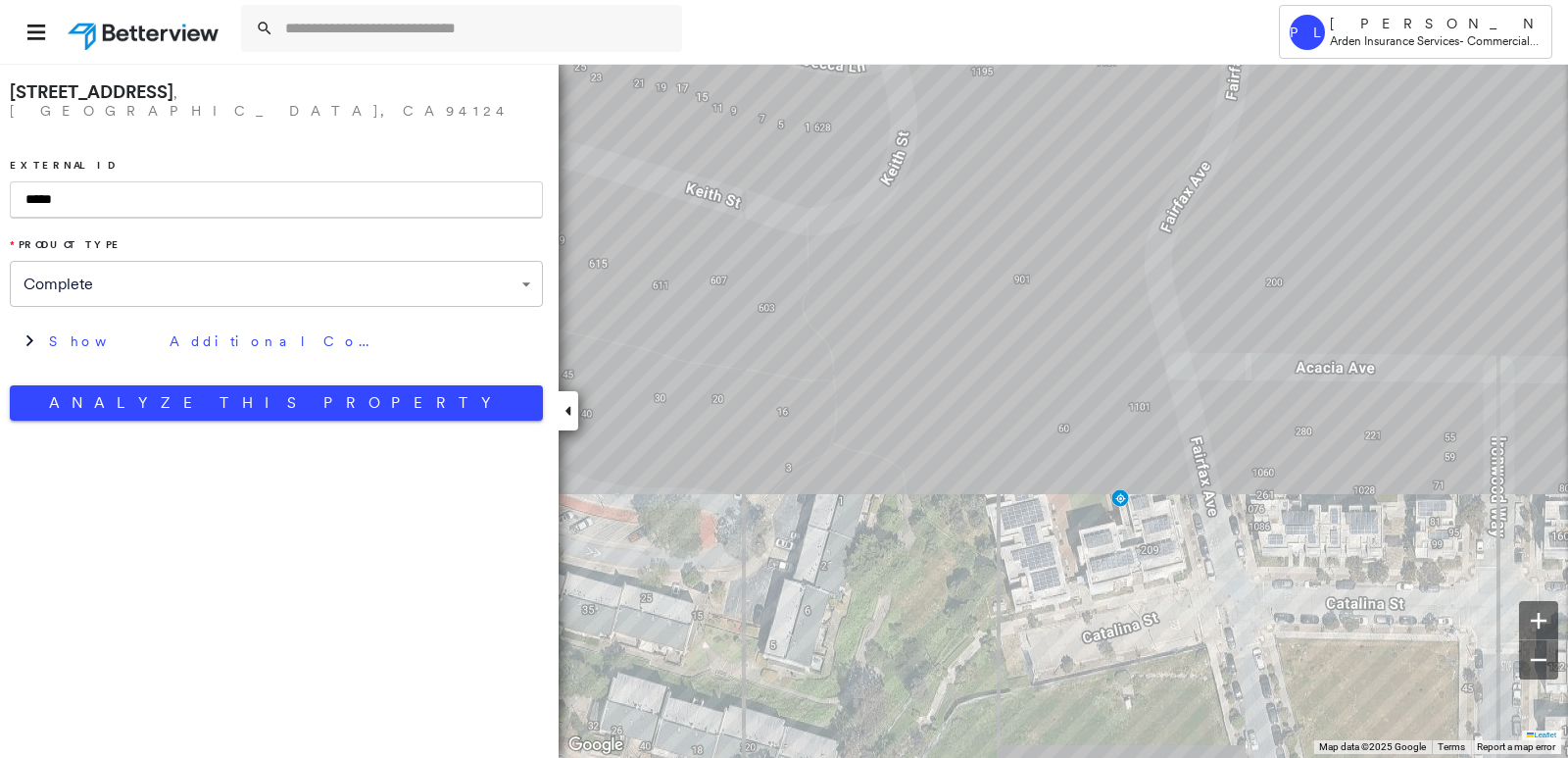 type on "*****" 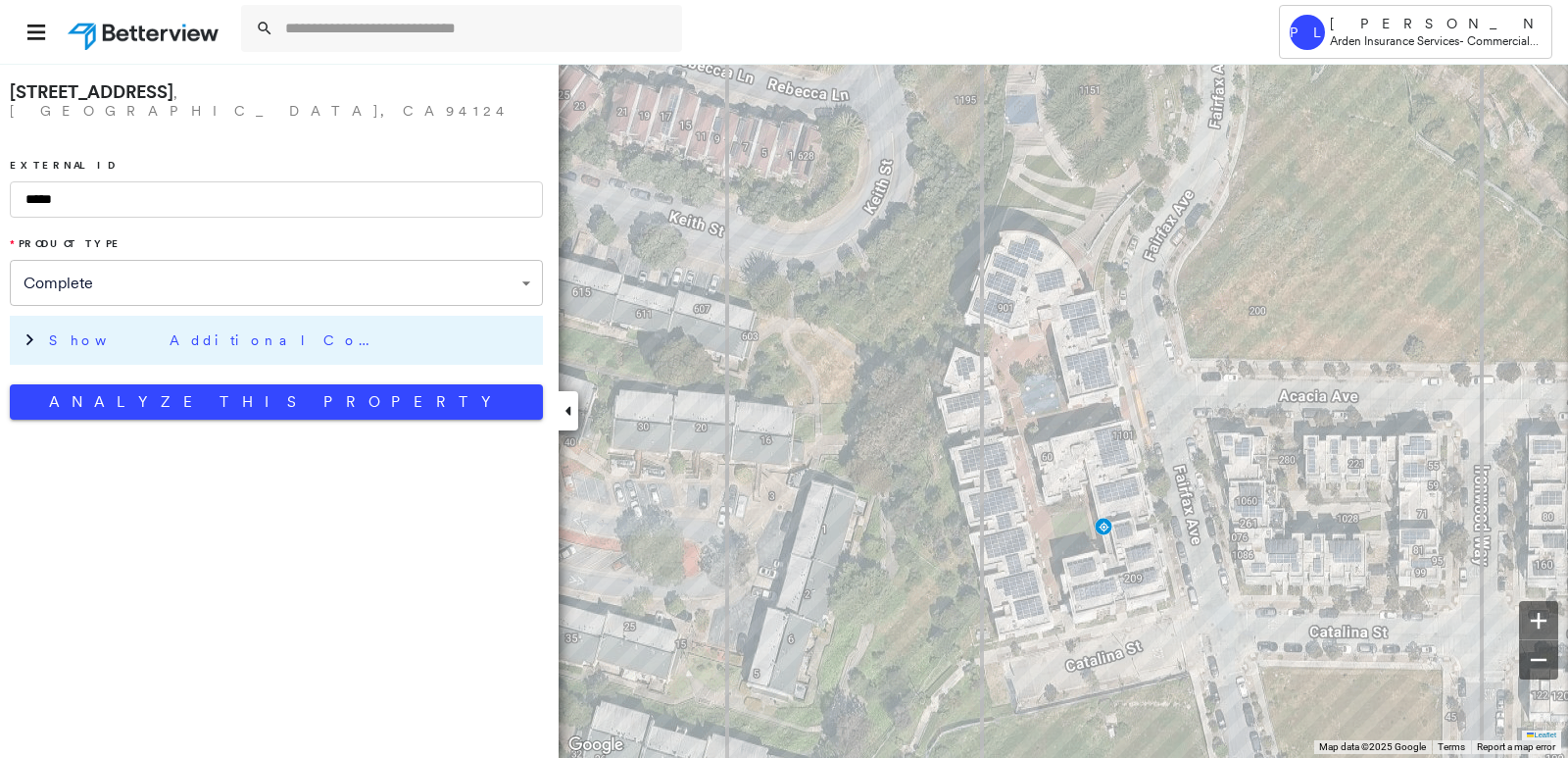 click on "Show Additional Company Data" at bounding box center (276, 340) 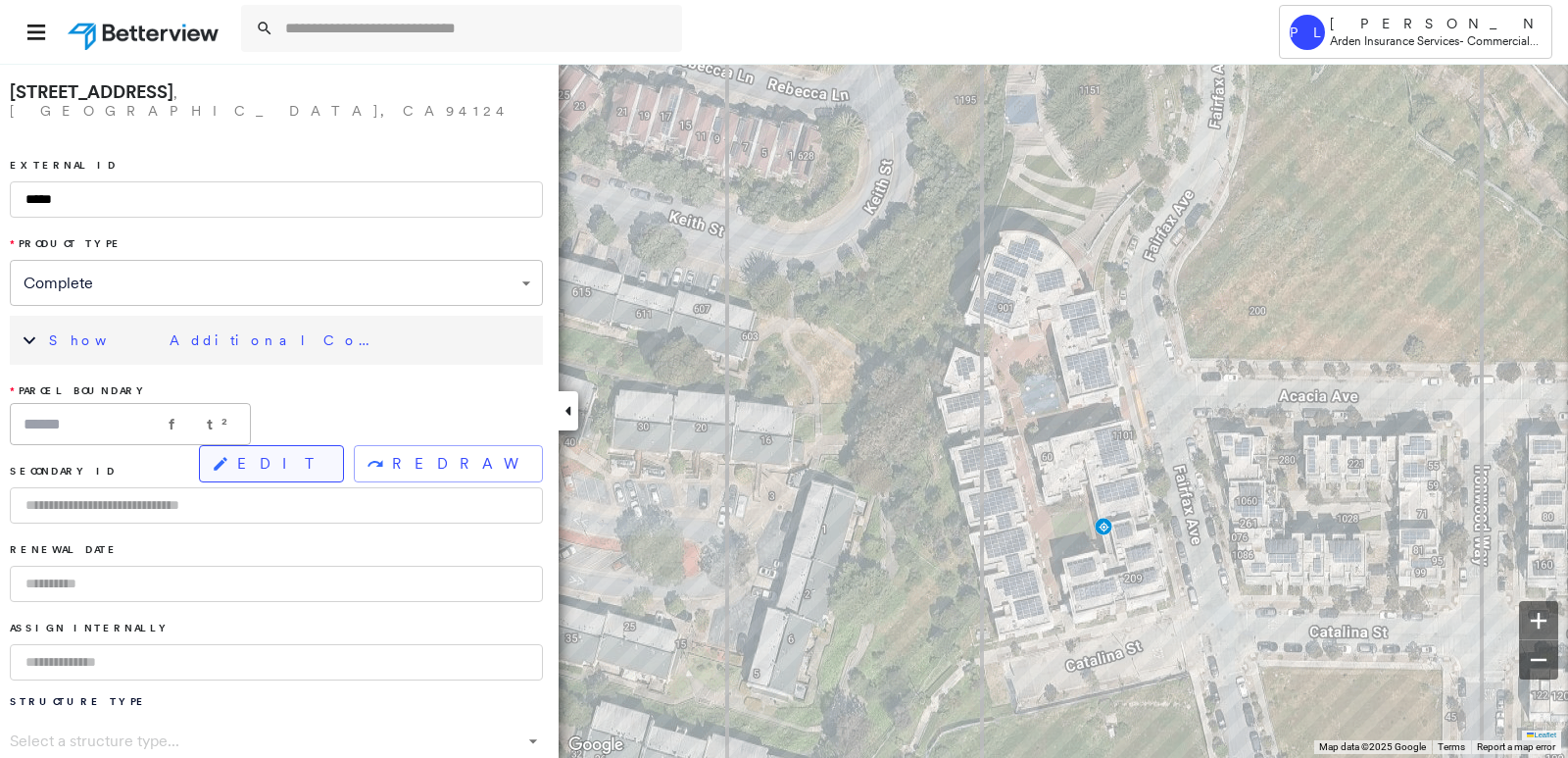 click on "EDIT" at bounding box center (282, 464) 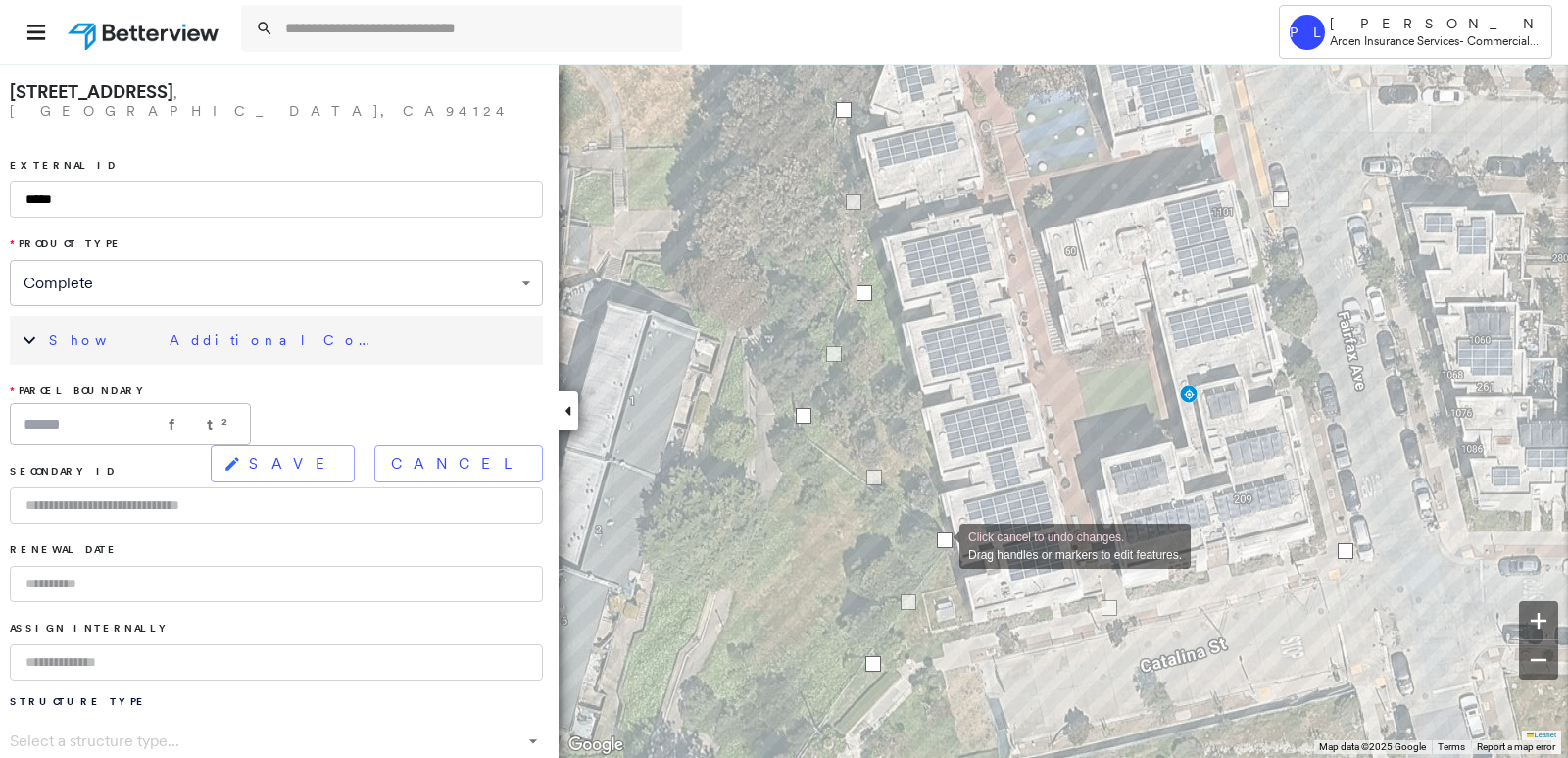 drag, startPoint x: 962, startPoint y: 542, endPoint x: 940, endPoint y: 544, distance: 22.090722 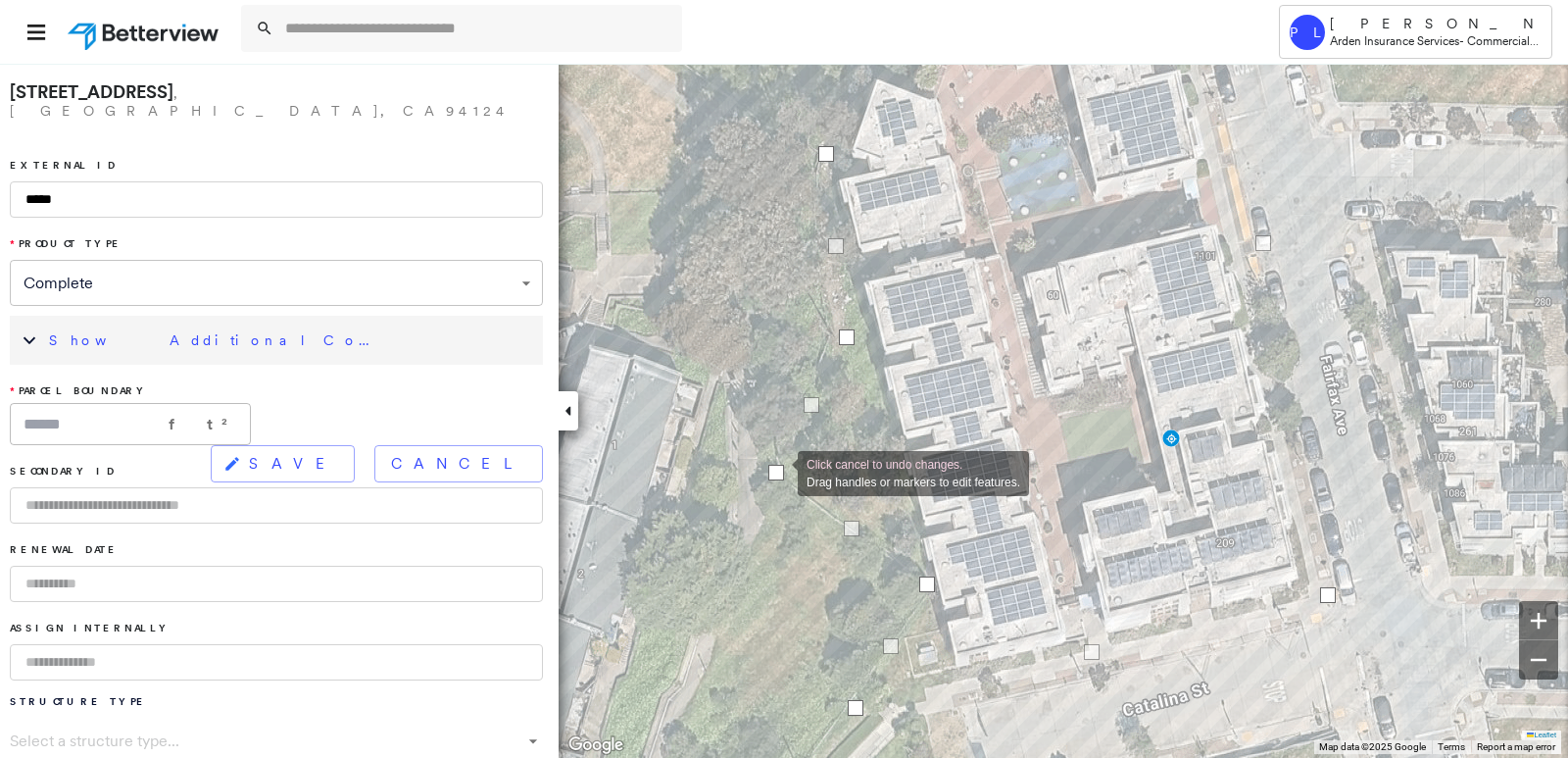 drag, startPoint x: 788, startPoint y: 459, endPoint x: 778, endPoint y: 472, distance: 16.40122 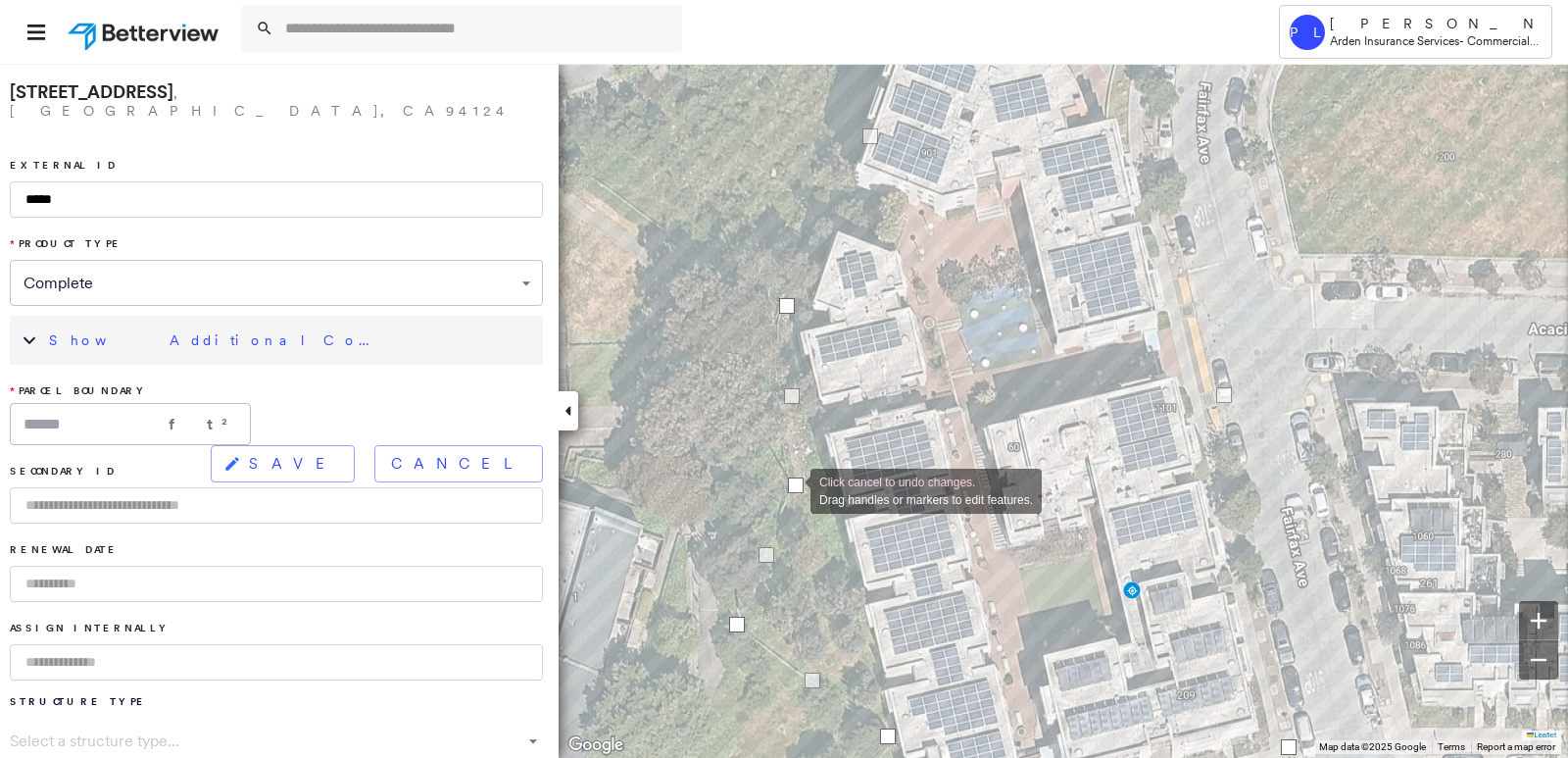 drag, startPoint x: 803, startPoint y: 493, endPoint x: 791, endPoint y: 489, distance: 12.649111 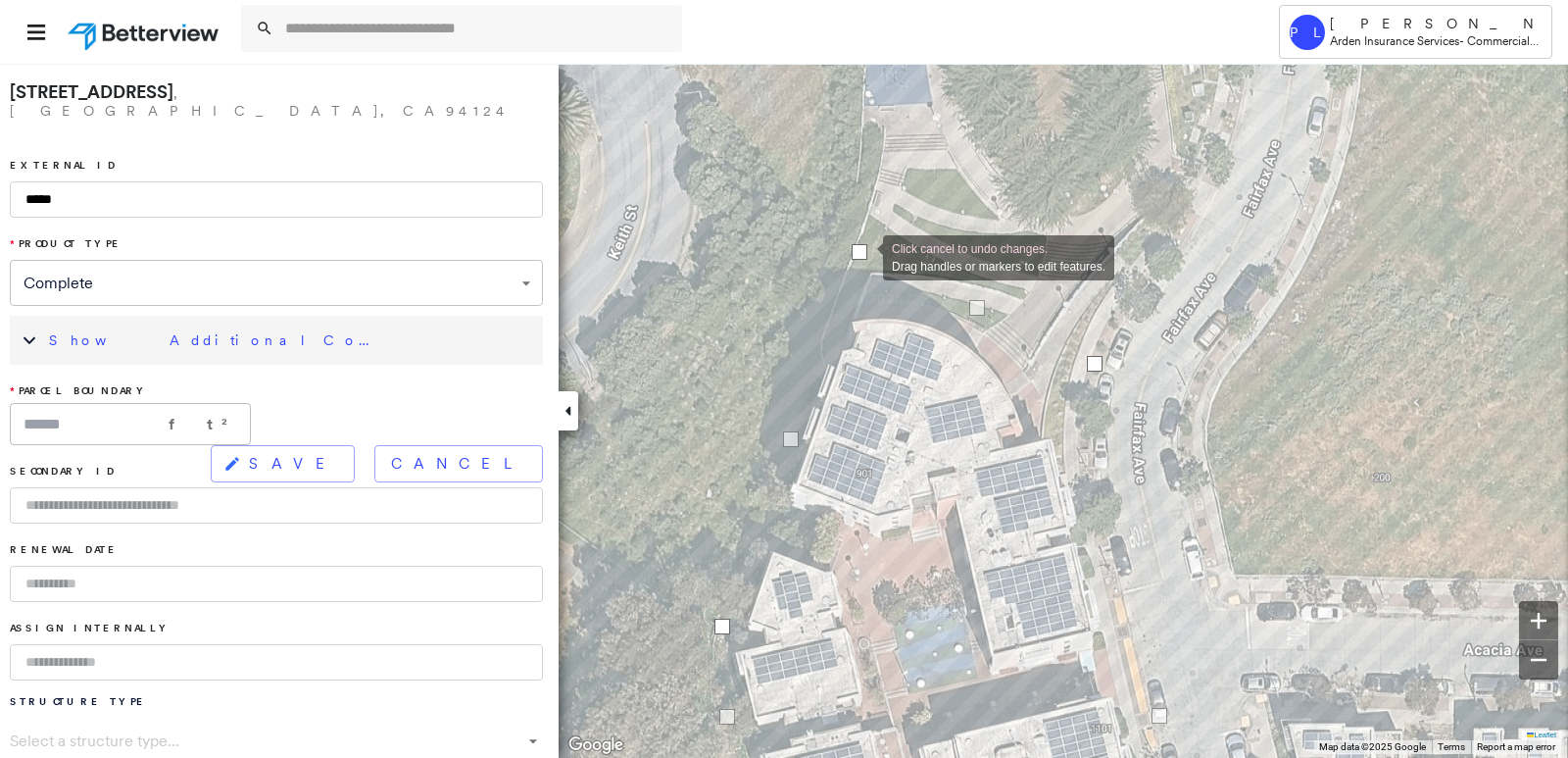 drag, startPoint x: 892, startPoint y: 290, endPoint x: 861, endPoint y: 256, distance: 46.01087 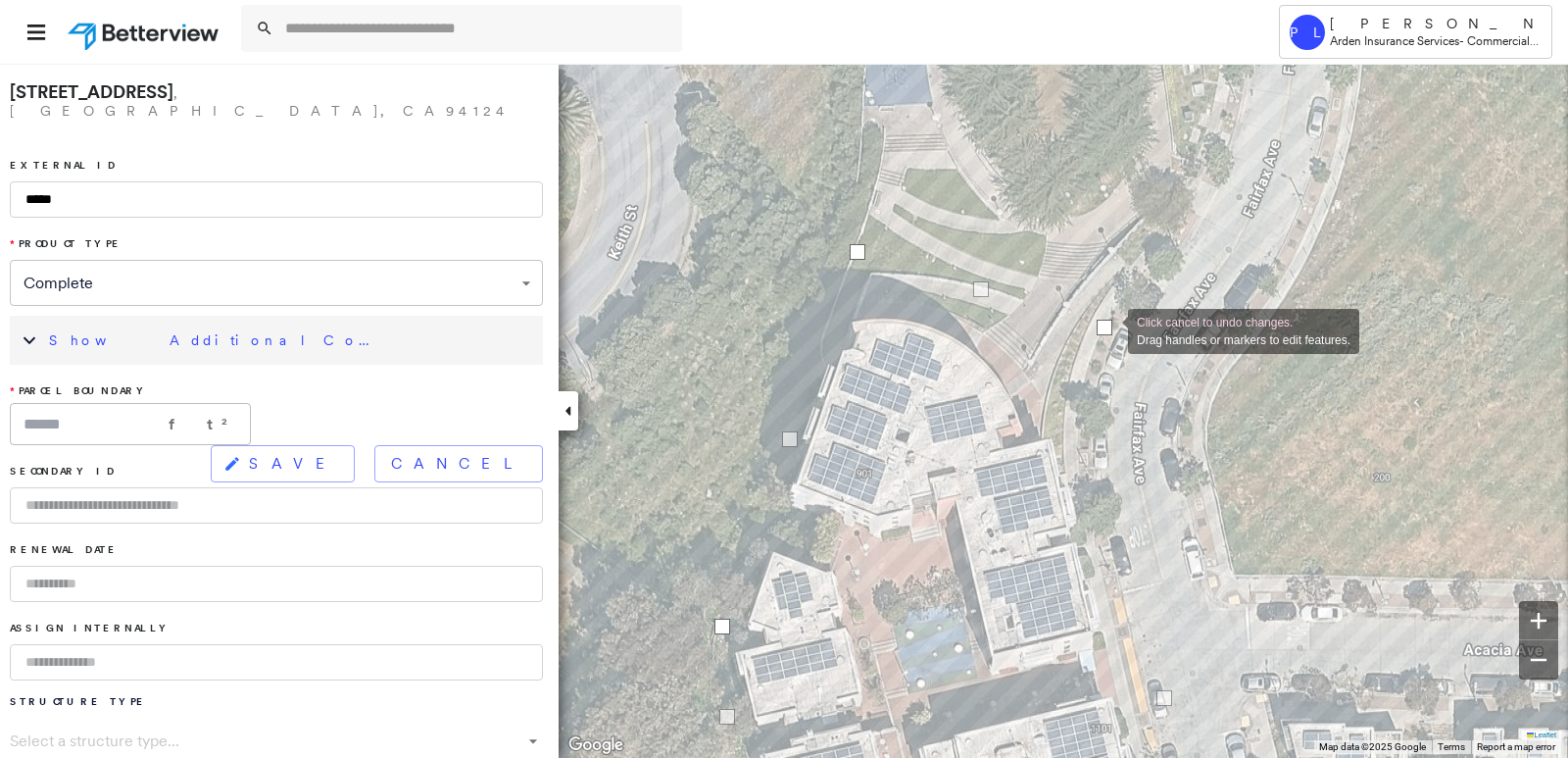 drag, startPoint x: 1099, startPoint y: 366, endPoint x: 1108, endPoint y: 329, distance: 38.078866 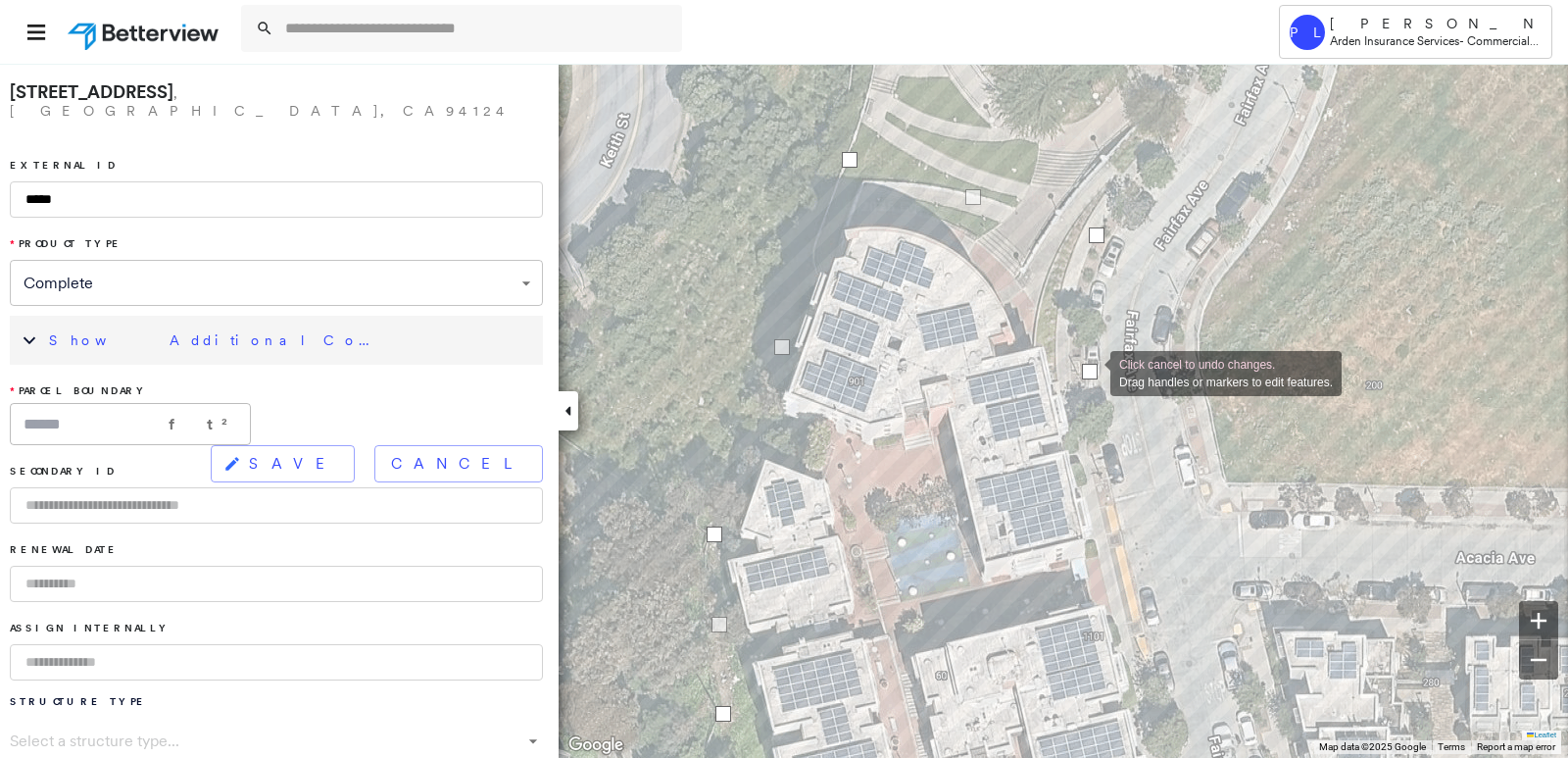 drag, startPoint x: 1157, startPoint y: 606, endPoint x: 1091, endPoint y: 372, distance: 243.1296 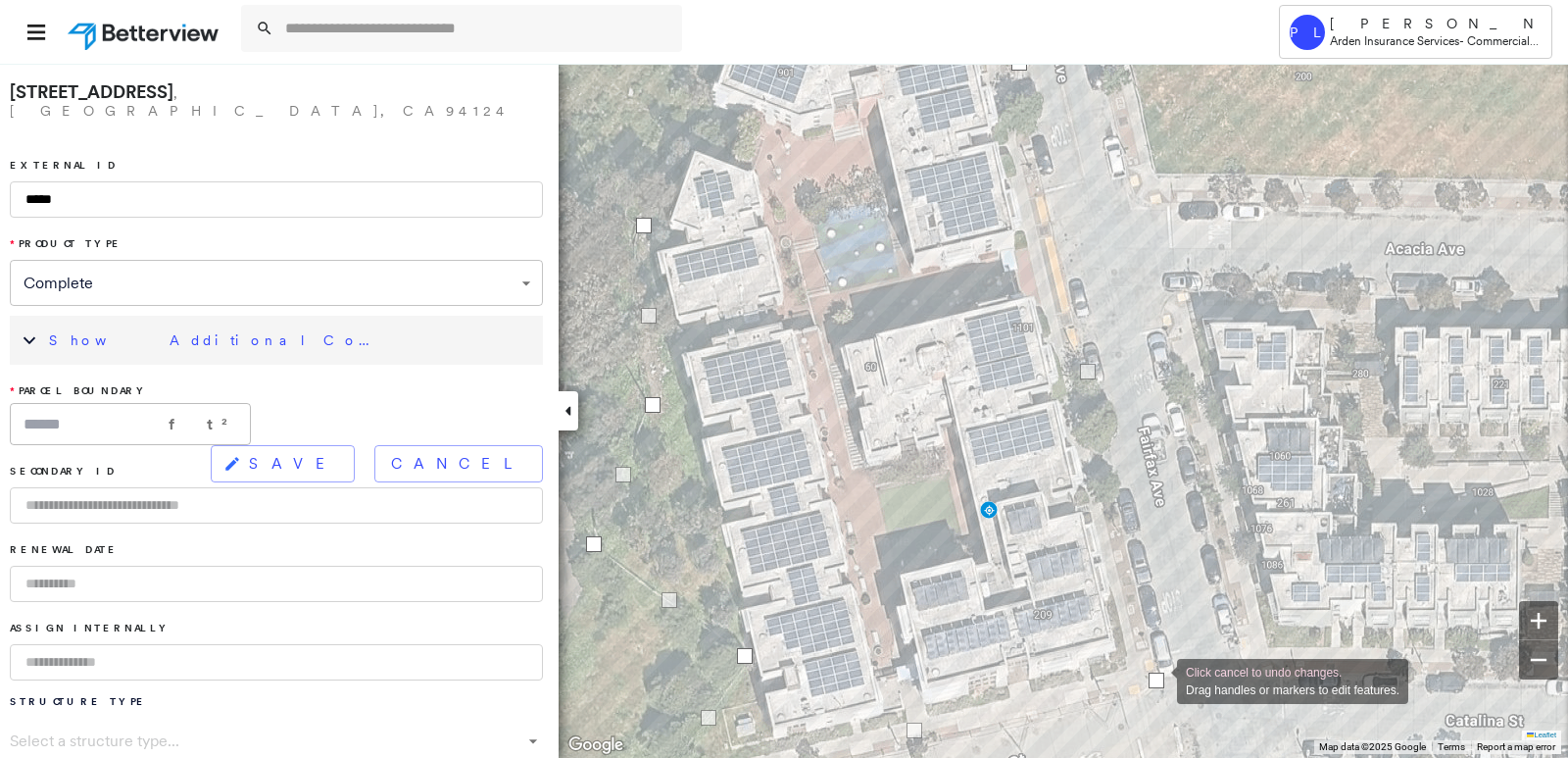 drag, startPoint x: 1147, startPoint y: 666, endPoint x: 1157, endPoint y: 680, distance: 17.204651 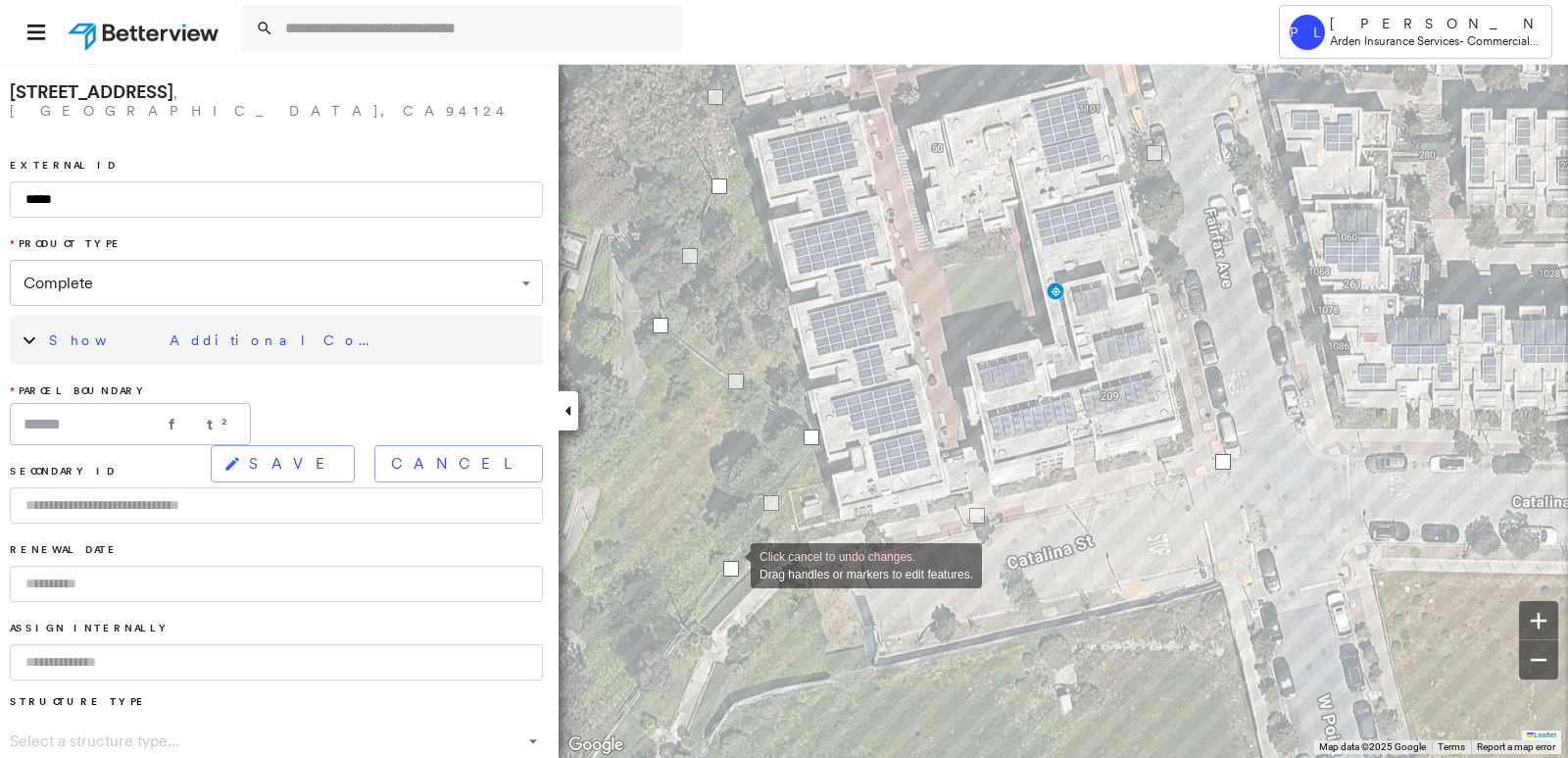 drag, startPoint x: 739, startPoint y: 556, endPoint x: 731, endPoint y: 564, distance: 11.313708 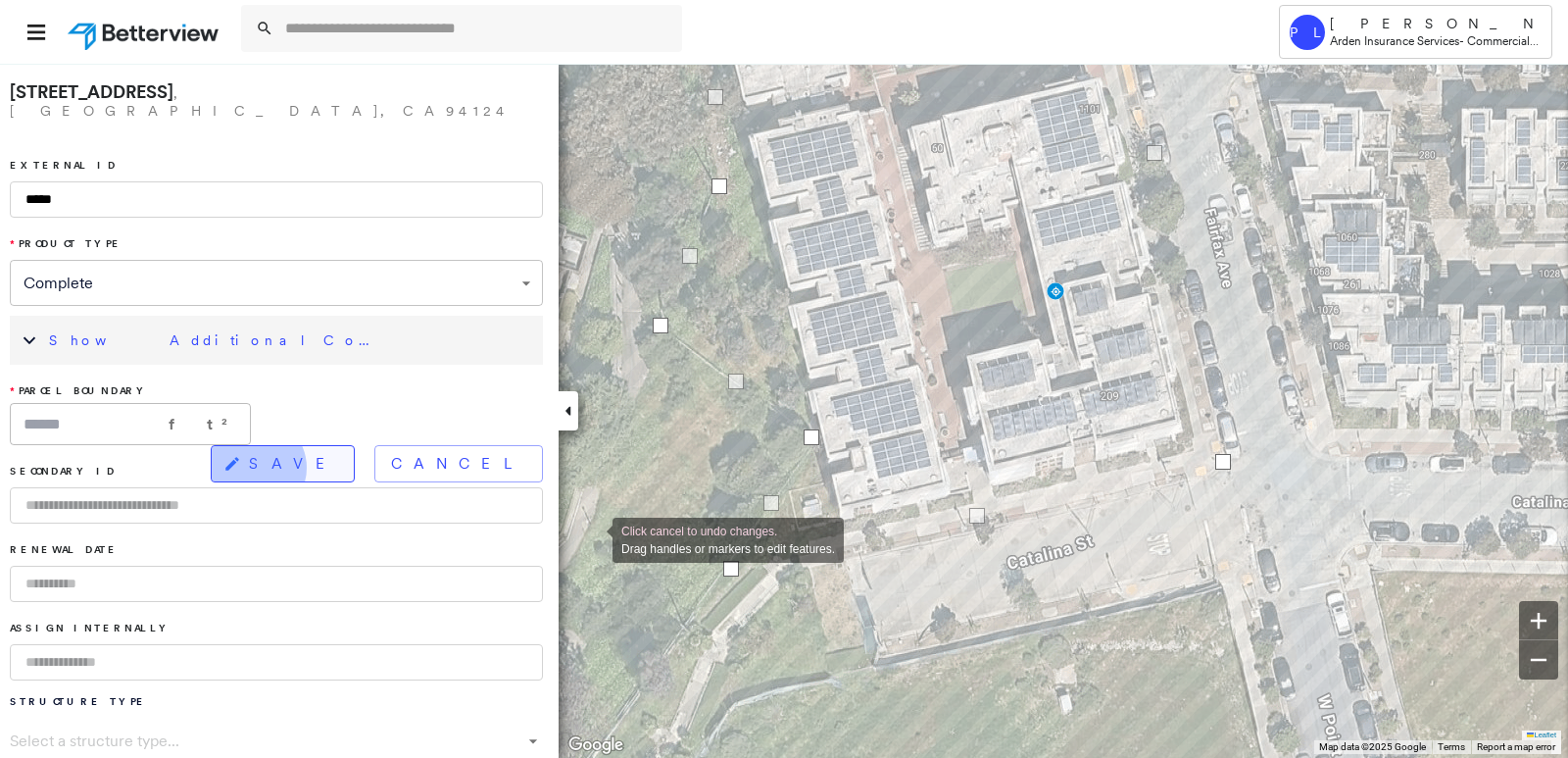 click on "SAVE" at bounding box center [293, 464] 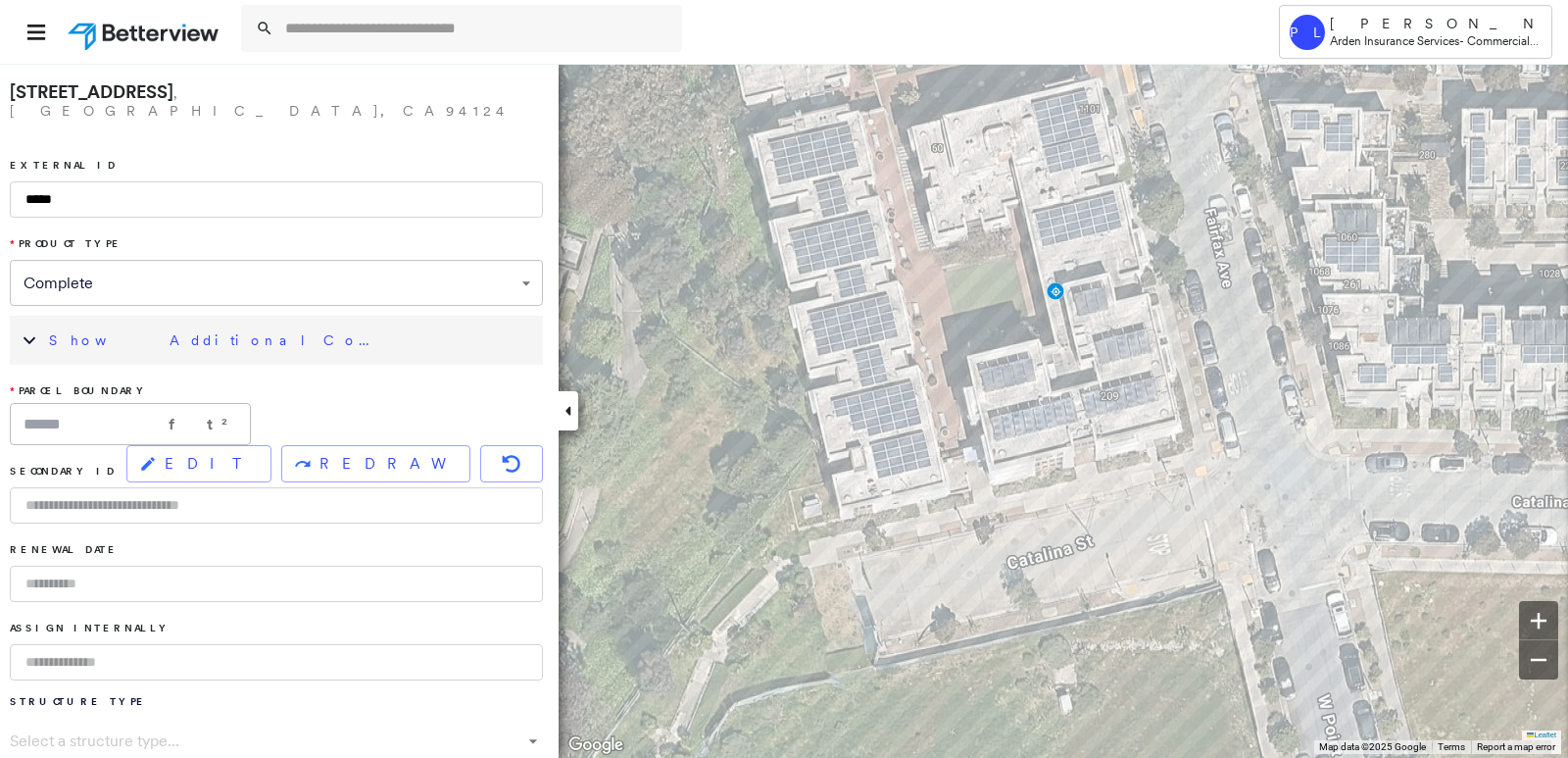 click on "Show Additional Company Data" at bounding box center [291, 340] 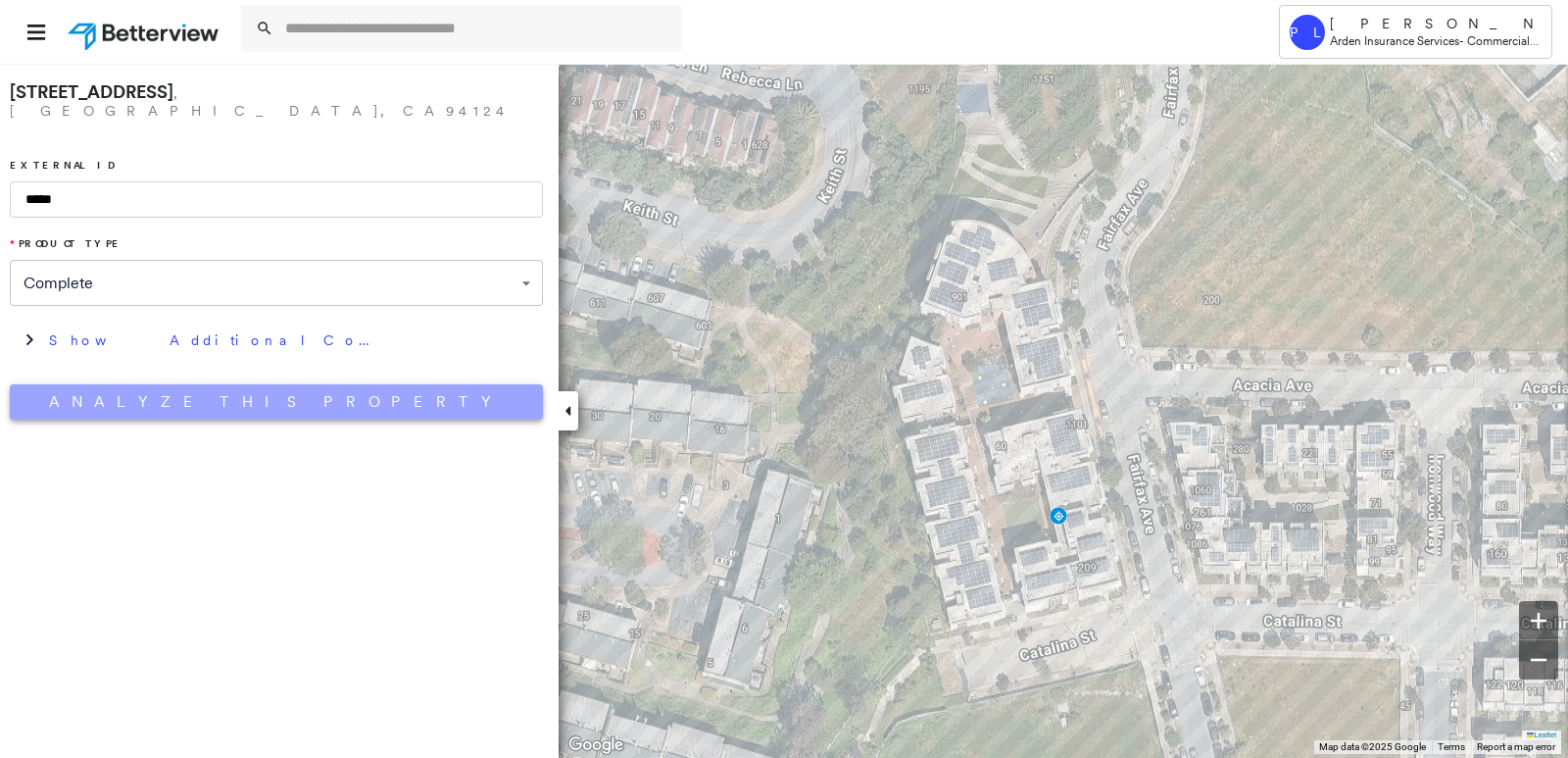 click on "Analyze This Property" at bounding box center (276, 402) 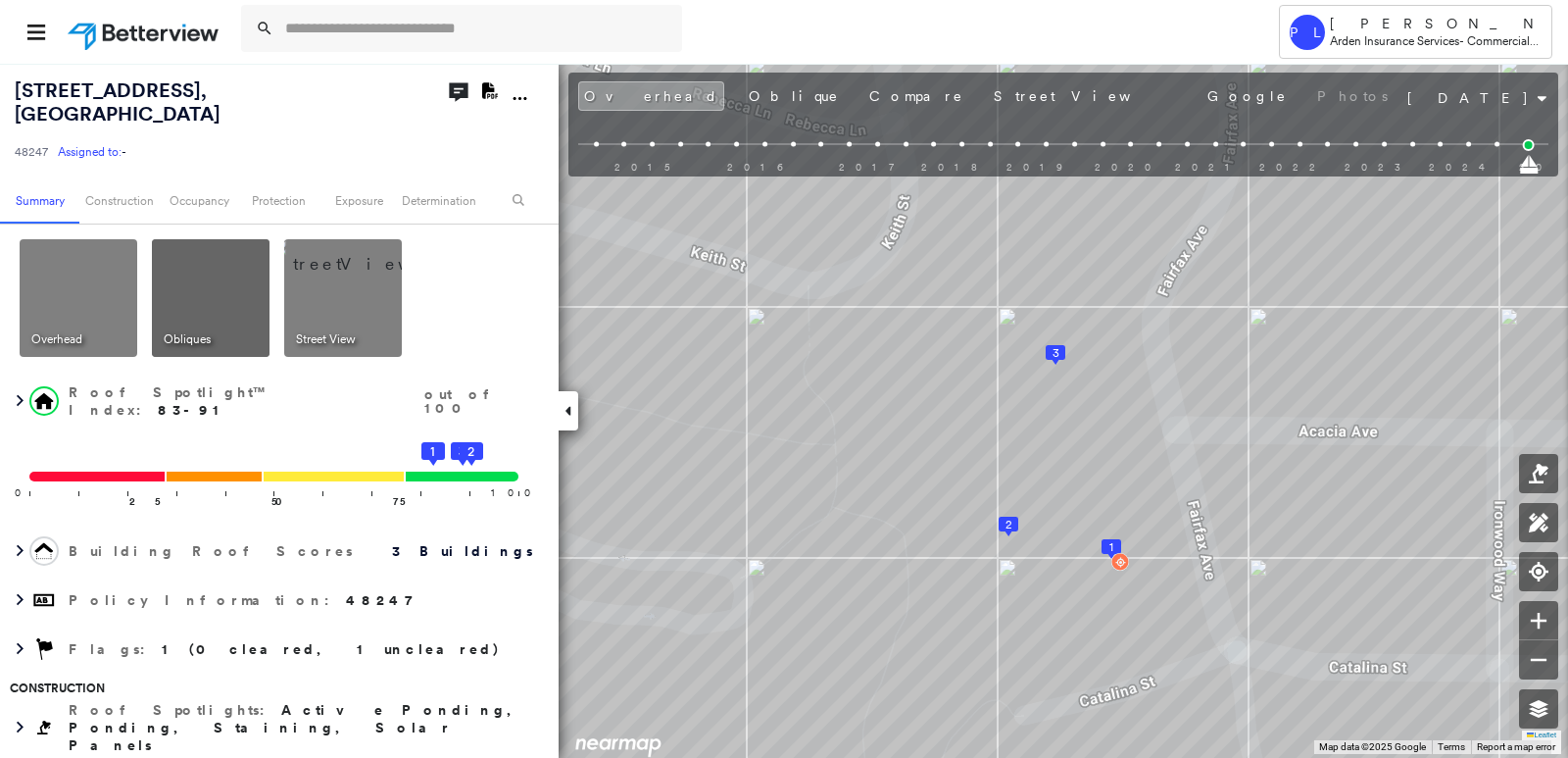 click on "Download PDF Report" 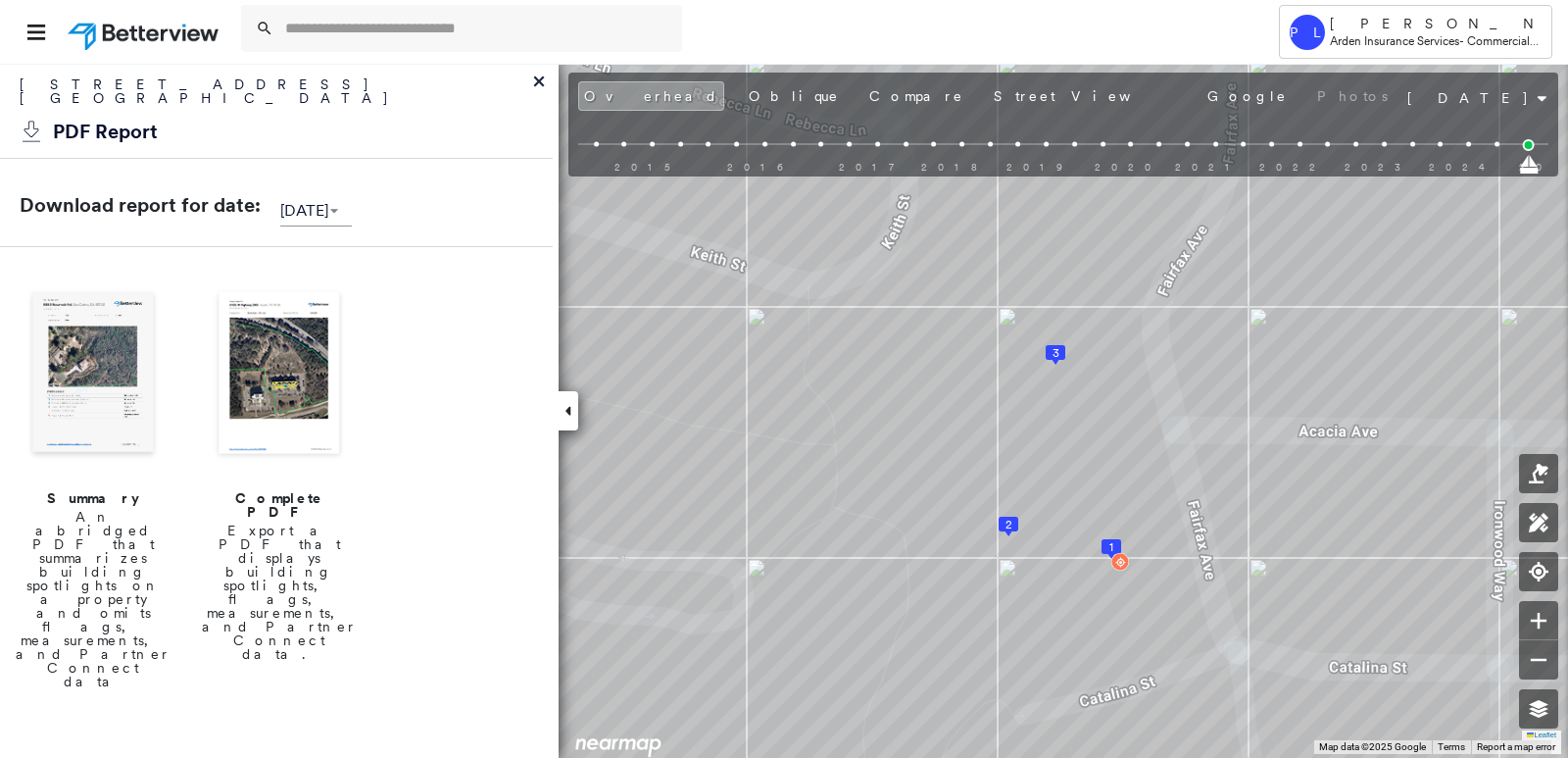 click at bounding box center [93, 375] 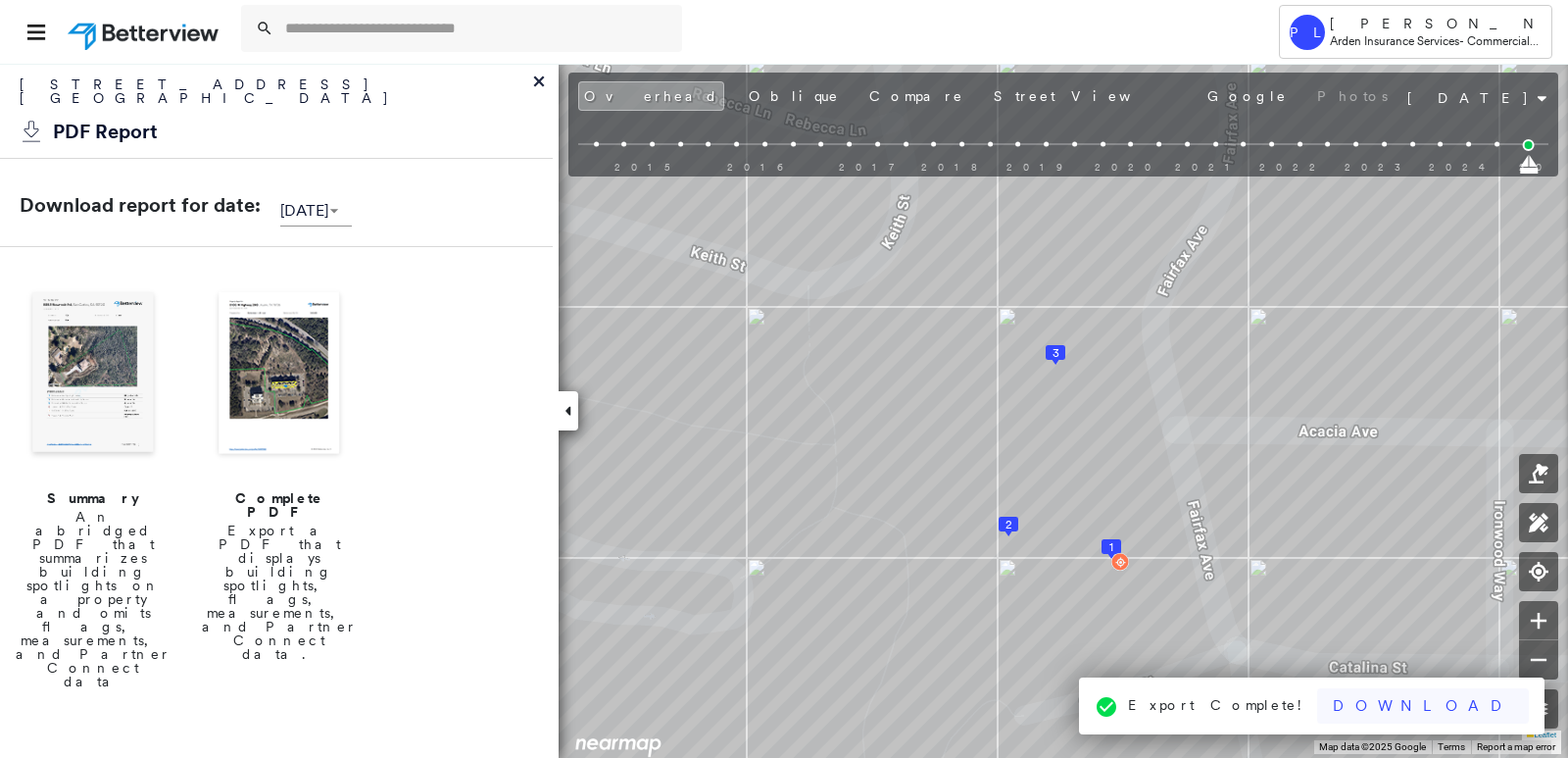 click on "Download" at bounding box center (1423, 706) 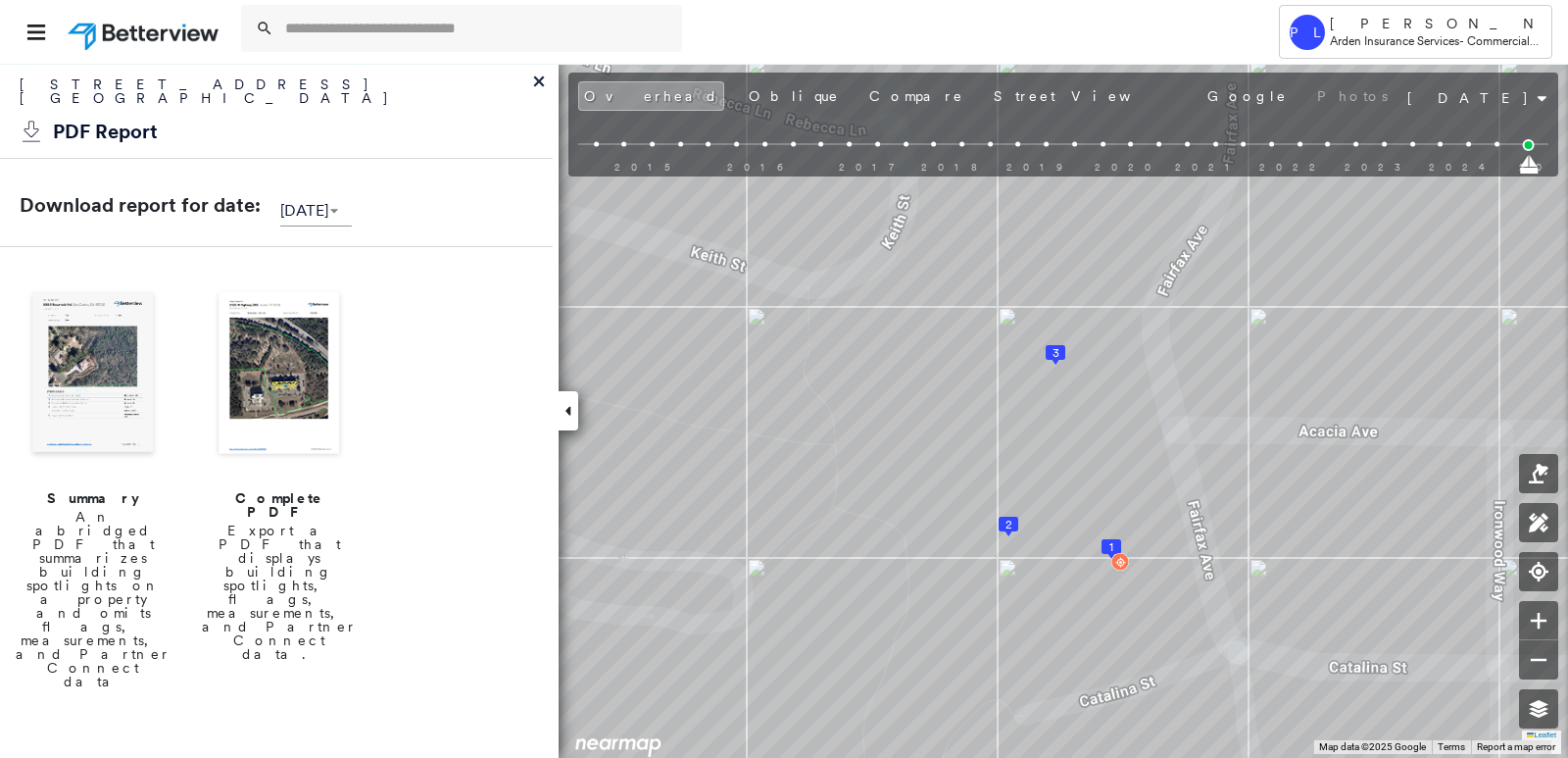 click at bounding box center [279, 375] 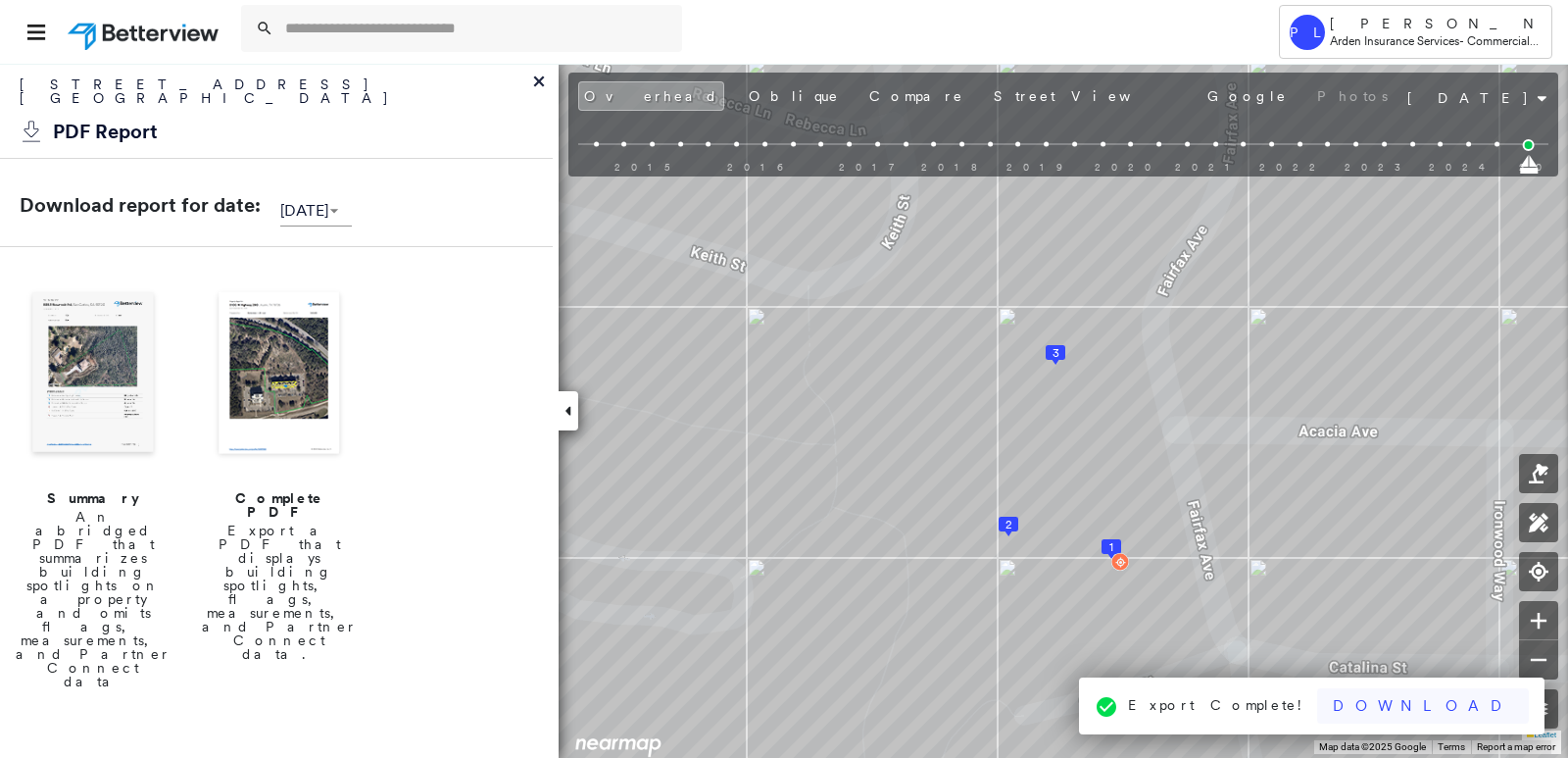 click on "Download" at bounding box center (1423, 706) 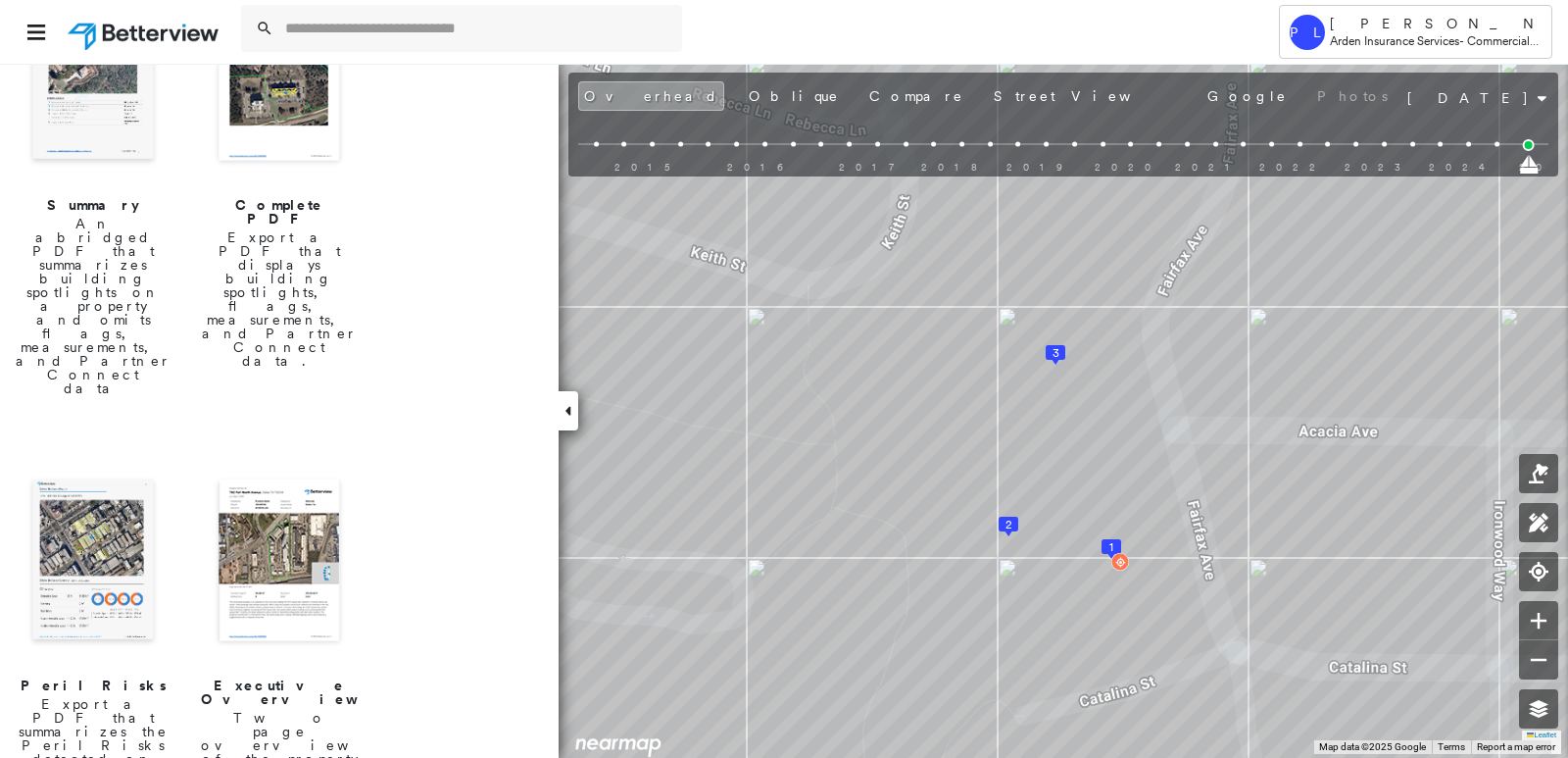 scroll, scrollTop: 294, scrollLeft: 0, axis: vertical 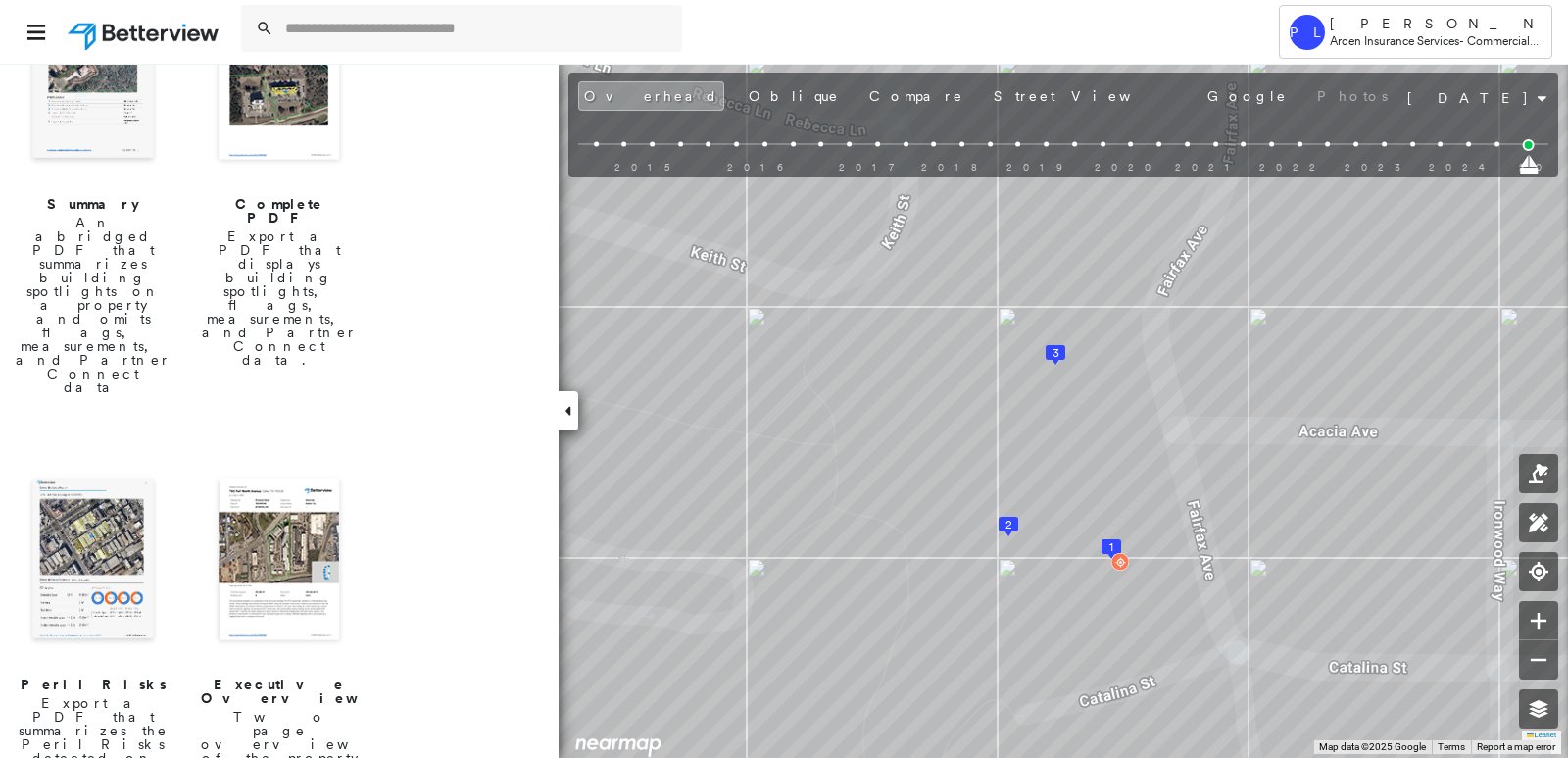 click at bounding box center (93, 561) 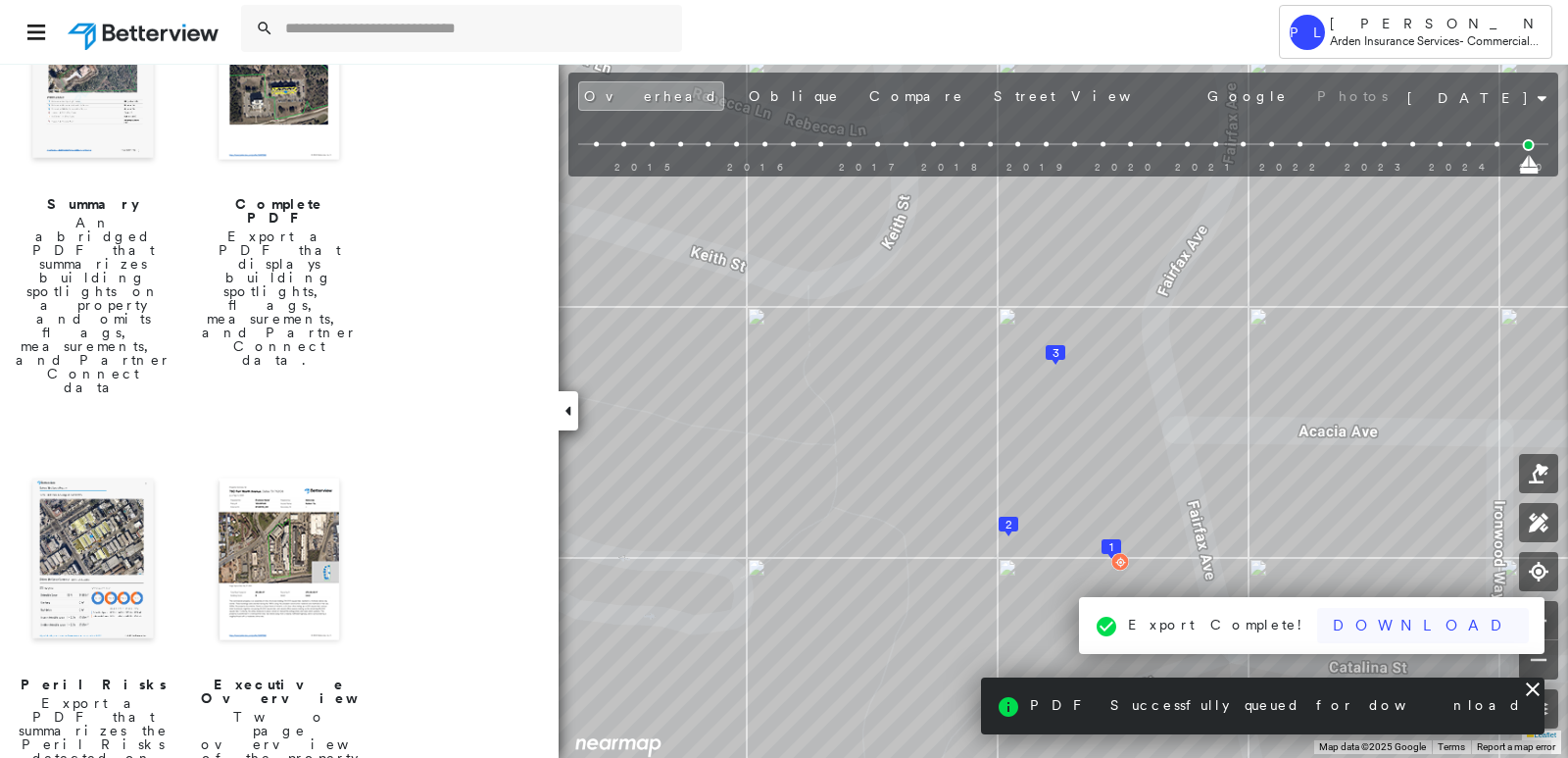 click on "Download" at bounding box center [1423, 626] 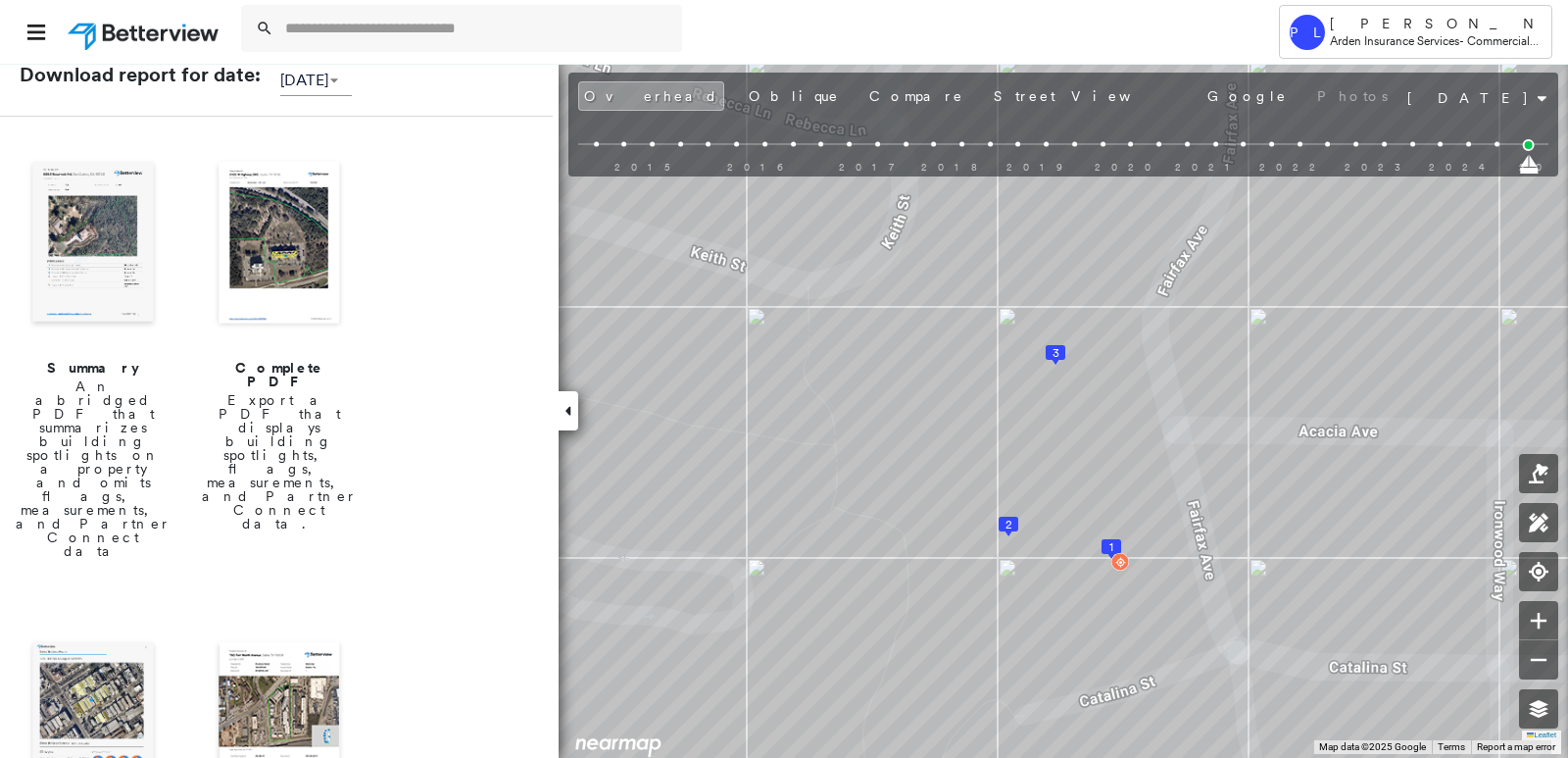 scroll, scrollTop: 0, scrollLeft: 0, axis: both 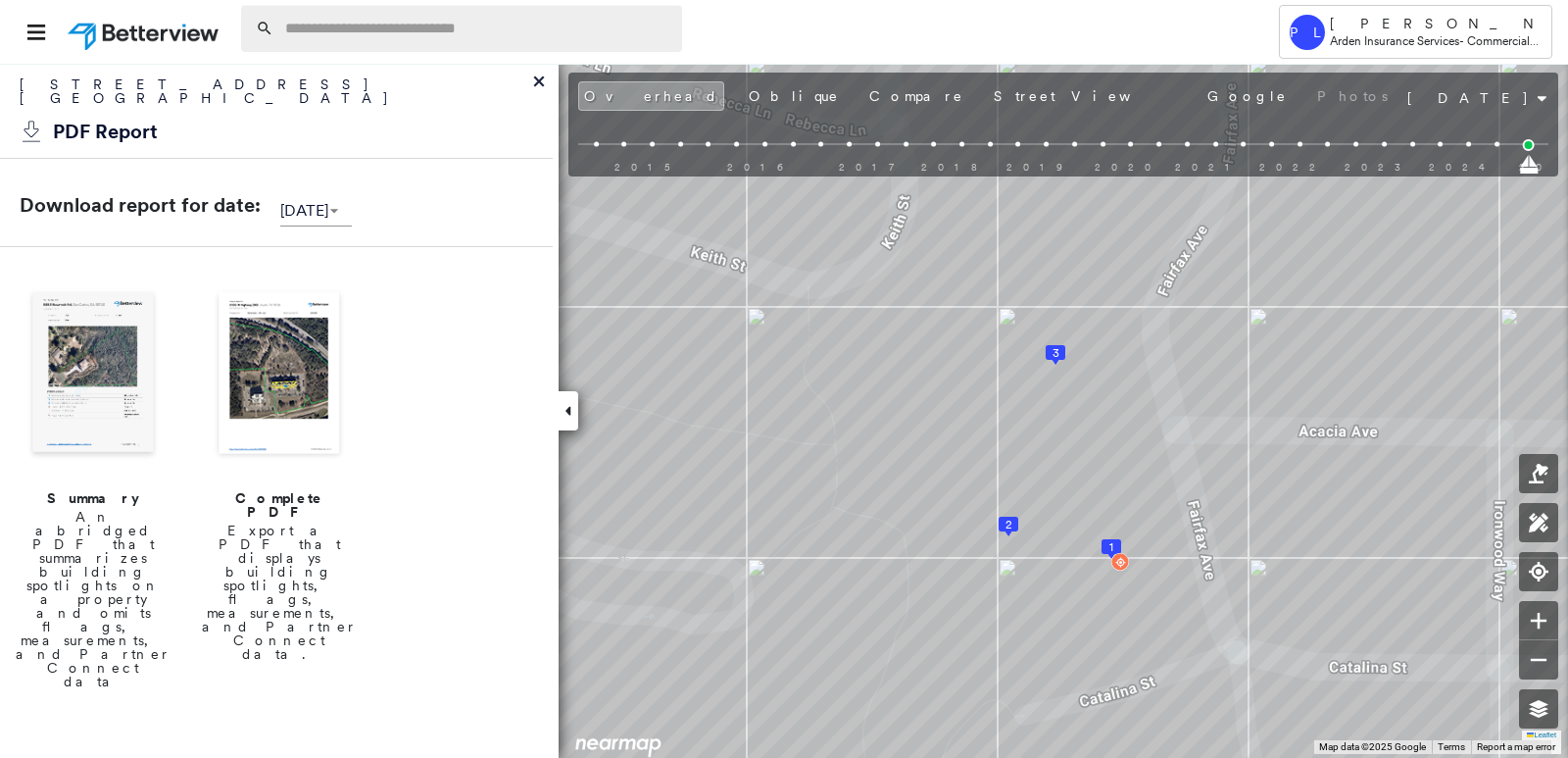 click at bounding box center [477, 28] 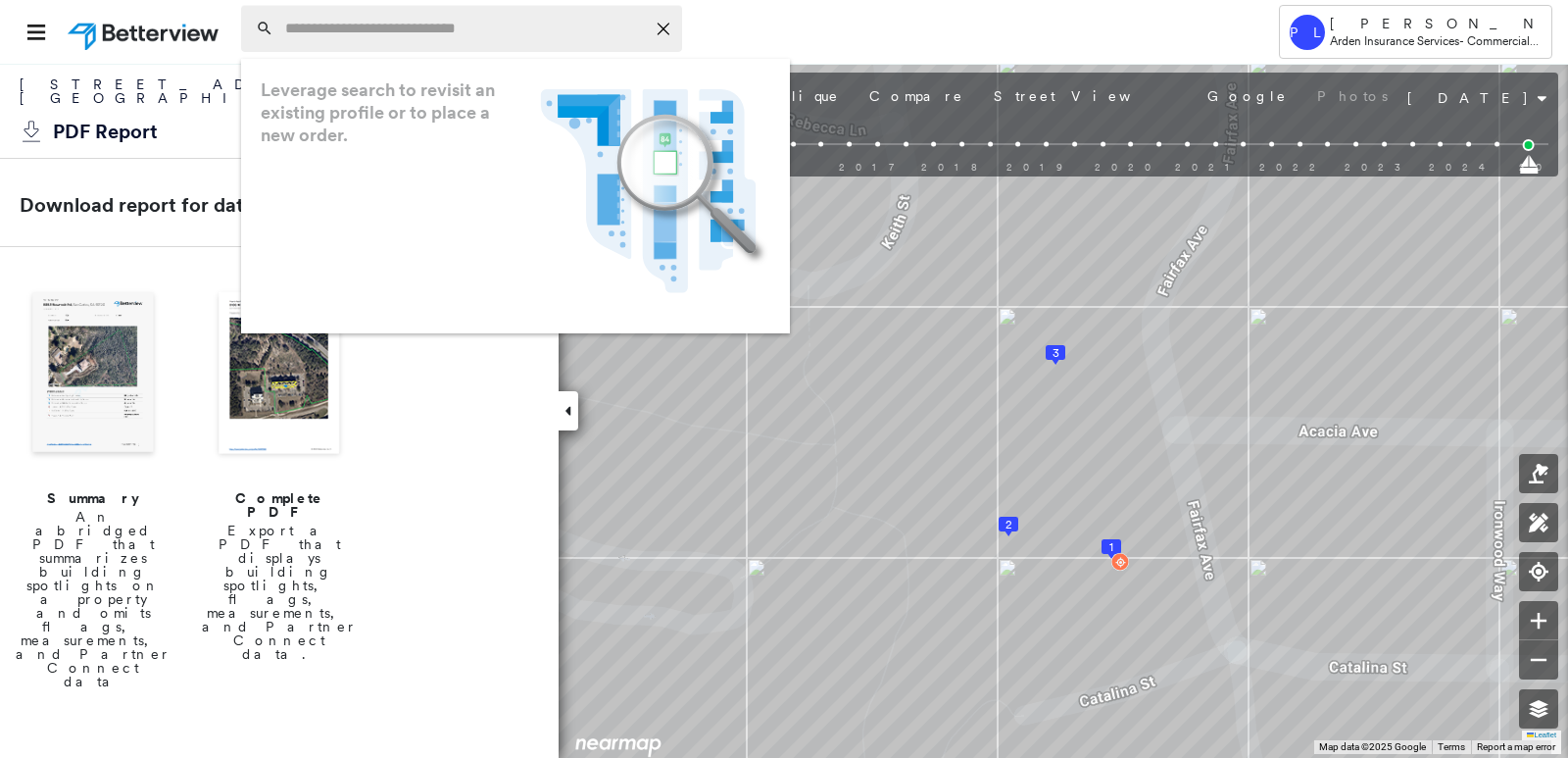 paste on "**********" 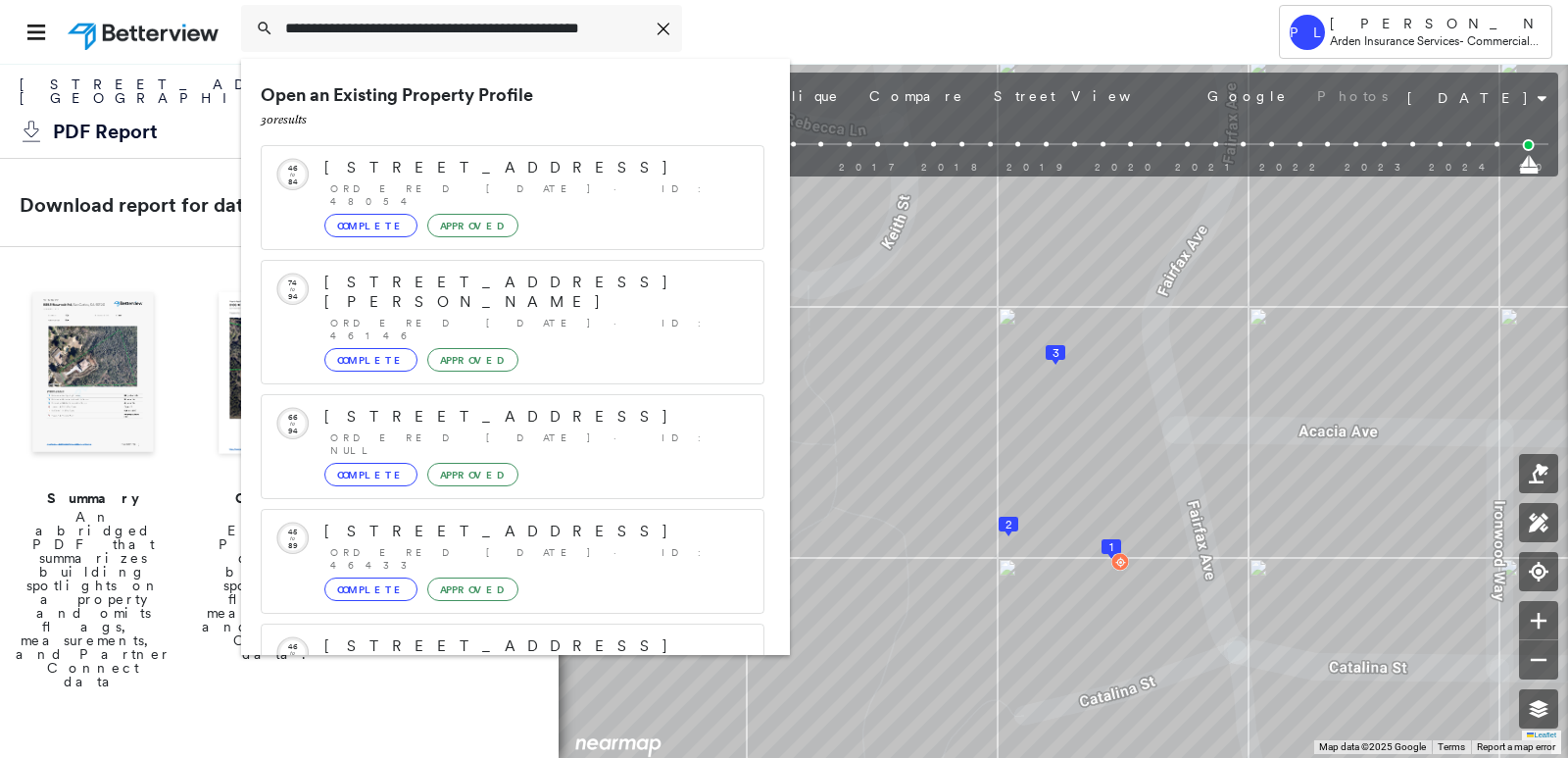 scroll, scrollTop: 209, scrollLeft: 0, axis: vertical 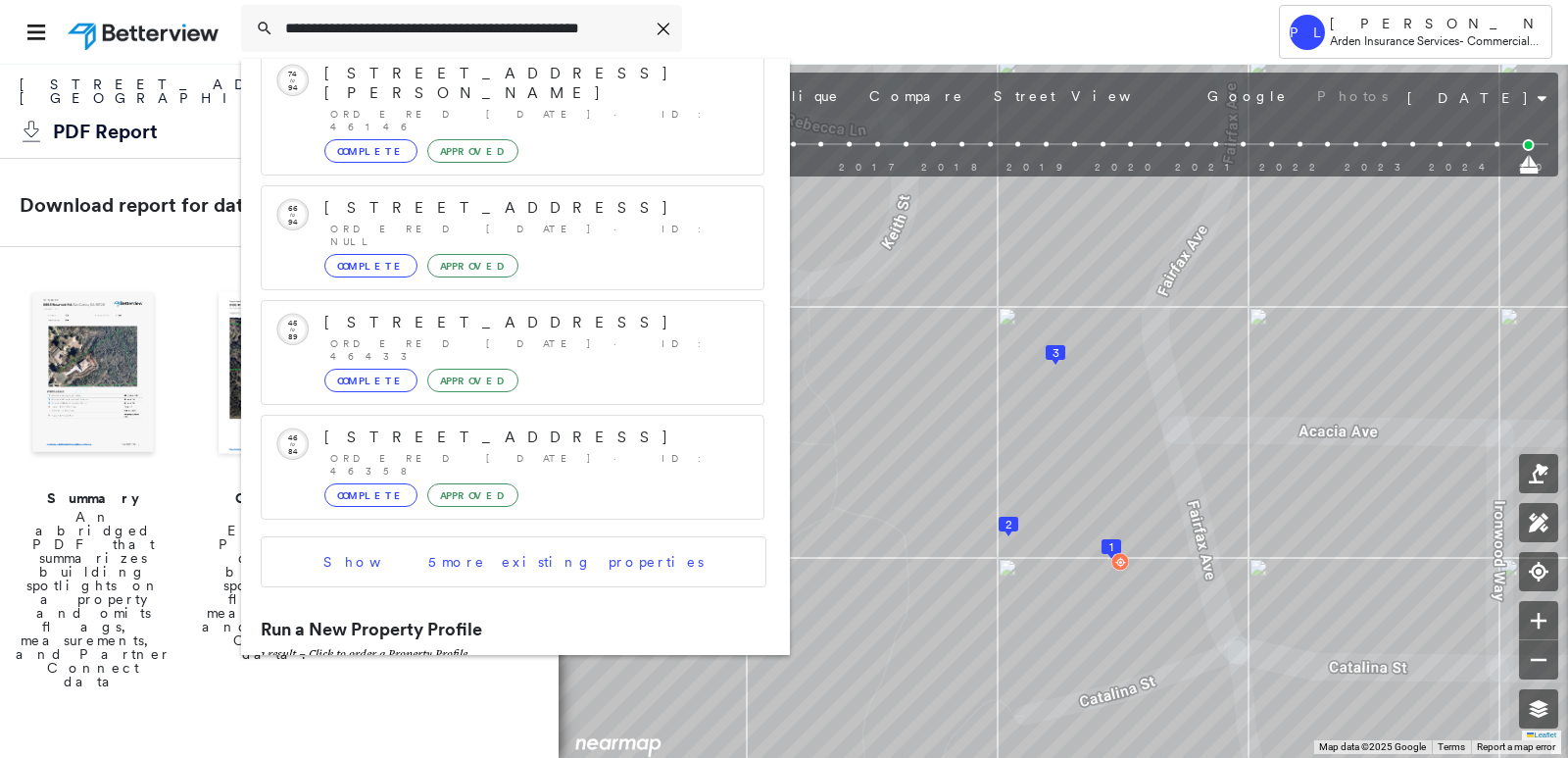 type on "**********" 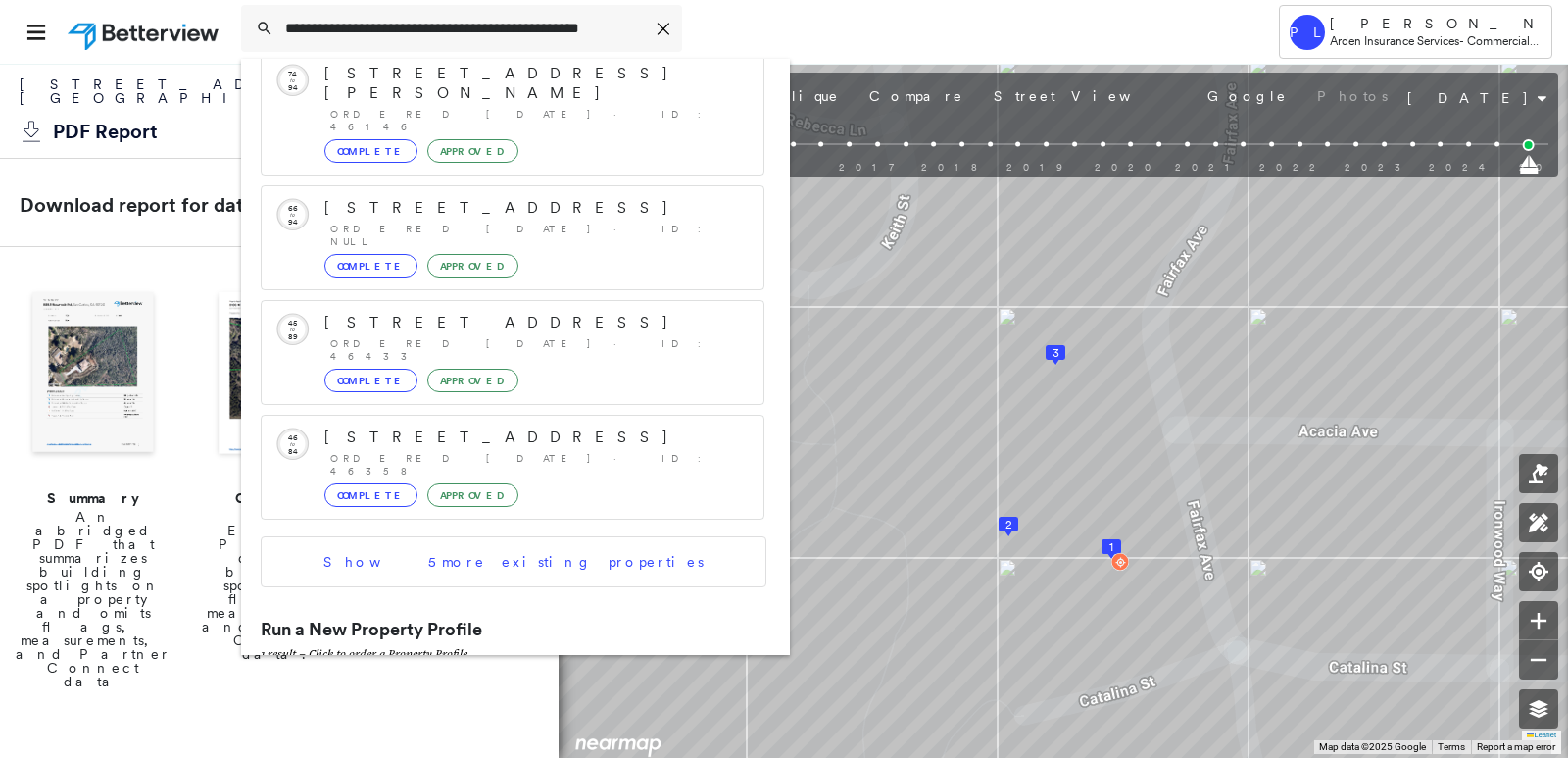click on "[STREET_ADDRESS]" at bounding box center (491, 697) 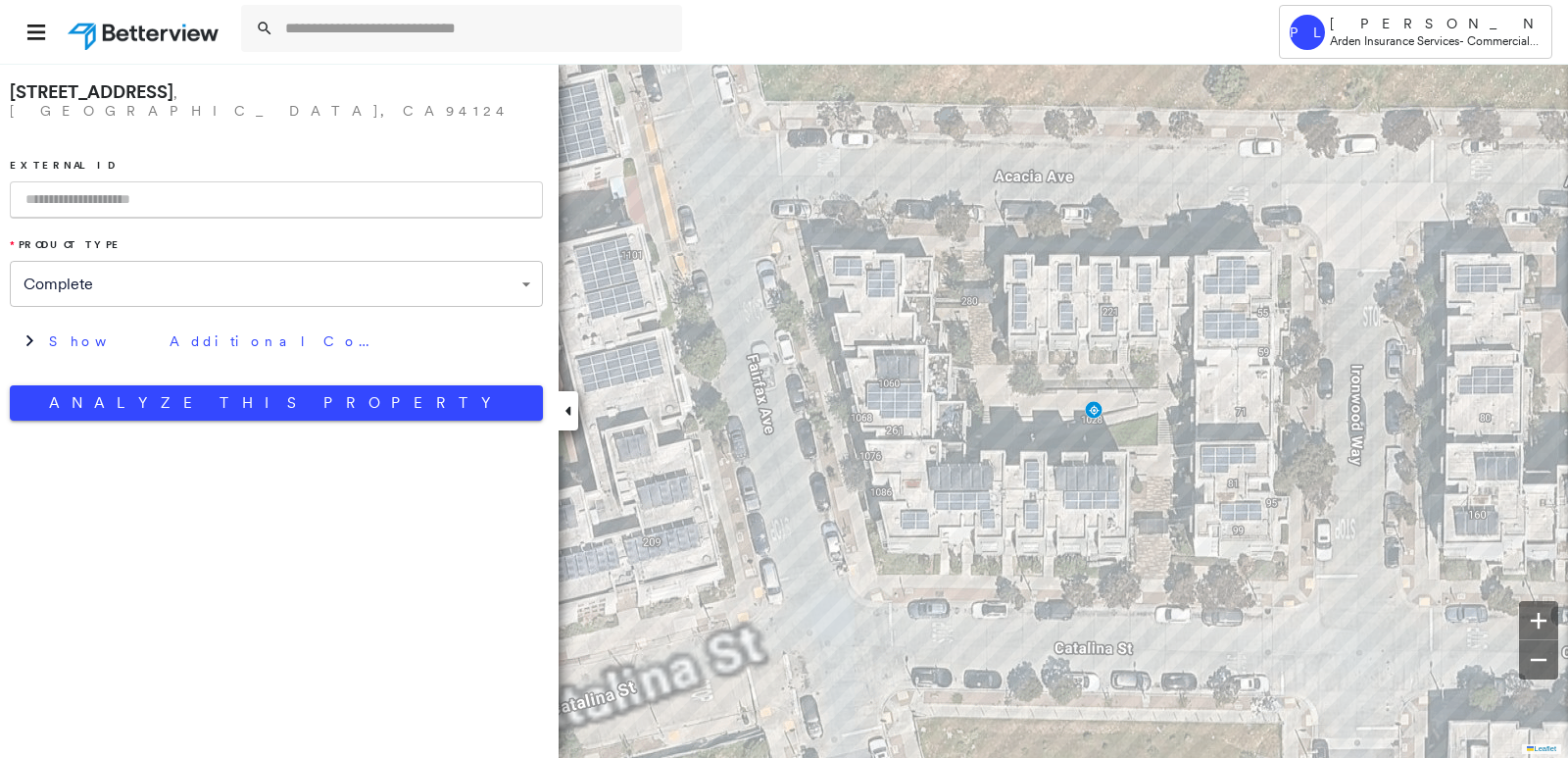click at bounding box center (276, 200) 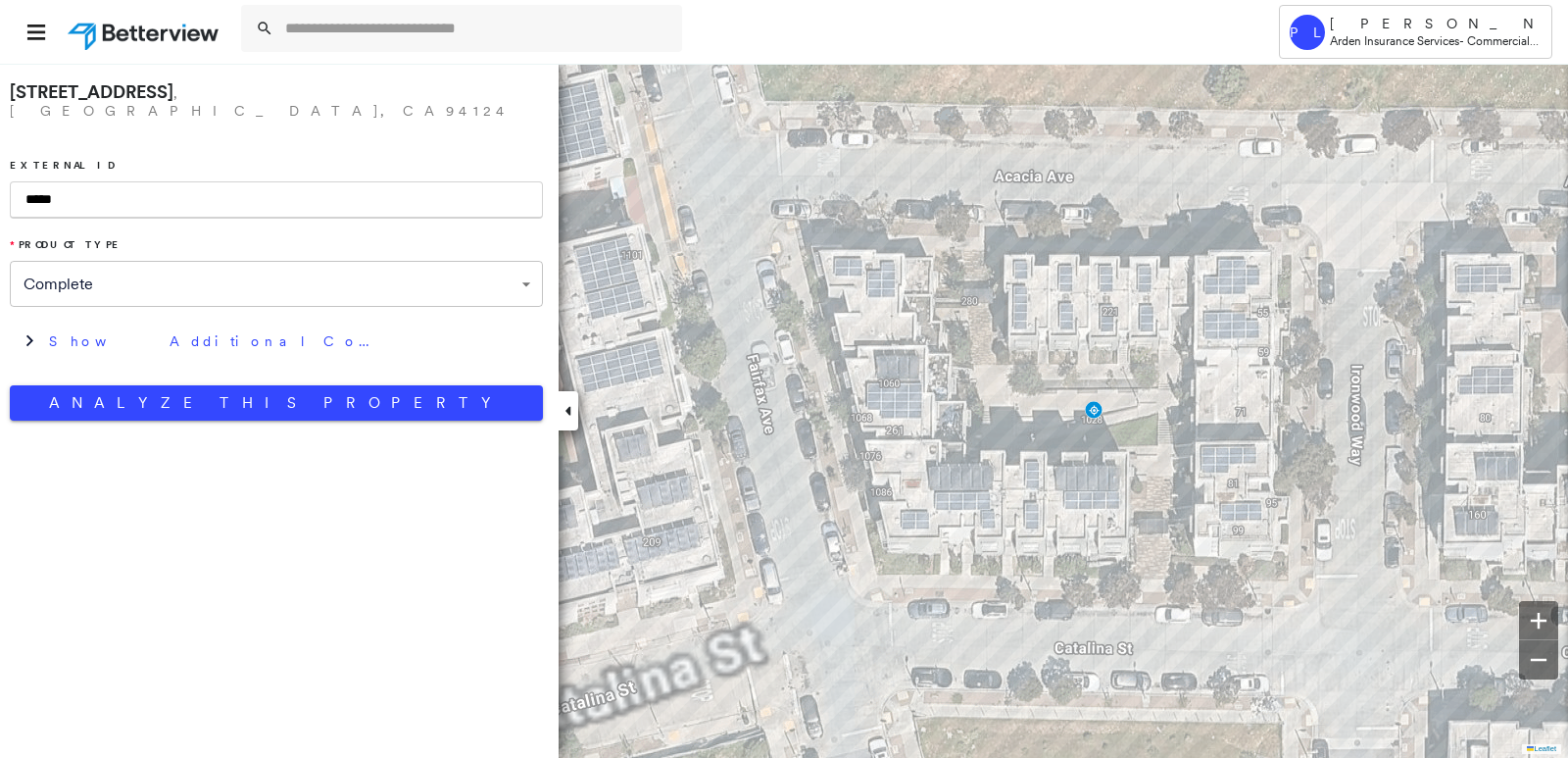 type on "*****" 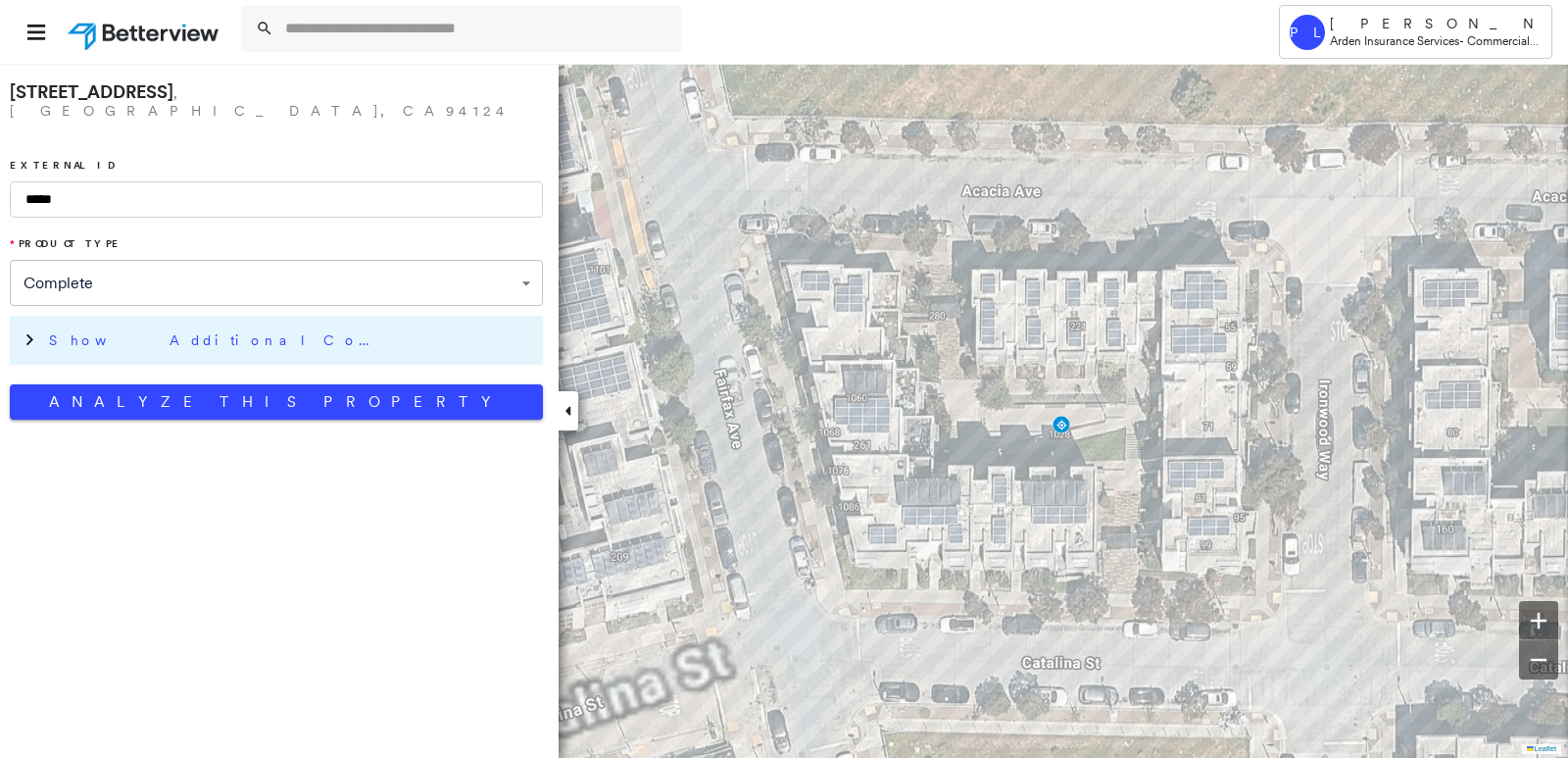 click on "Show Additional Company Data" at bounding box center (291, 340) 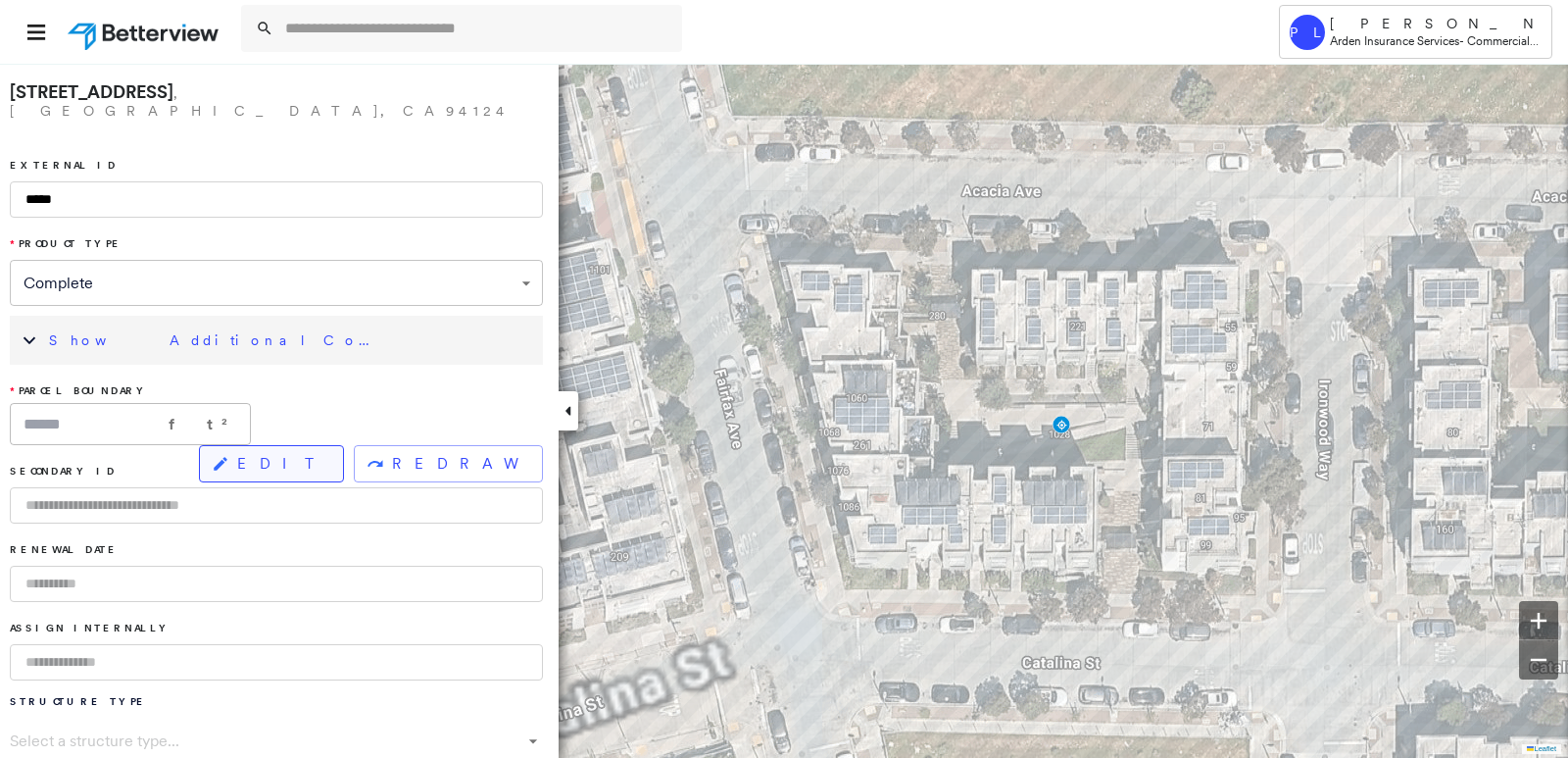 click on "EDIT" at bounding box center (282, 464) 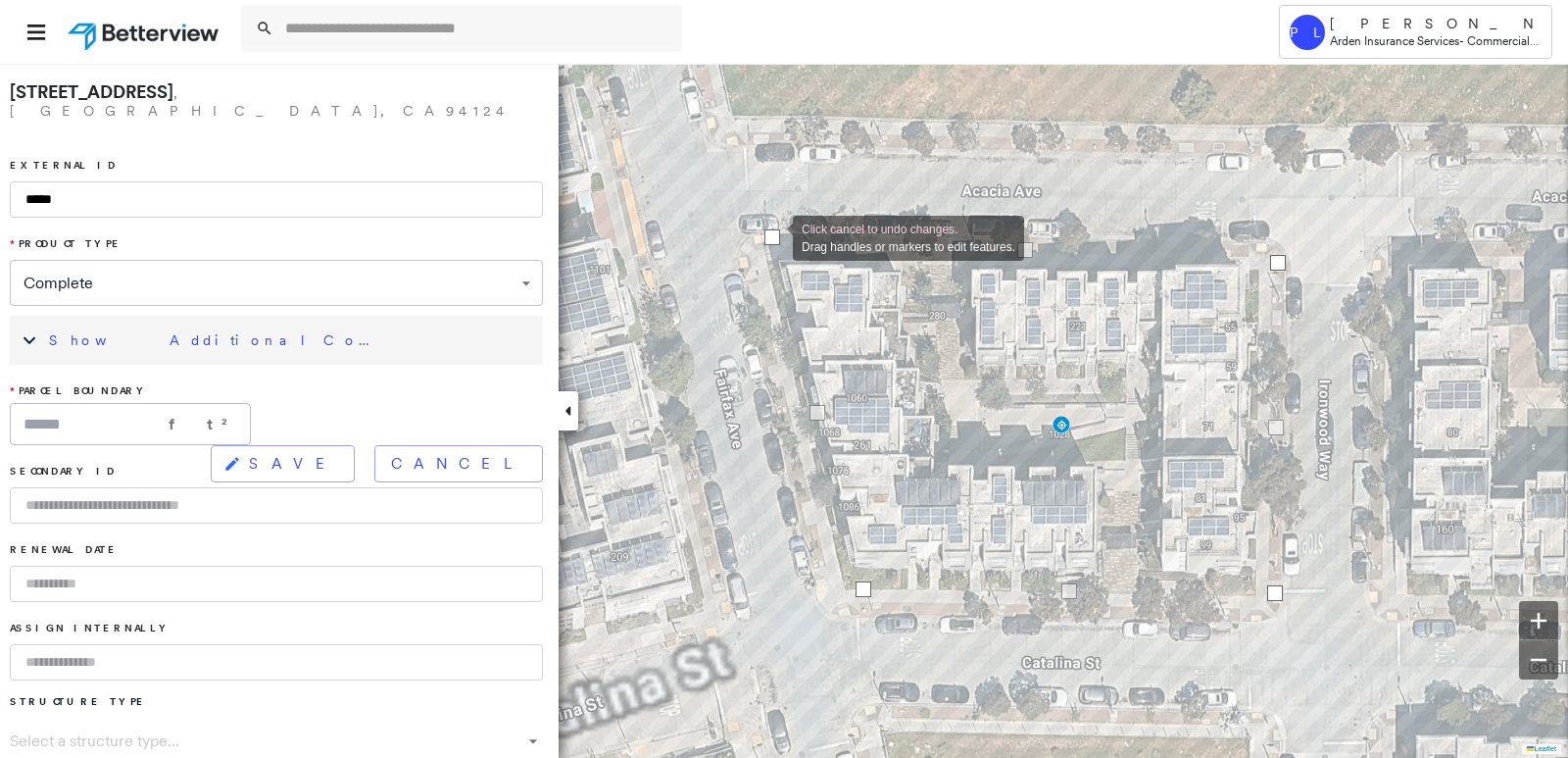 drag, startPoint x: 785, startPoint y: 258, endPoint x: 773, endPoint y: 236, distance: 25.059928 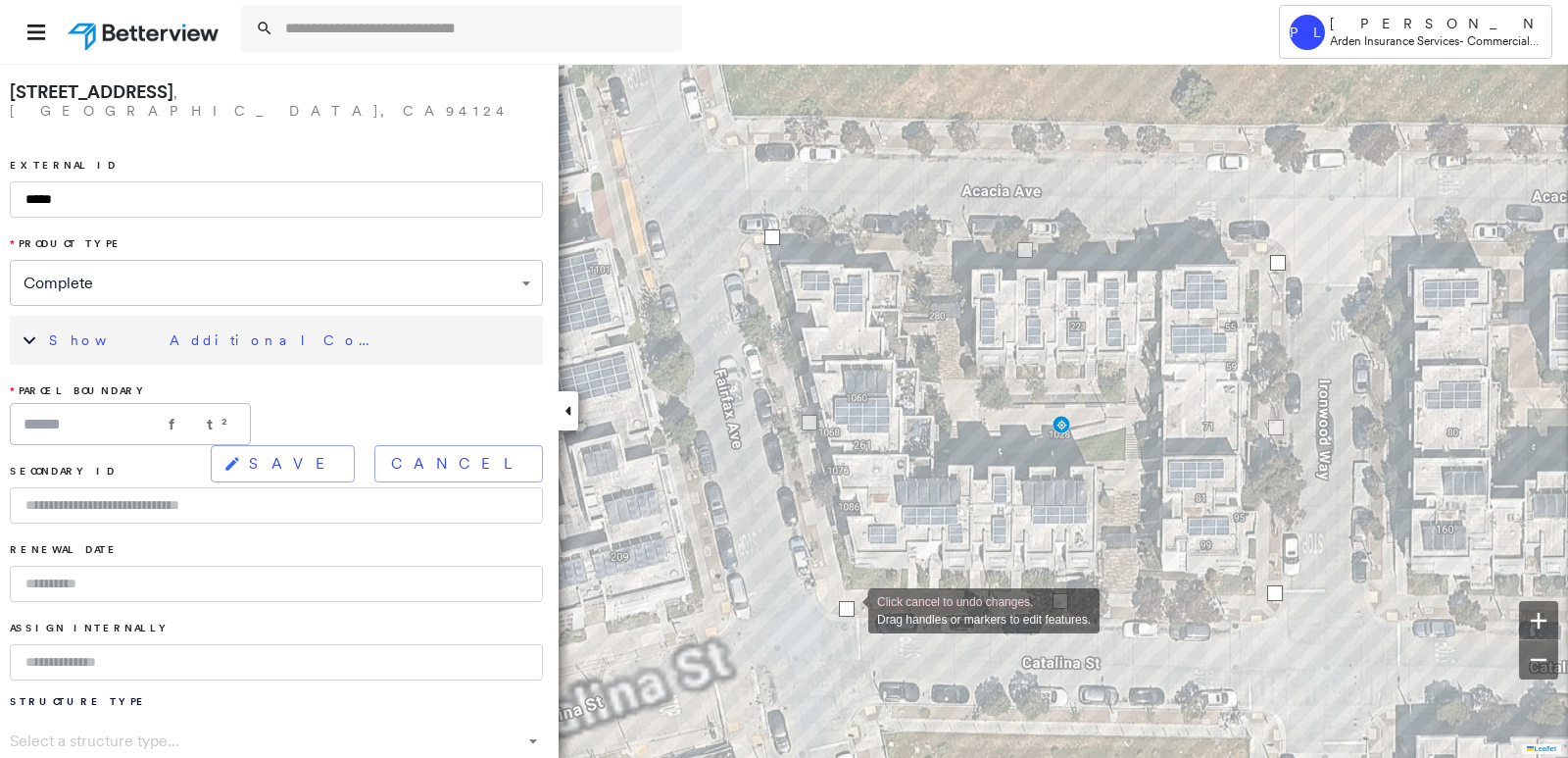 drag, startPoint x: 865, startPoint y: 589, endPoint x: 849, endPoint y: 609, distance: 25.6125 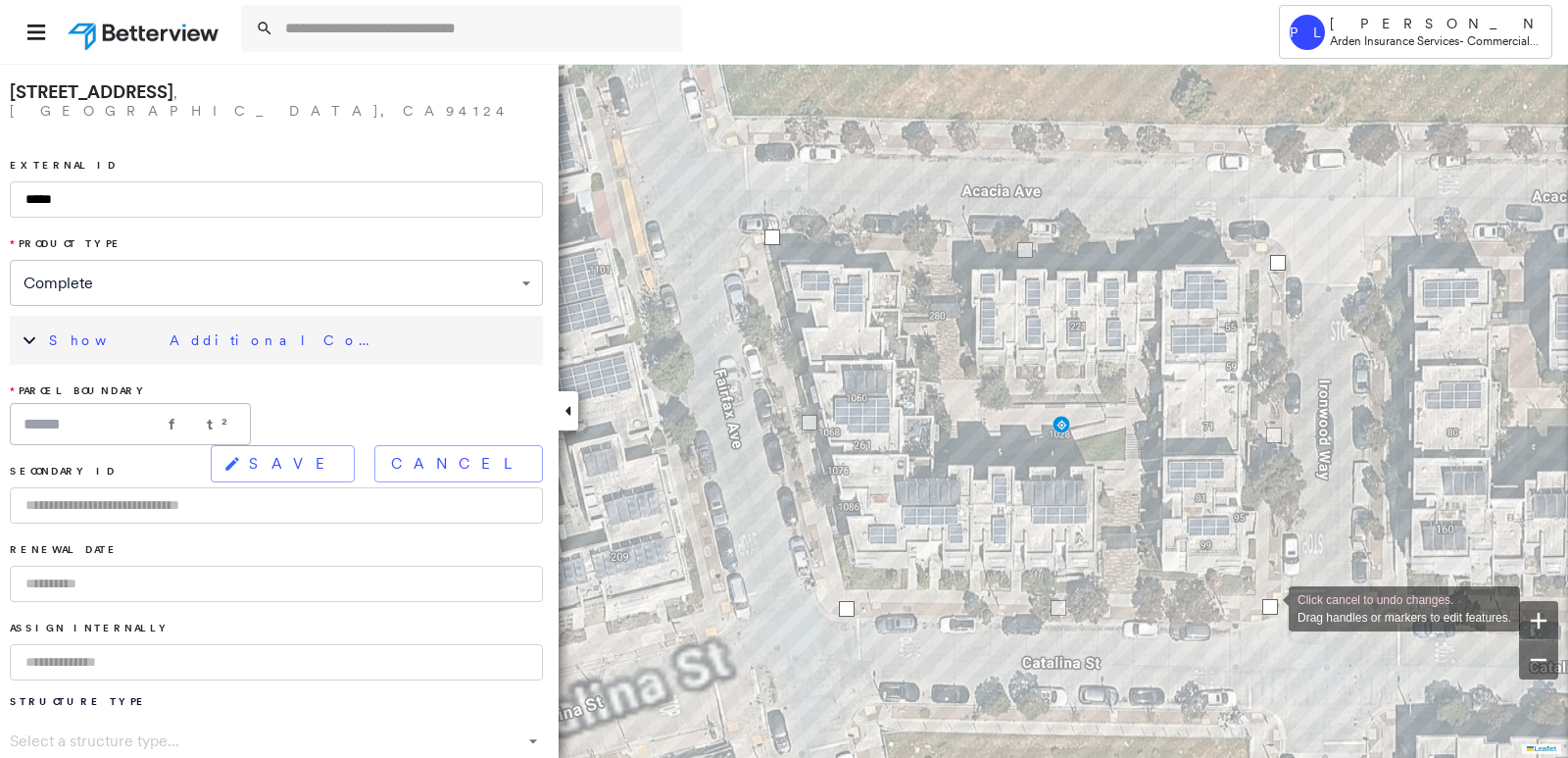 drag, startPoint x: 1274, startPoint y: 593, endPoint x: 1269, endPoint y: 607, distance: 14.866069 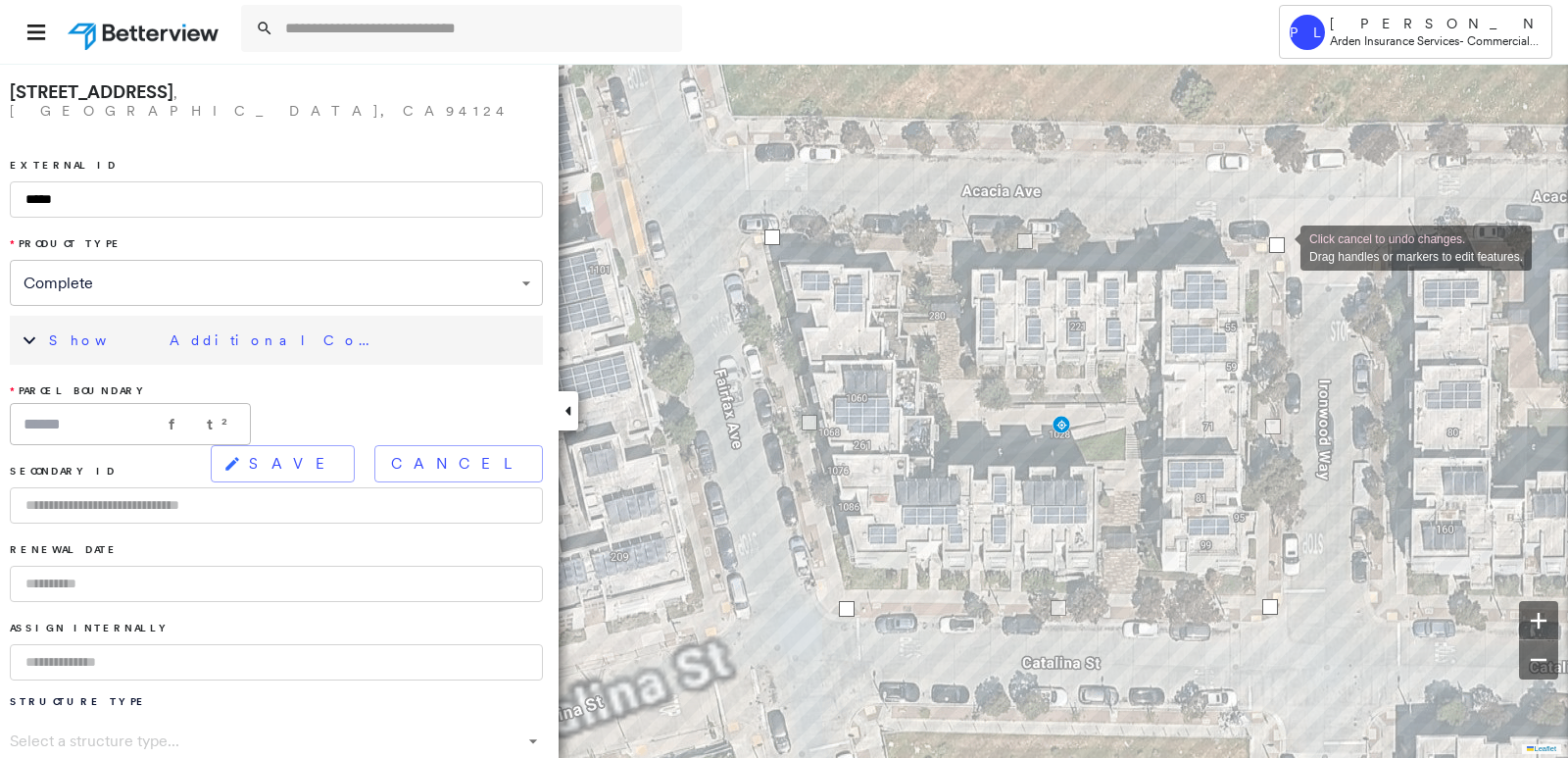 drag, startPoint x: 1281, startPoint y: 261, endPoint x: 1281, endPoint y: 246, distance: 15 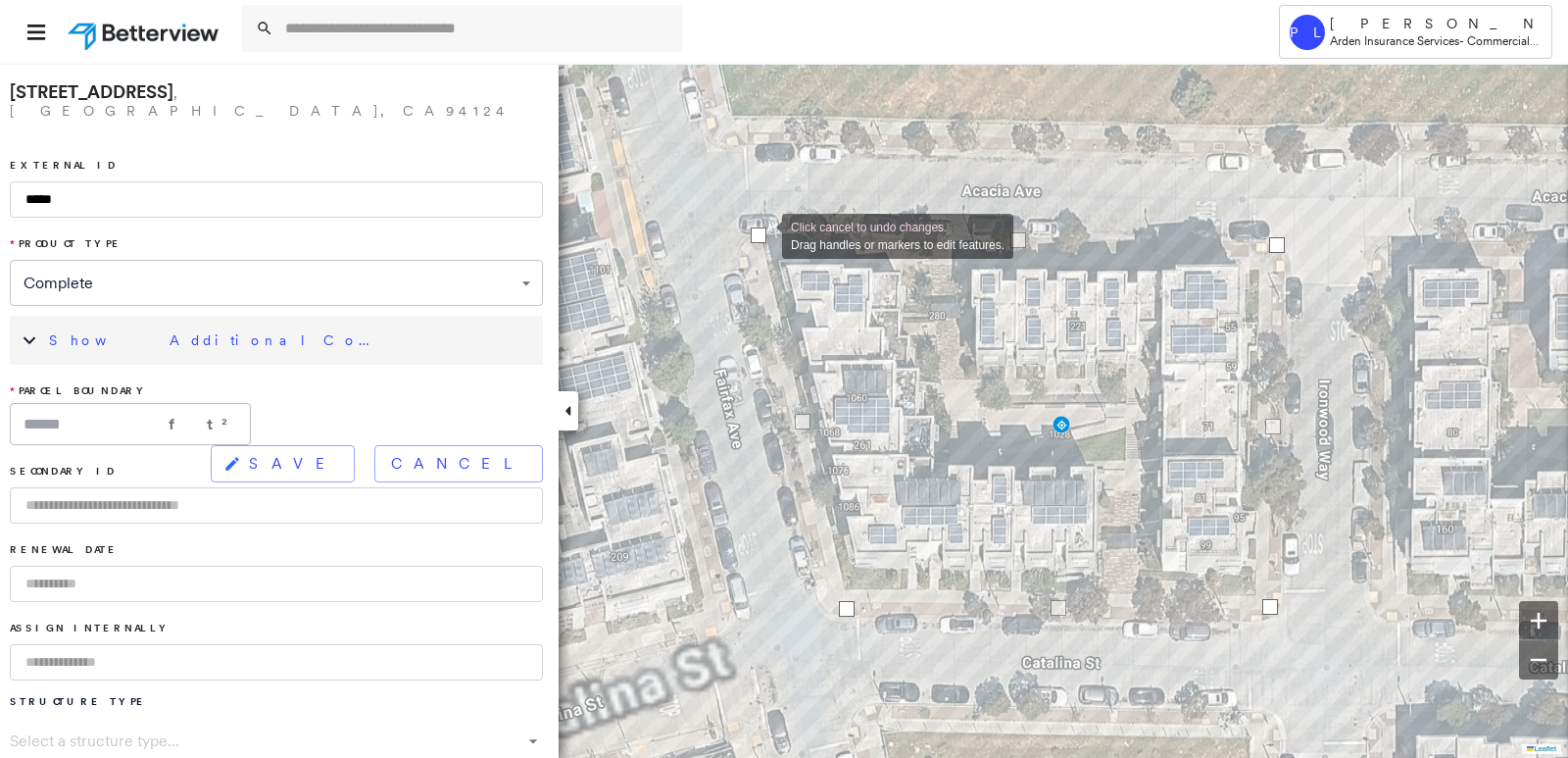 drag, startPoint x: 776, startPoint y: 236, endPoint x: 762, endPoint y: 234, distance: 14.142136 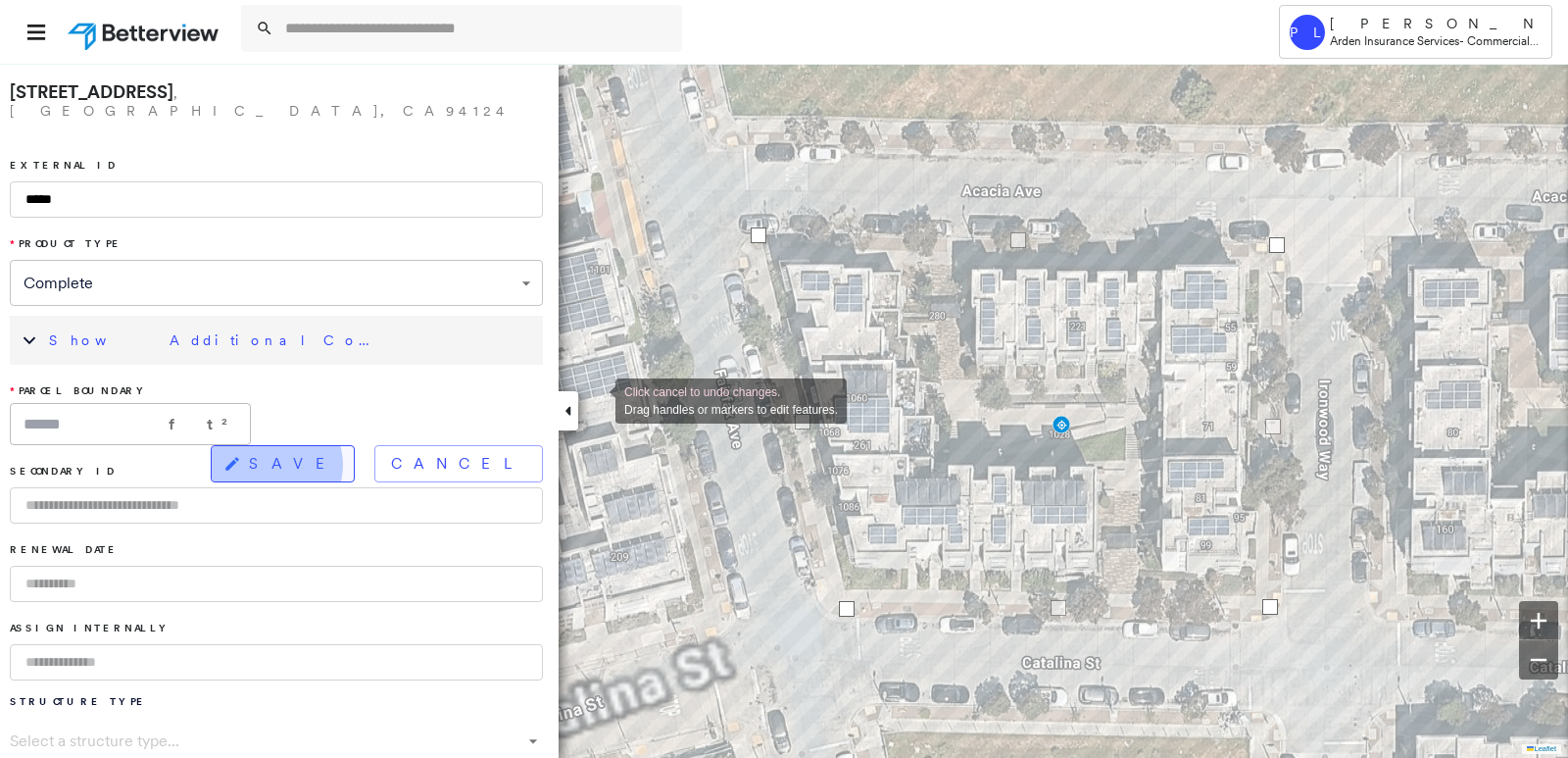 click on "SAVE" at bounding box center [293, 464] 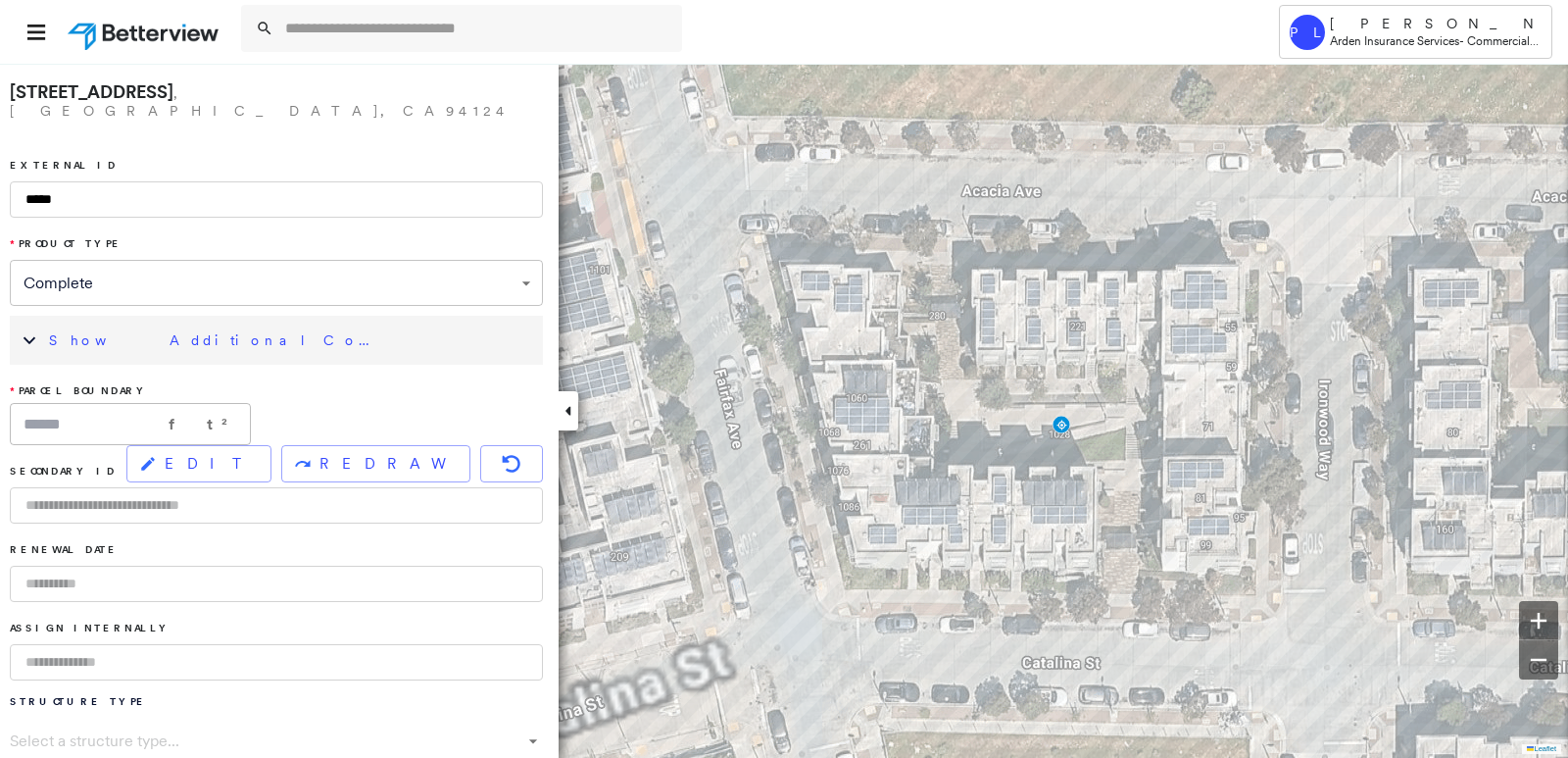 click on "Show Additional Company Data" at bounding box center (291, 340) 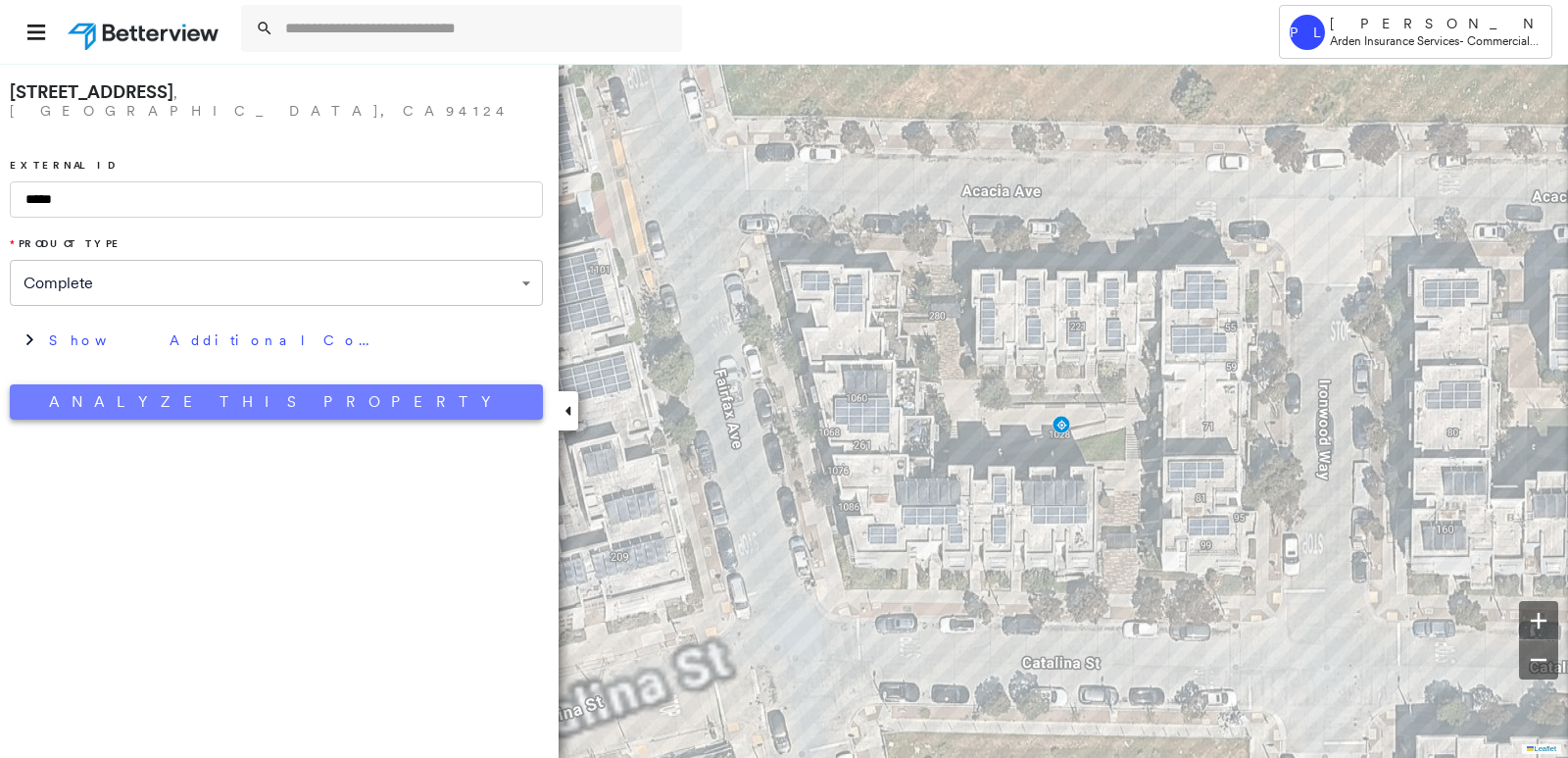 click on "Analyze This Property" at bounding box center (276, 402) 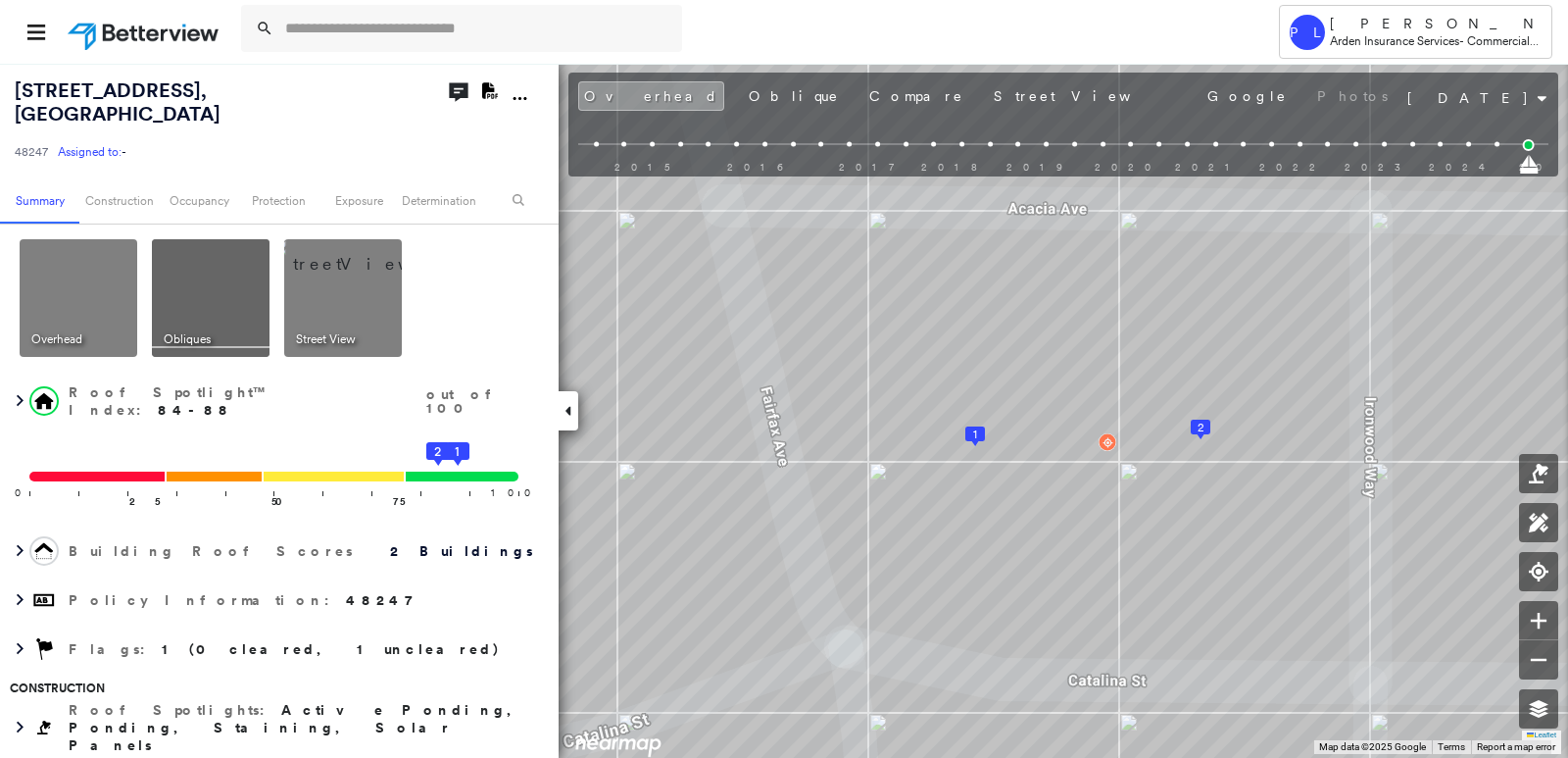click on "Download PDF Report" 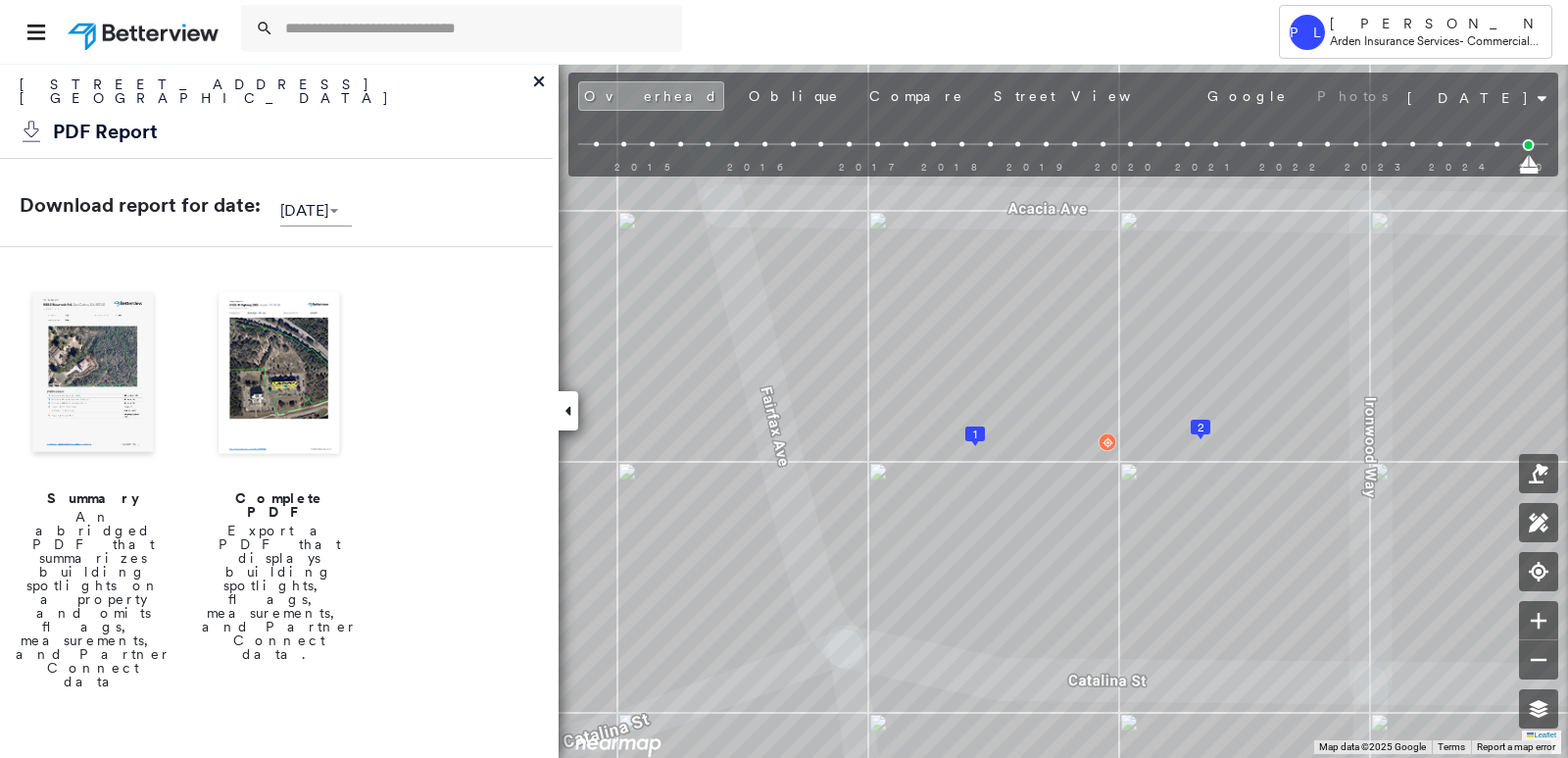 click at bounding box center (93, 375) 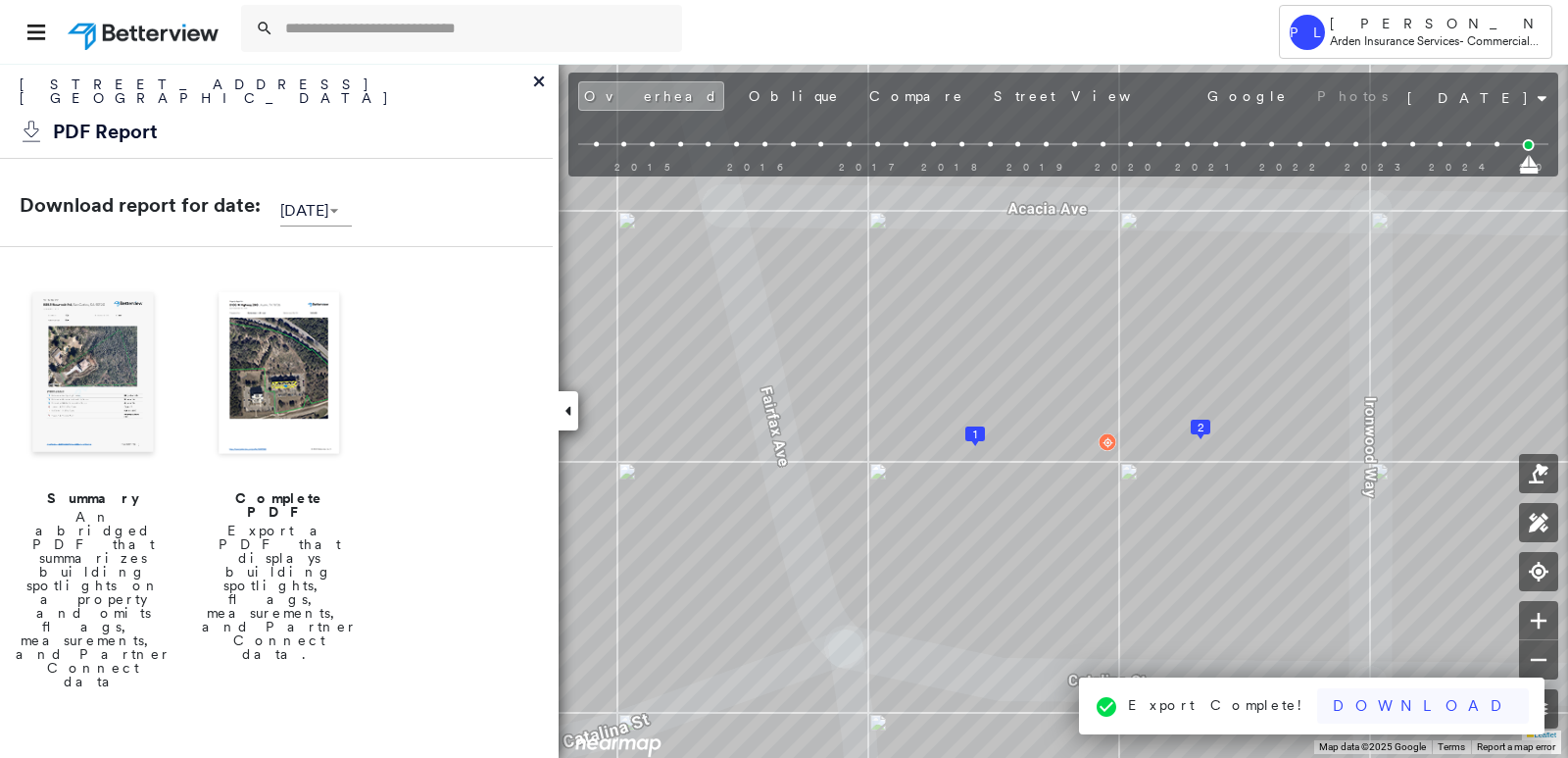 click on "Download" at bounding box center (1423, 706) 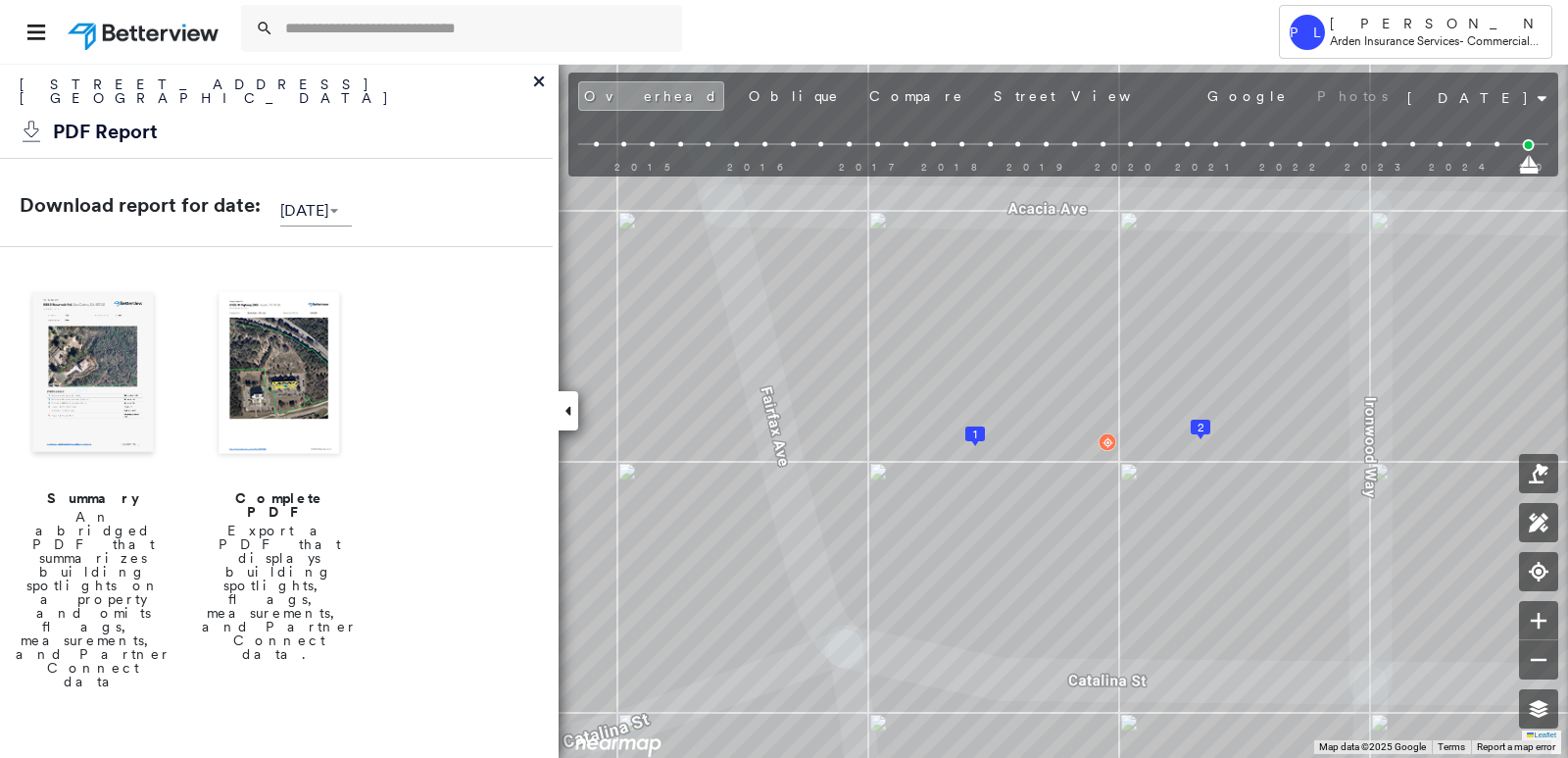 click at bounding box center (279, 375) 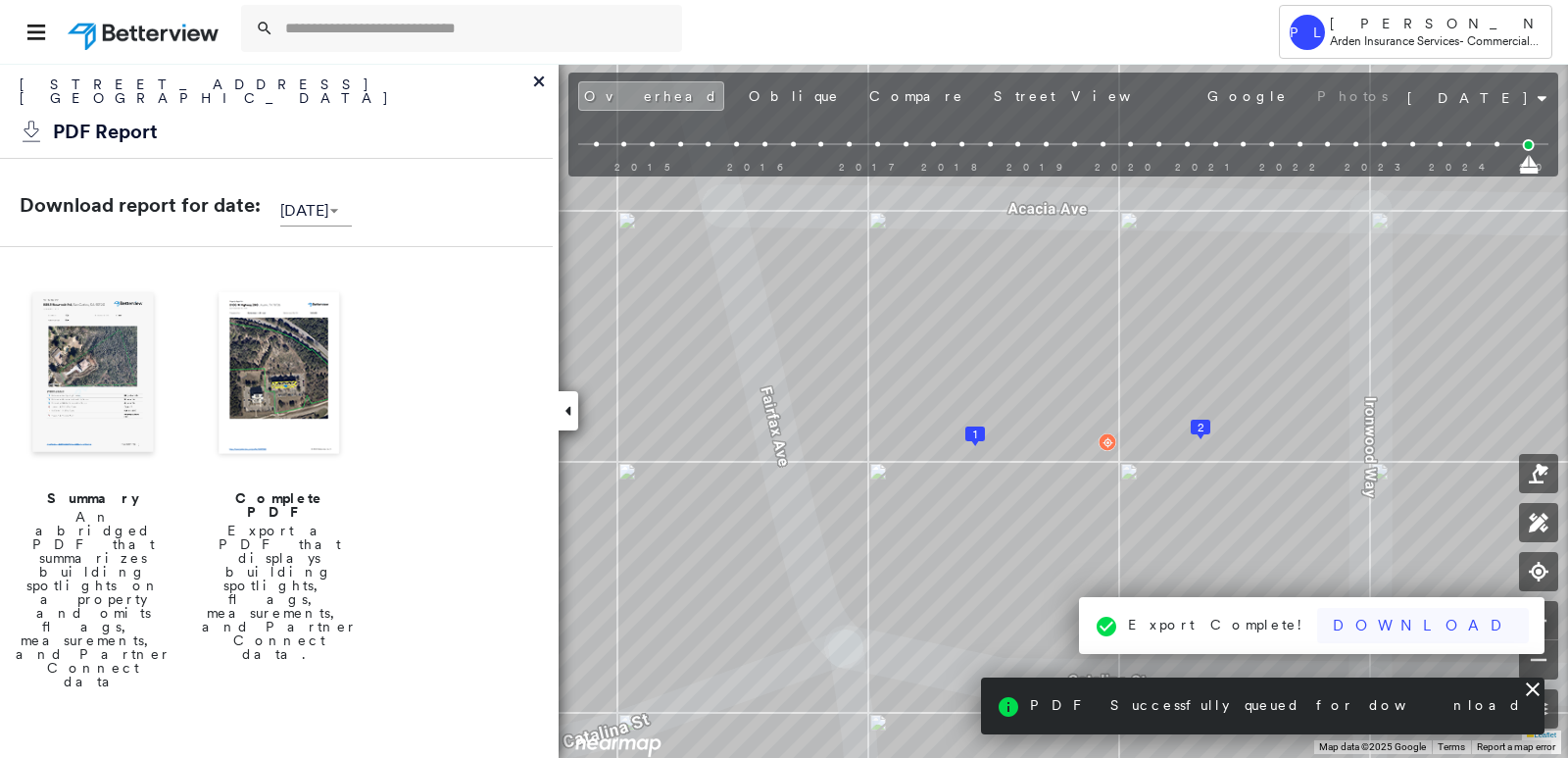 click on "Download" at bounding box center [1423, 626] 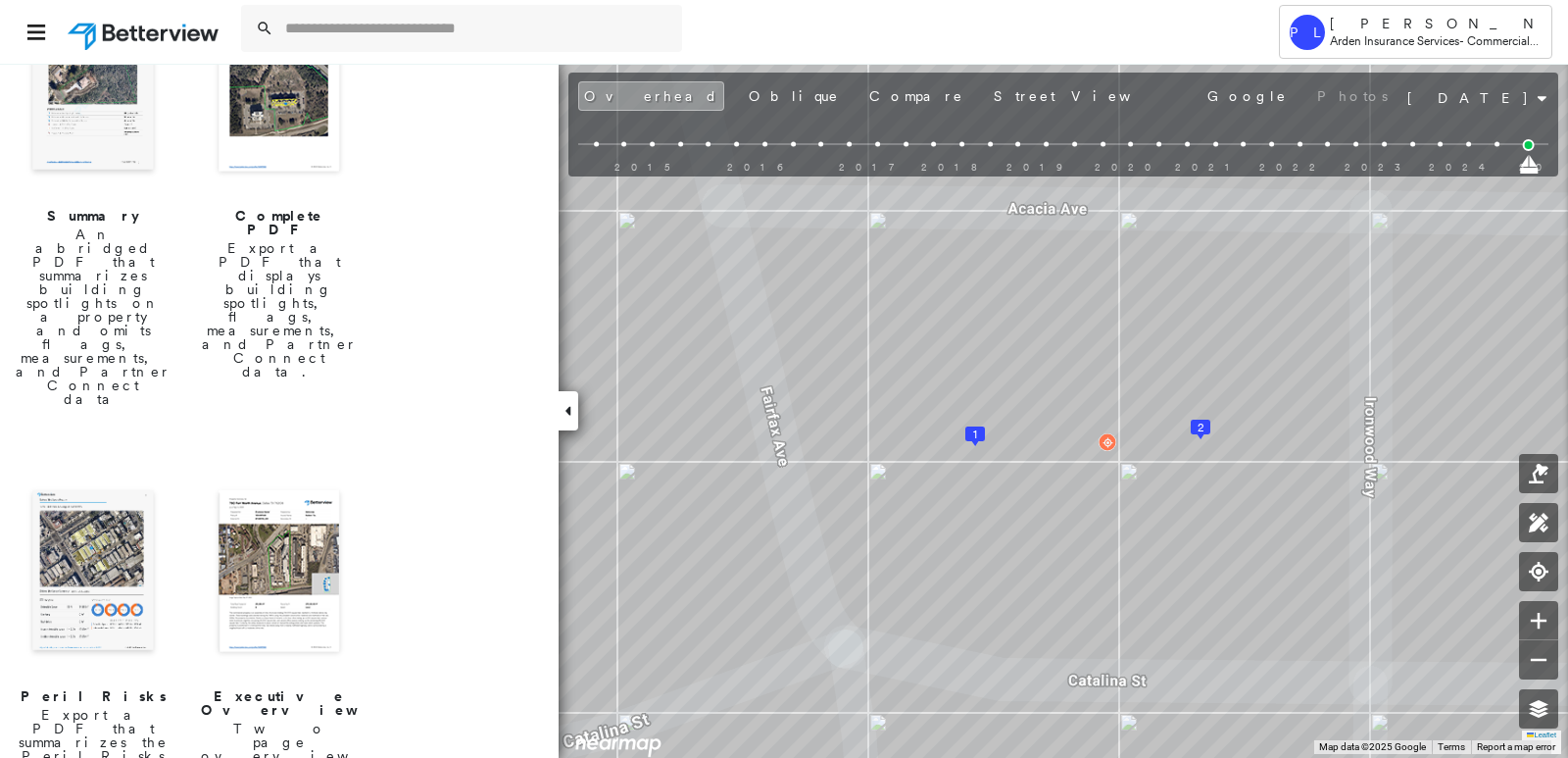 scroll, scrollTop: 294, scrollLeft: 0, axis: vertical 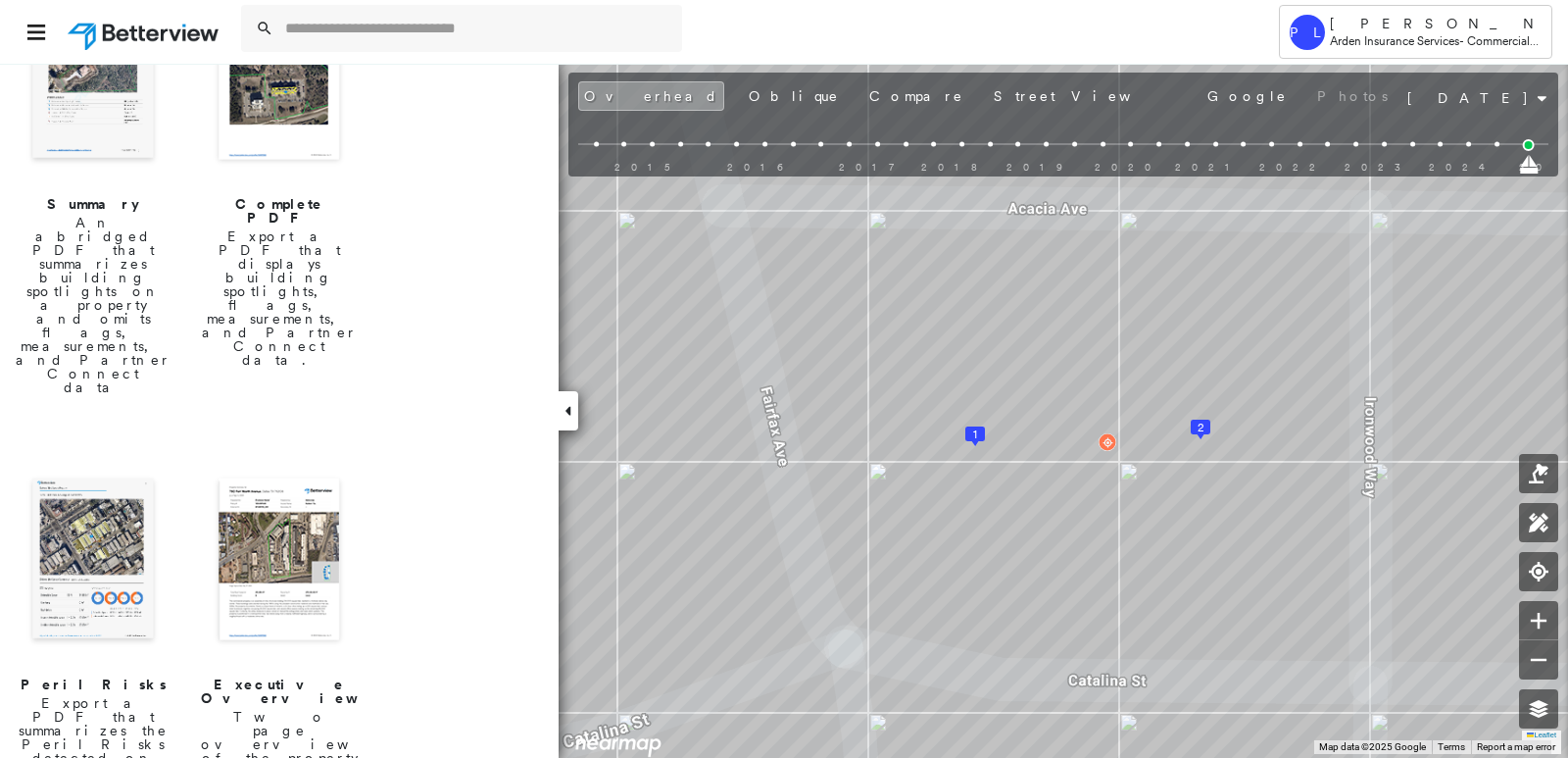 click at bounding box center [93, 561] 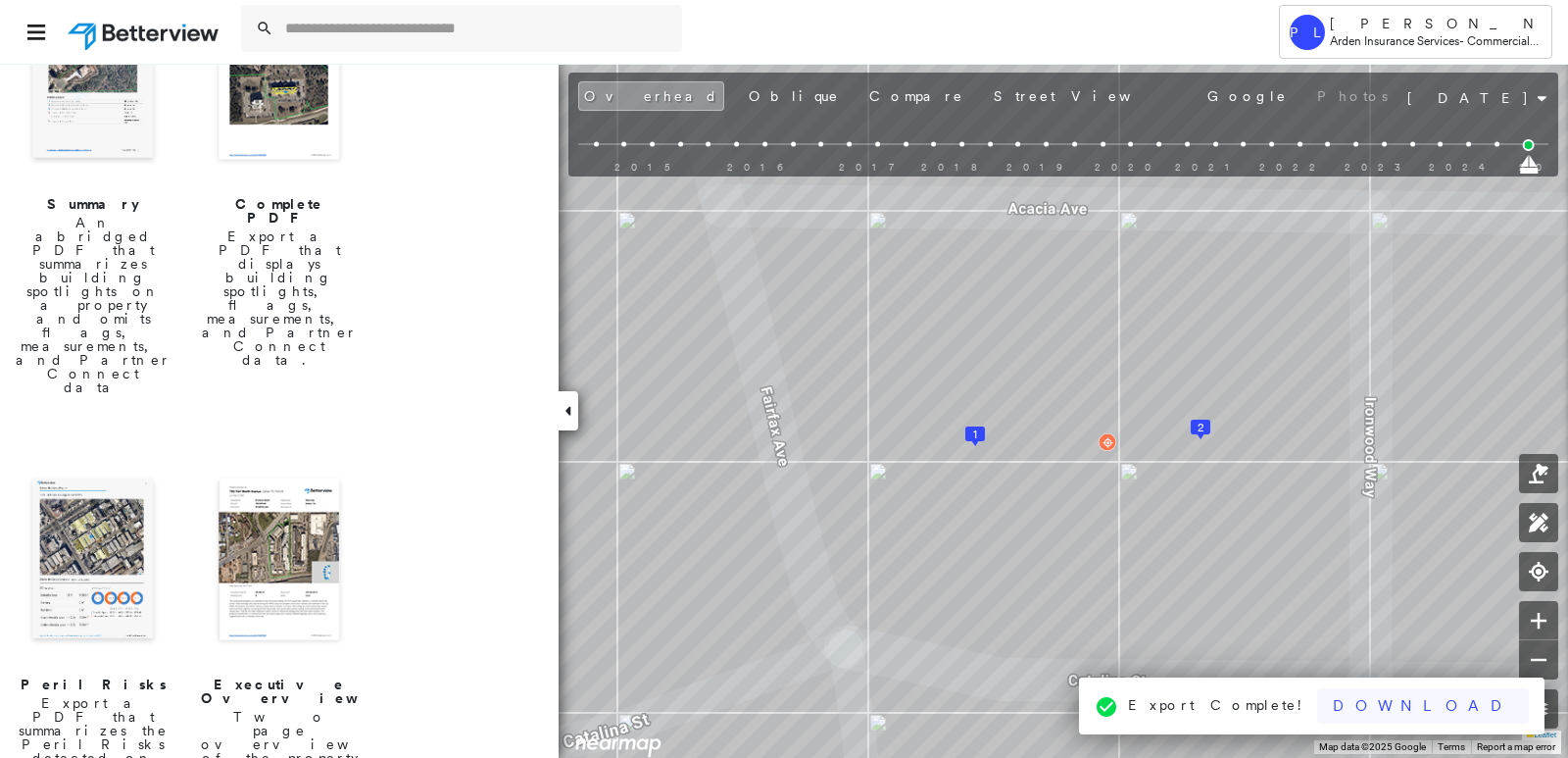 click on "Download" at bounding box center [1423, 706] 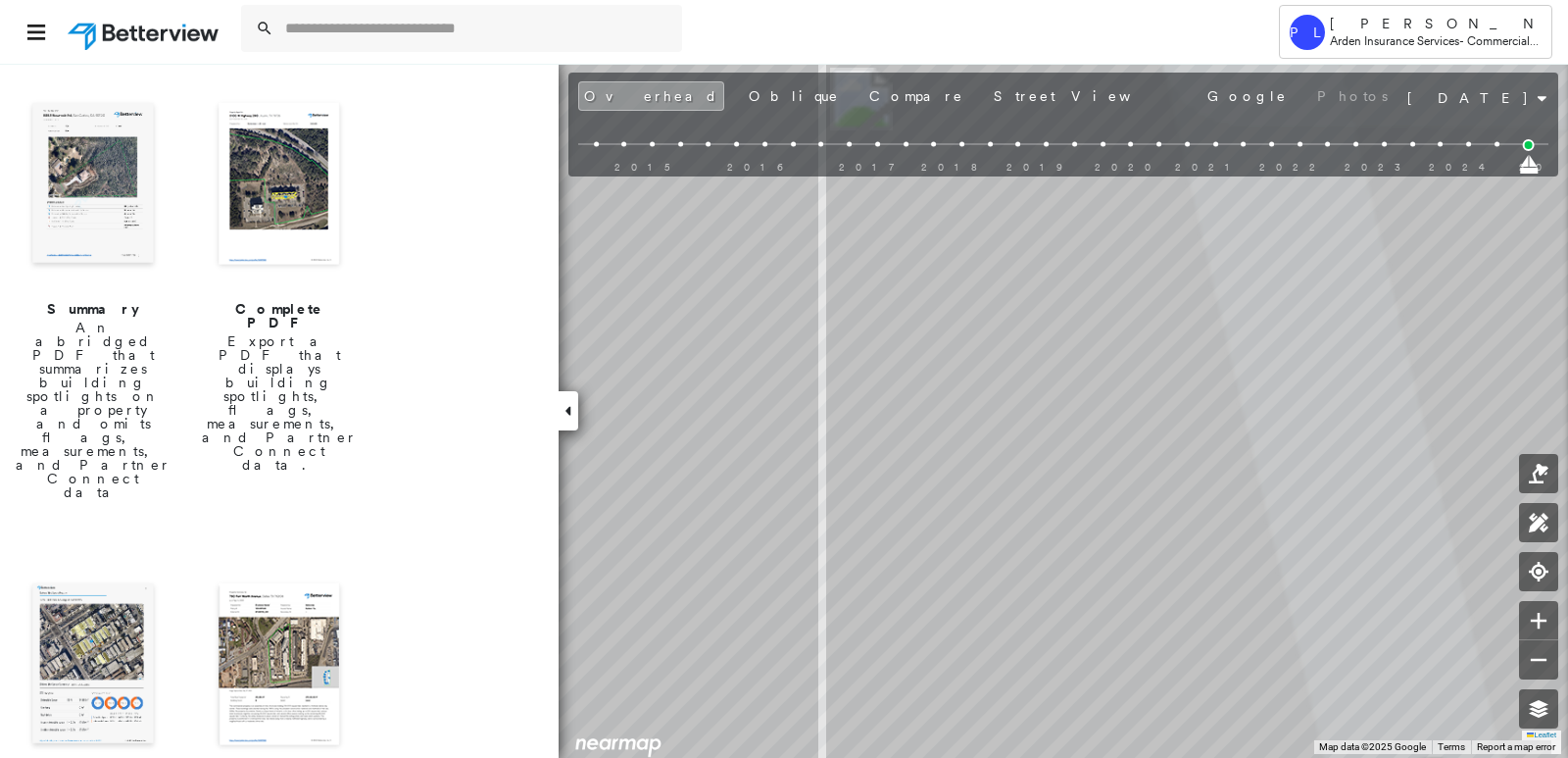 scroll, scrollTop: 0, scrollLeft: 0, axis: both 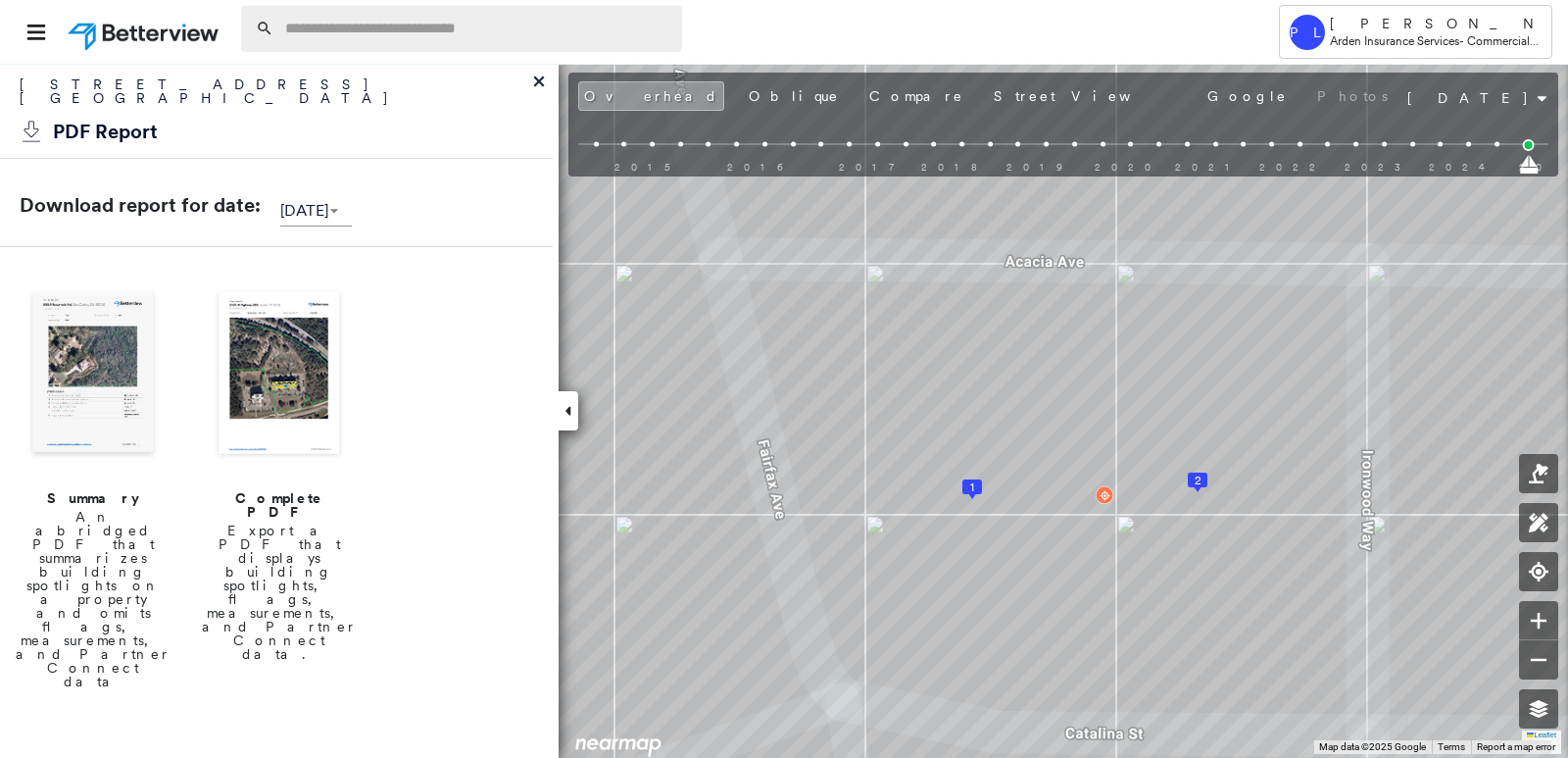 click at bounding box center (477, 28) 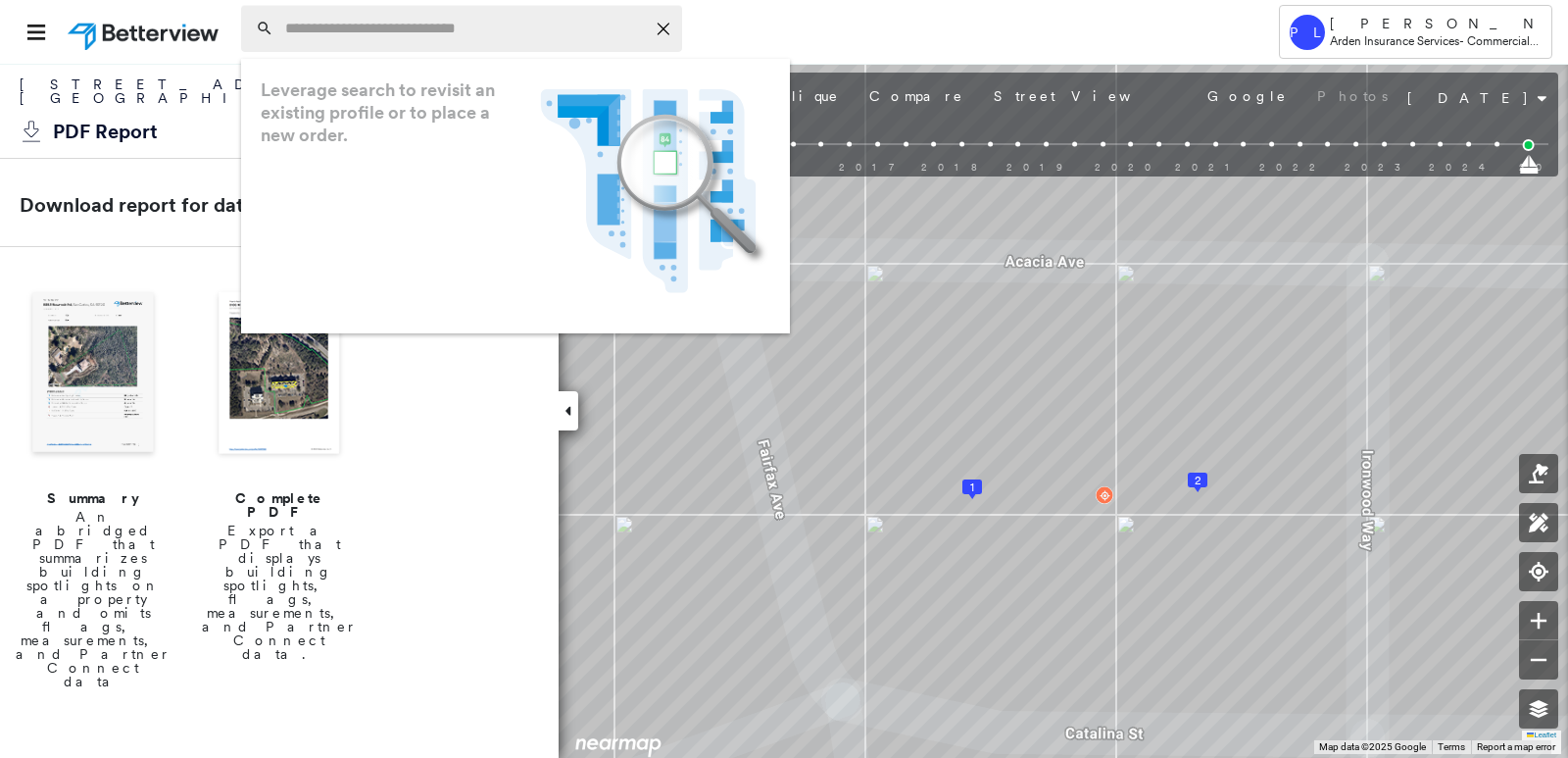 paste on "**********" 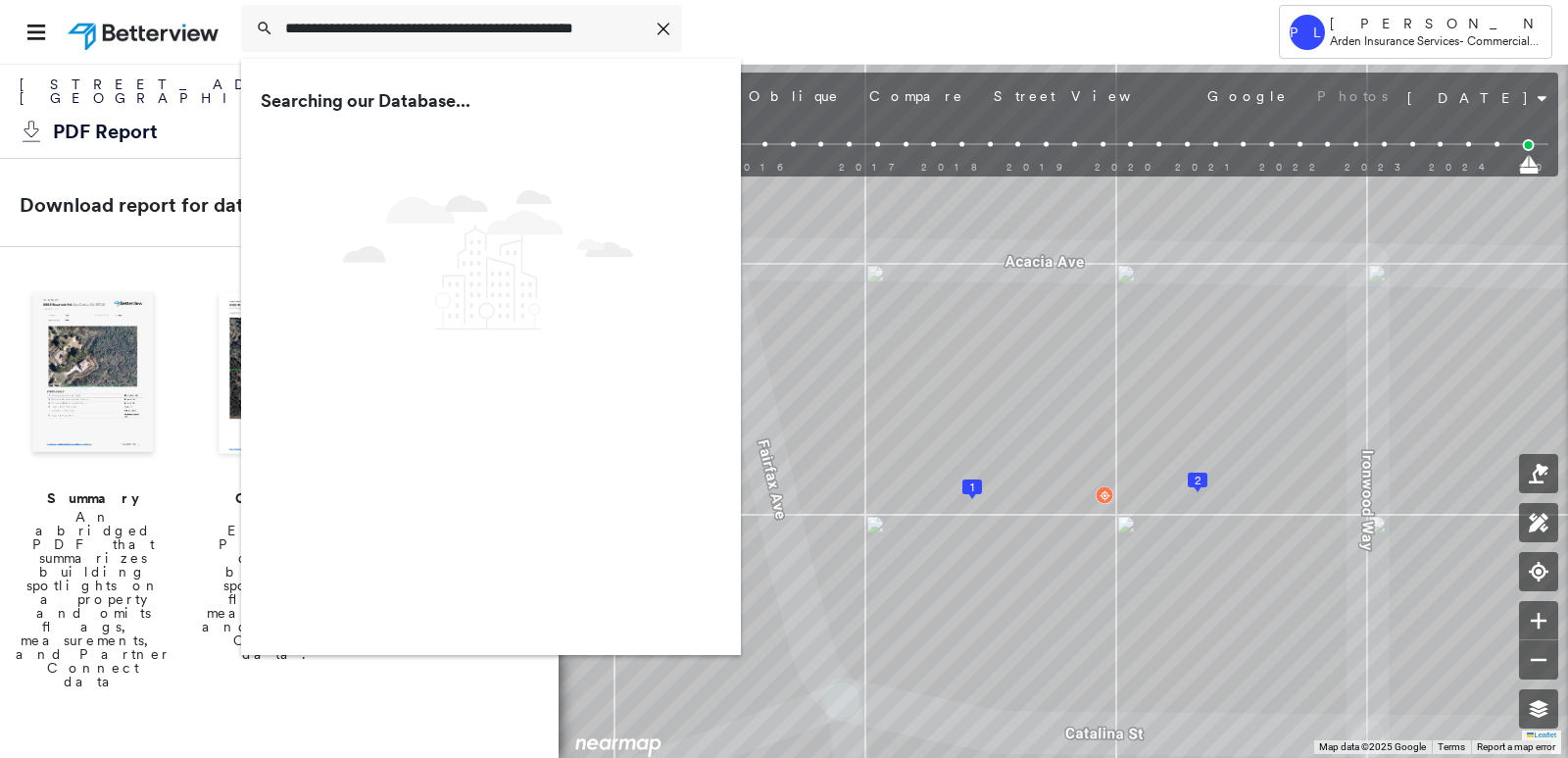 type on "**********" 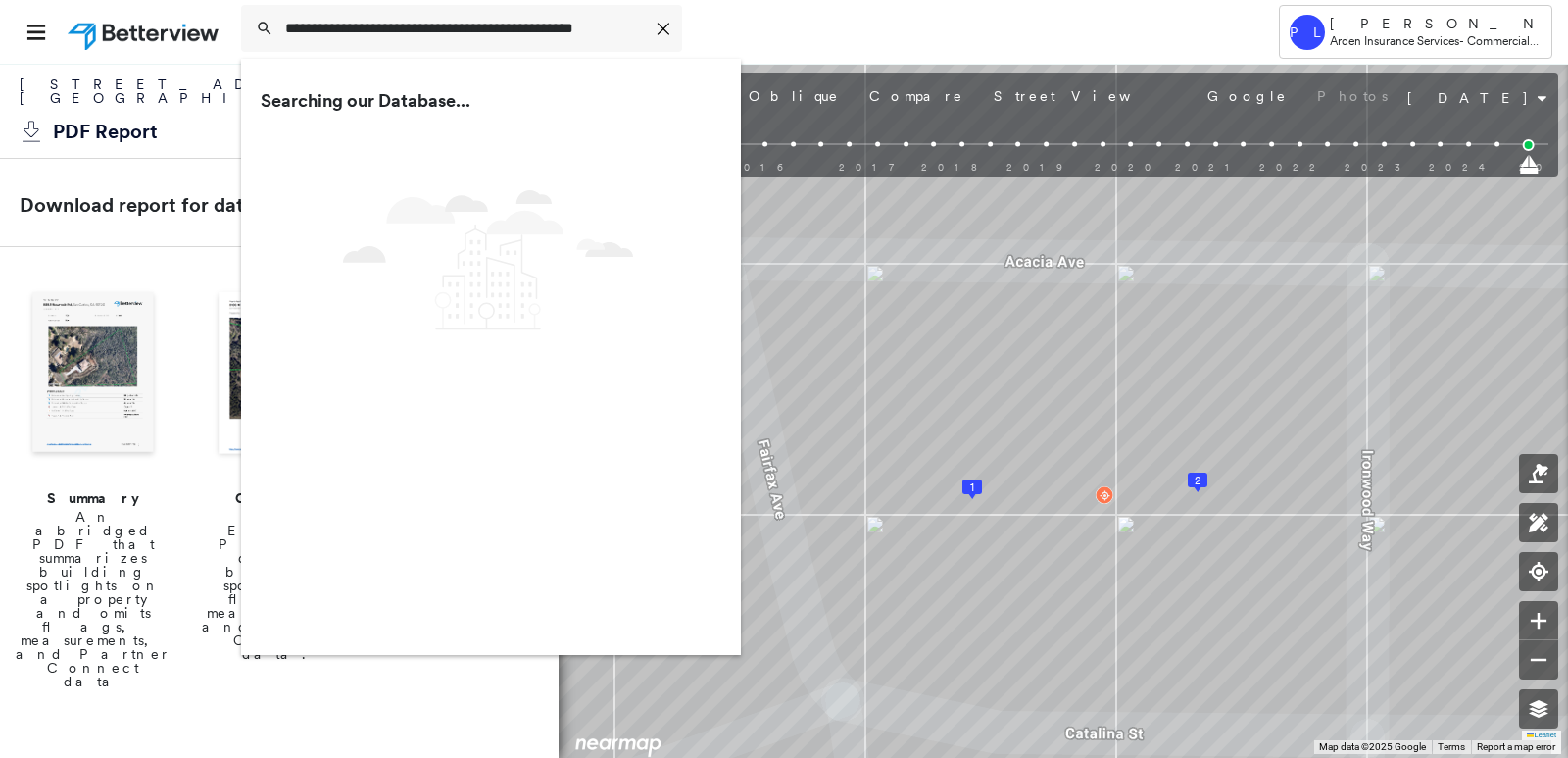 click on "**********" at bounding box center (276, 869) 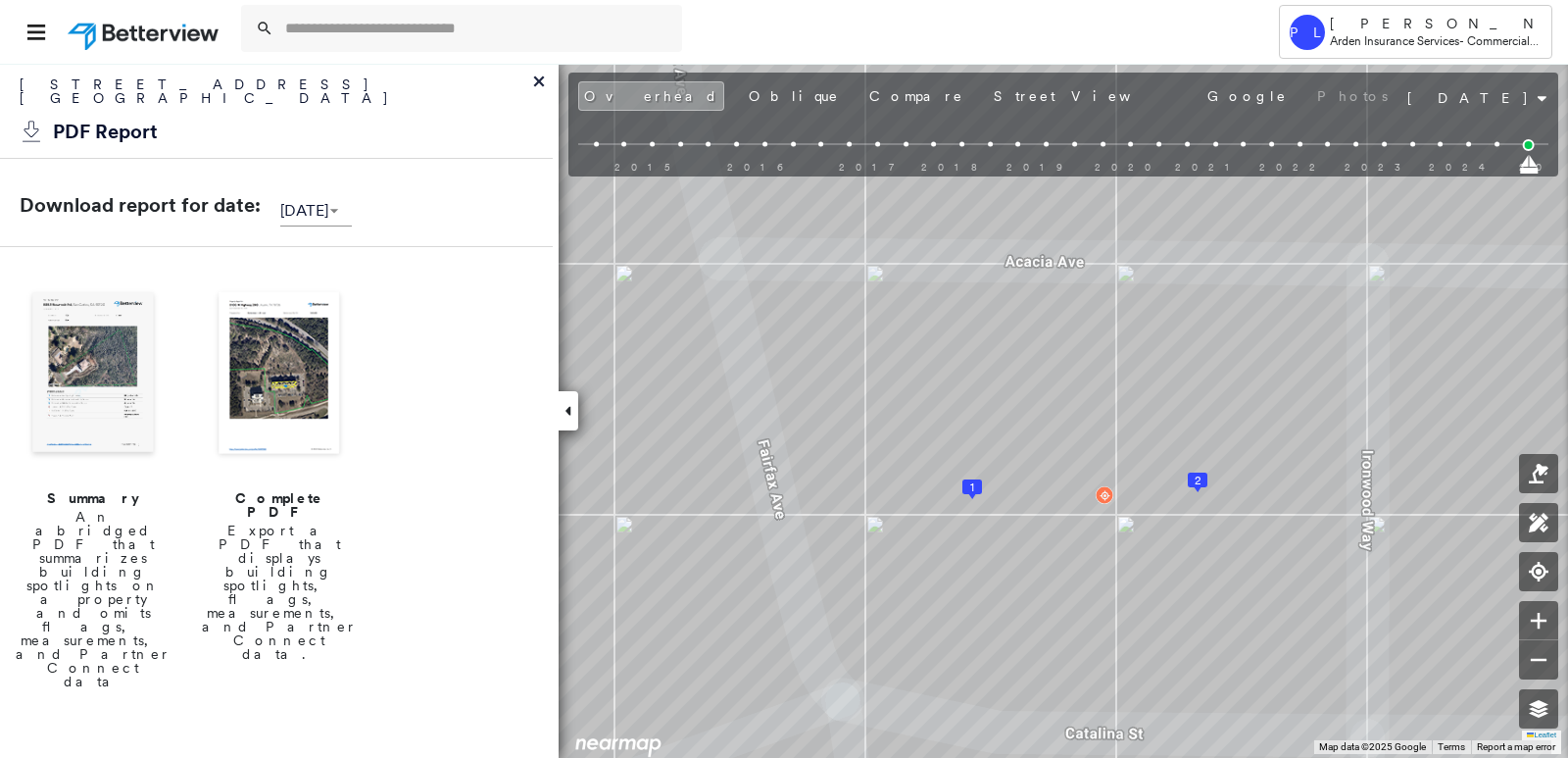 click on "[STREET_ADDRESS] PDF Report" at bounding box center [276, 111] 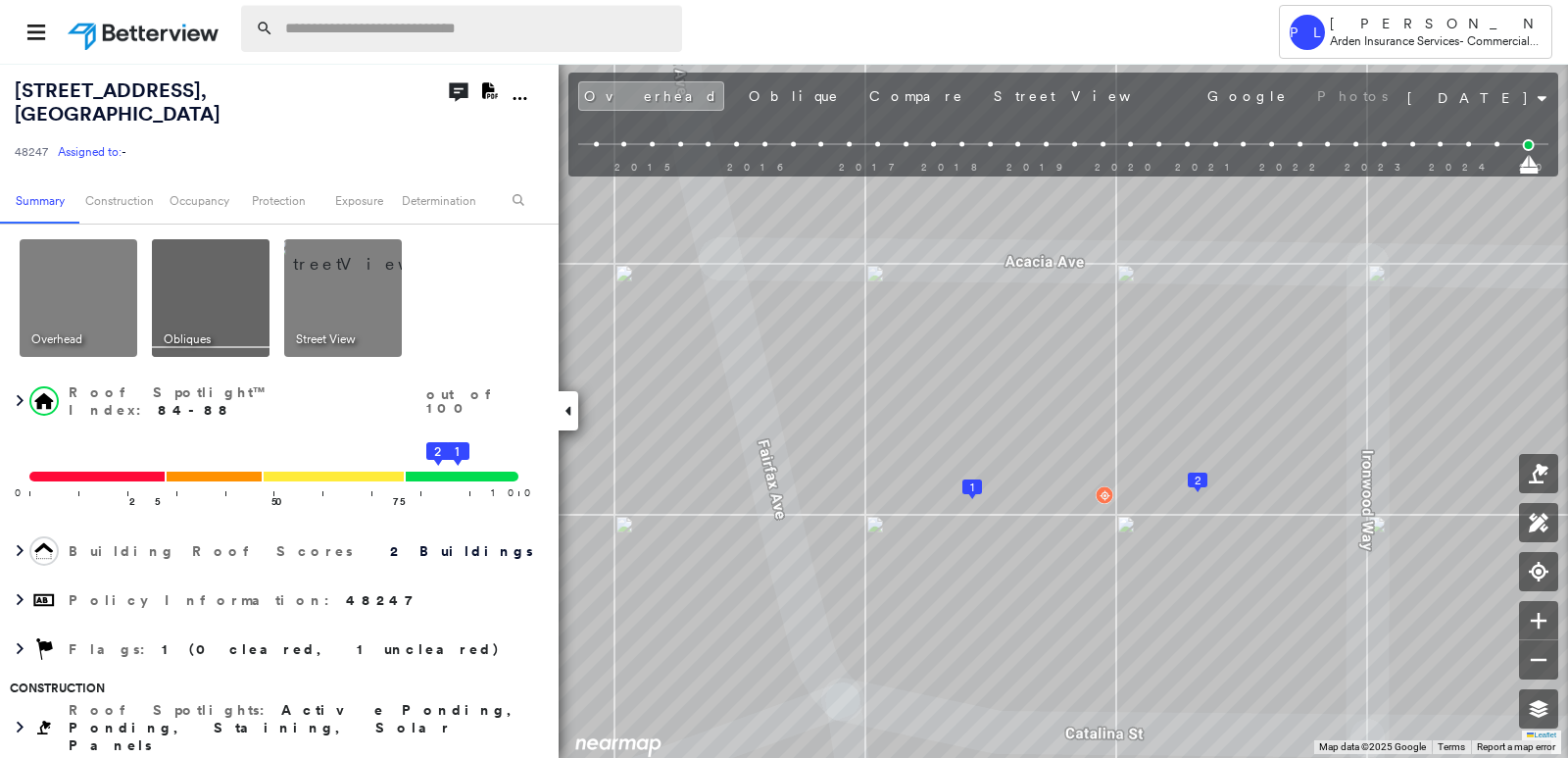 click at bounding box center (477, 28) 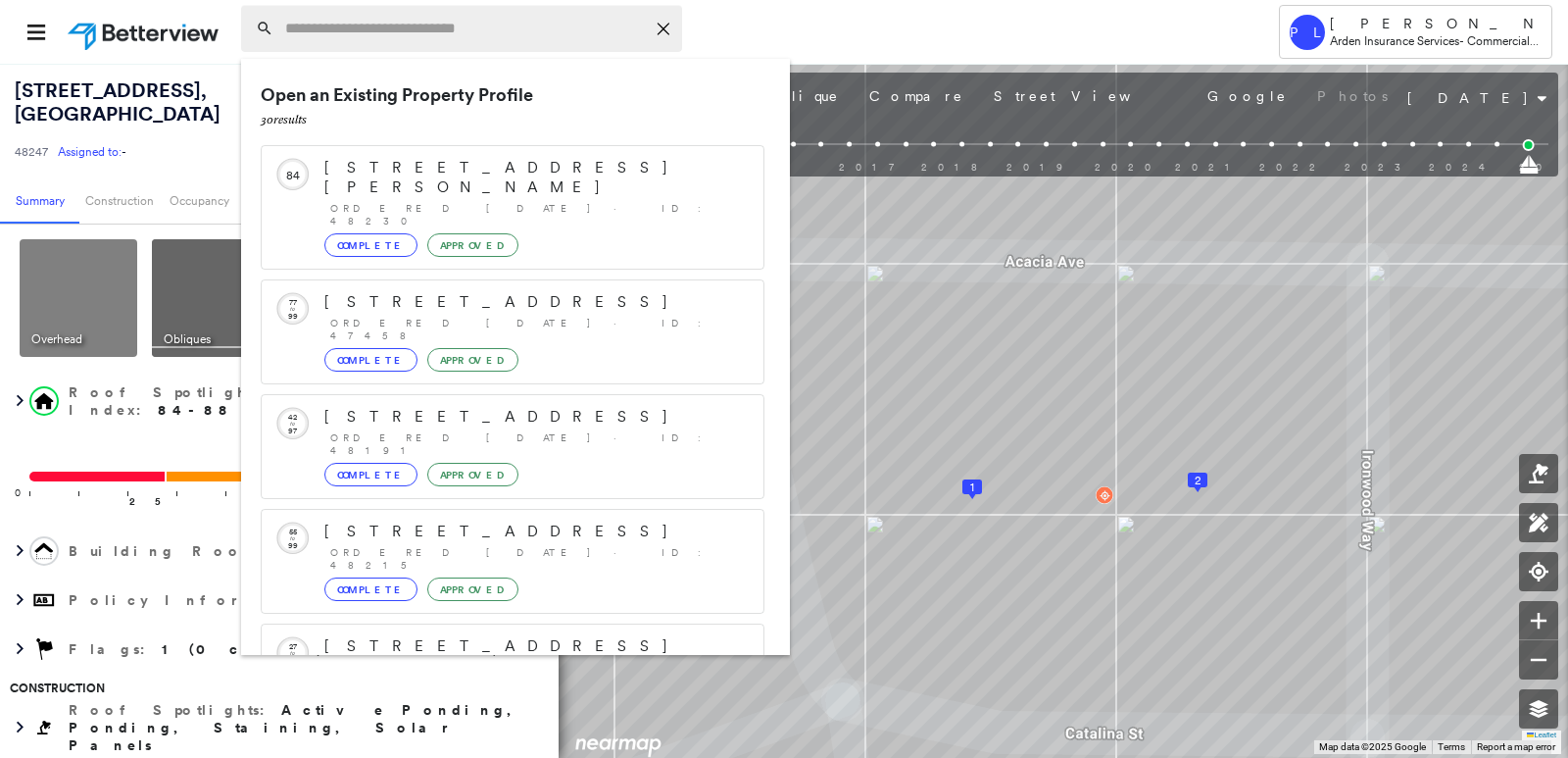 paste on "**********" 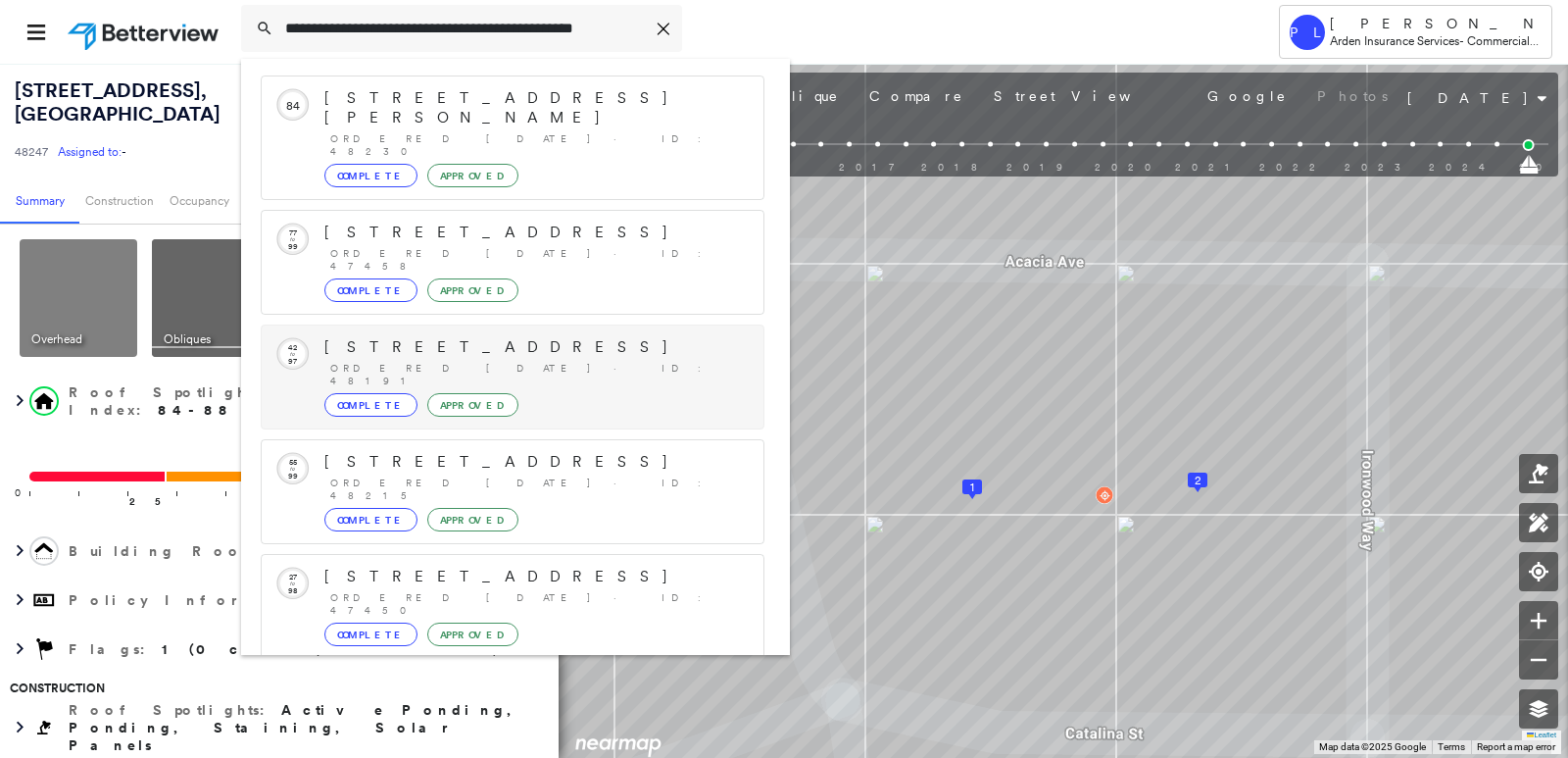scroll, scrollTop: 209, scrollLeft: 0, axis: vertical 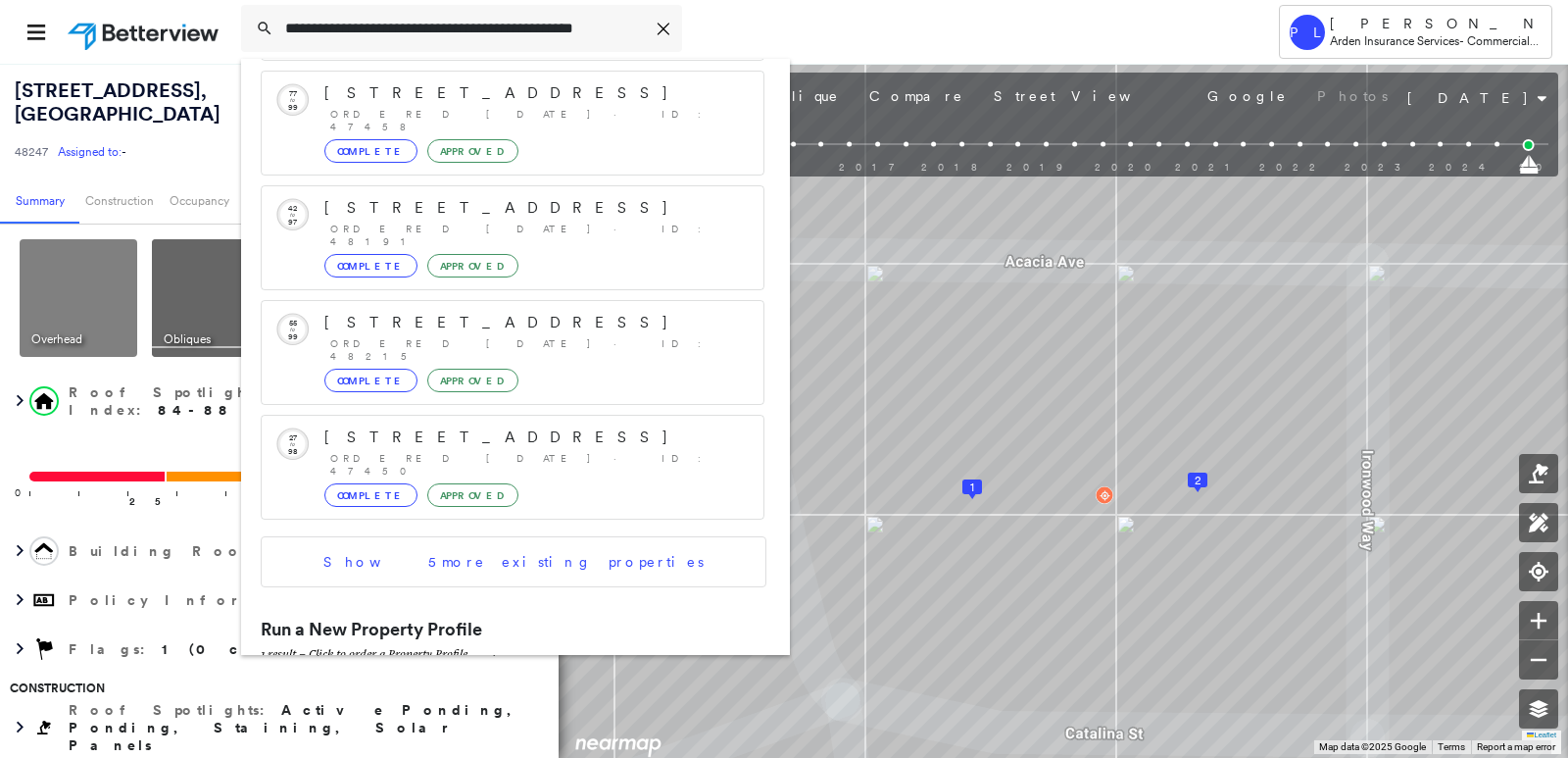 type on "**********" 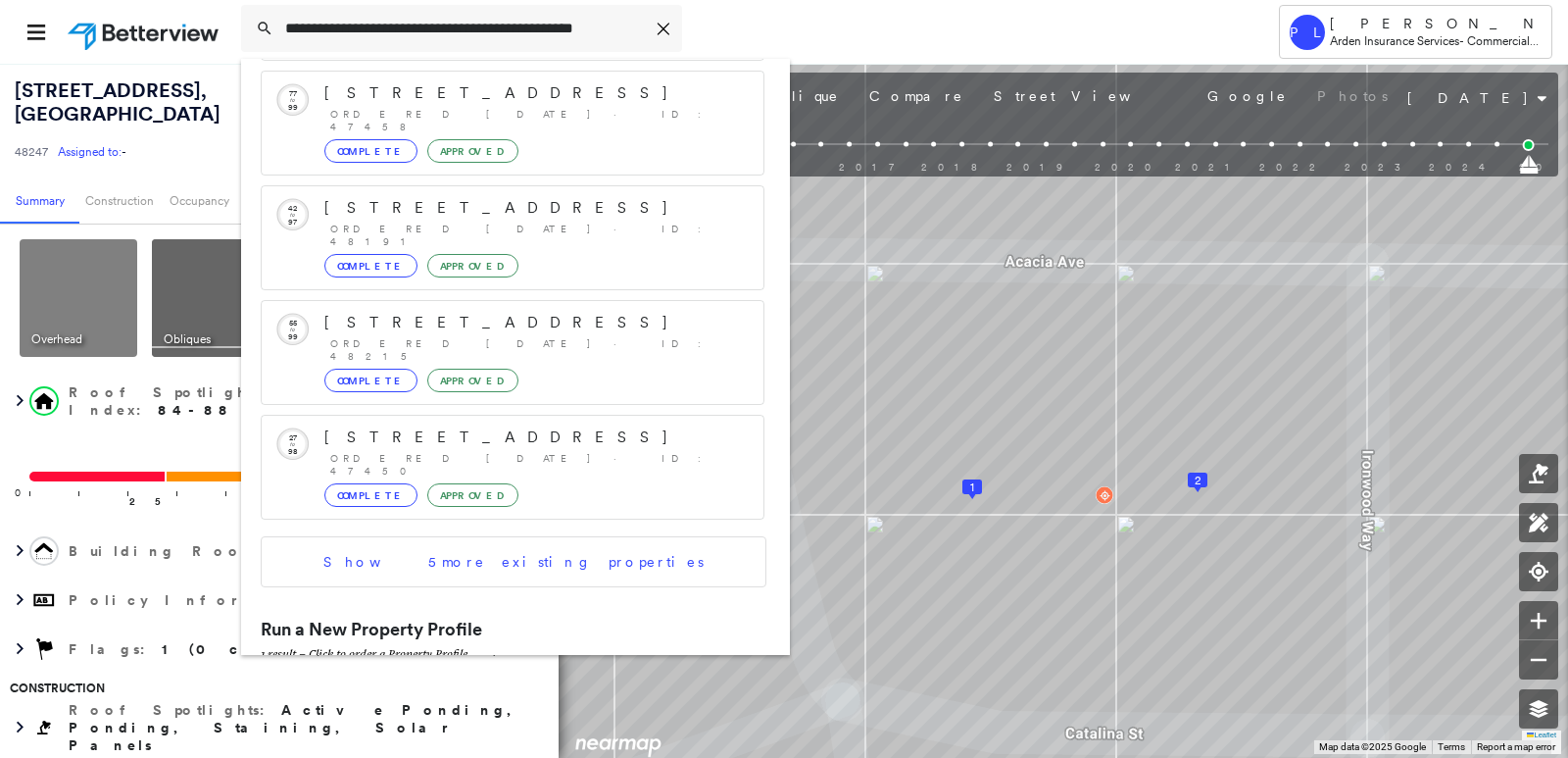 click on "[STREET_ADDRESS]" at bounding box center (491, 697) 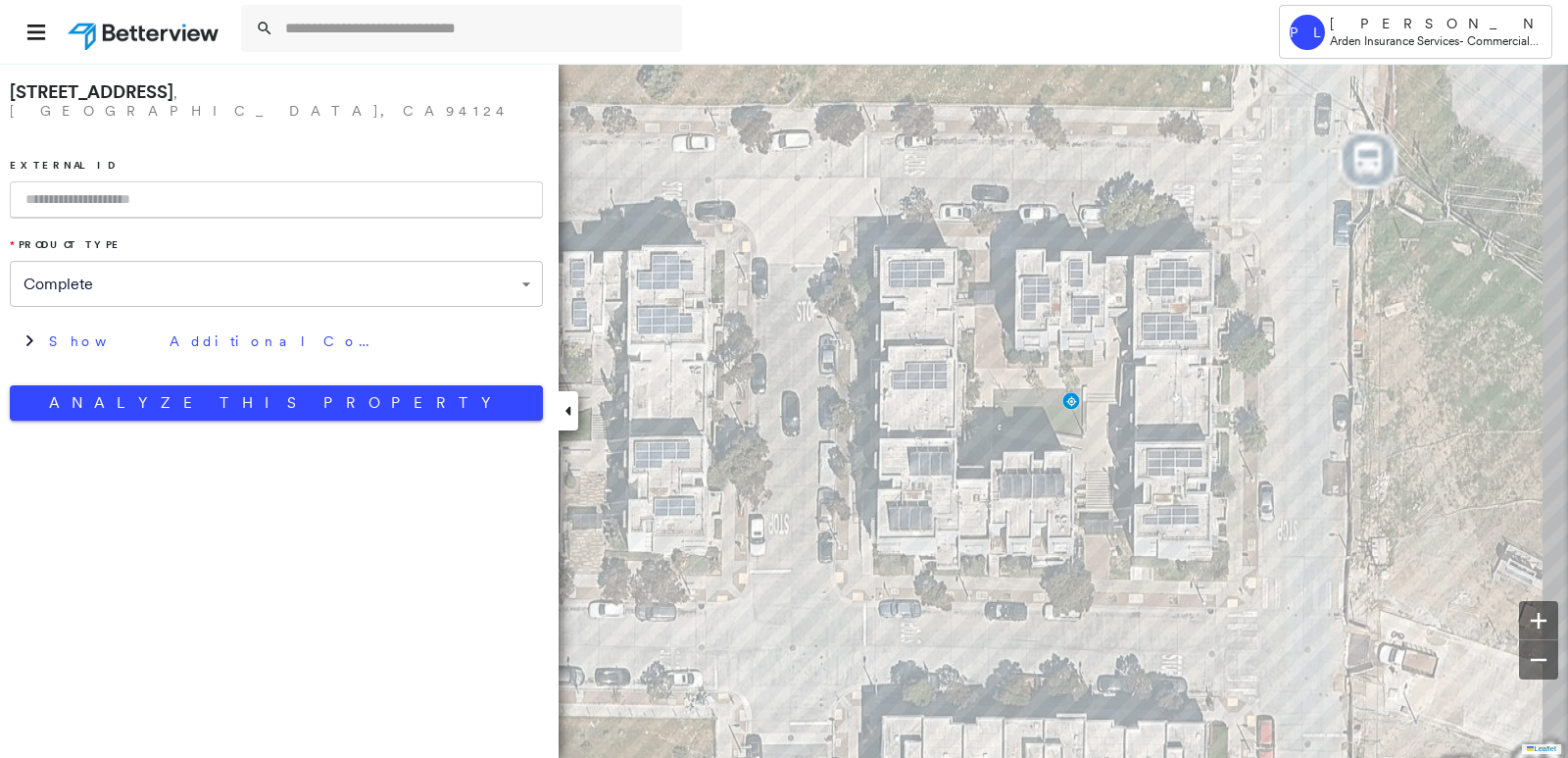 click at bounding box center [276, 200] 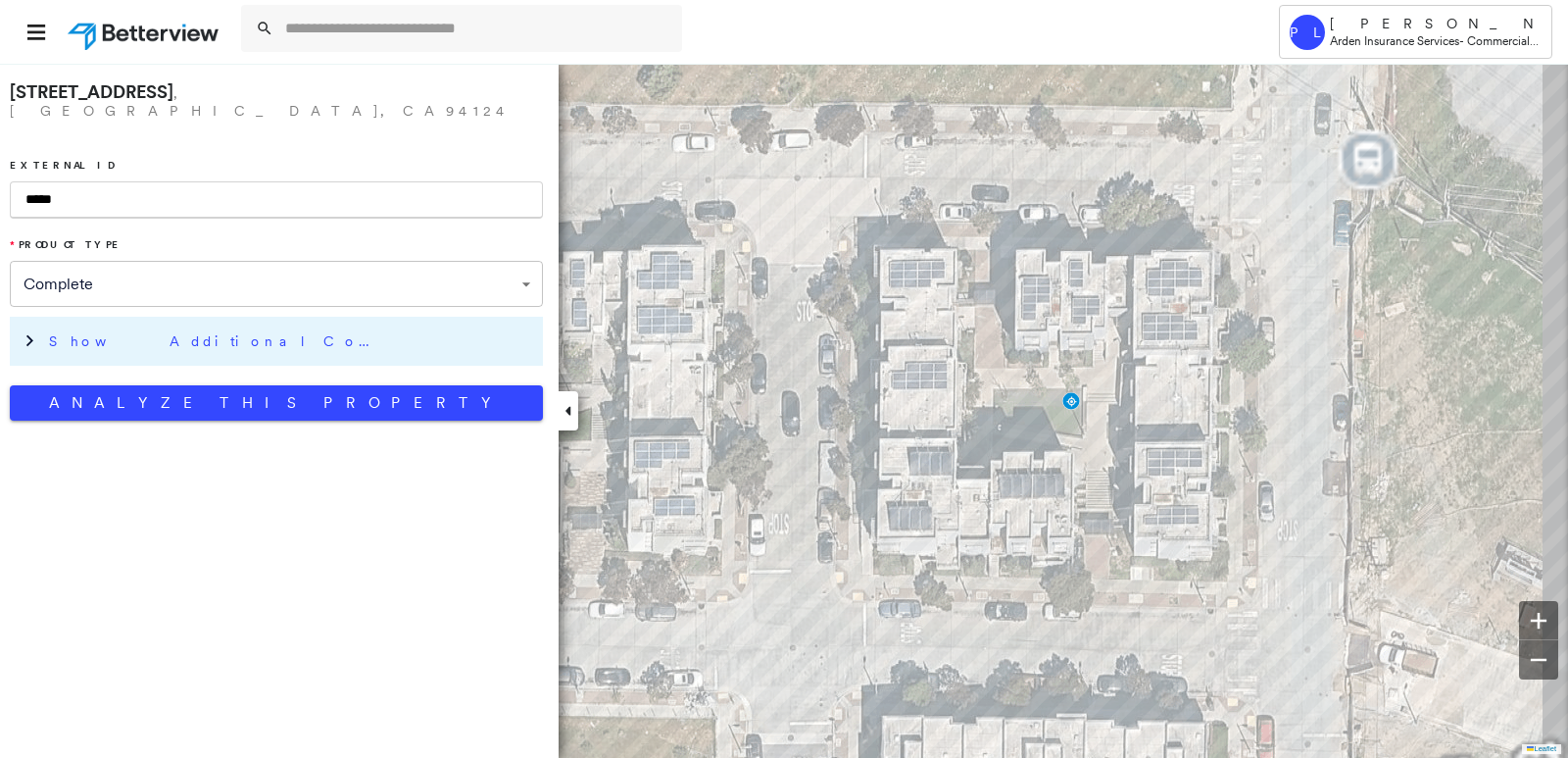 type on "*****" 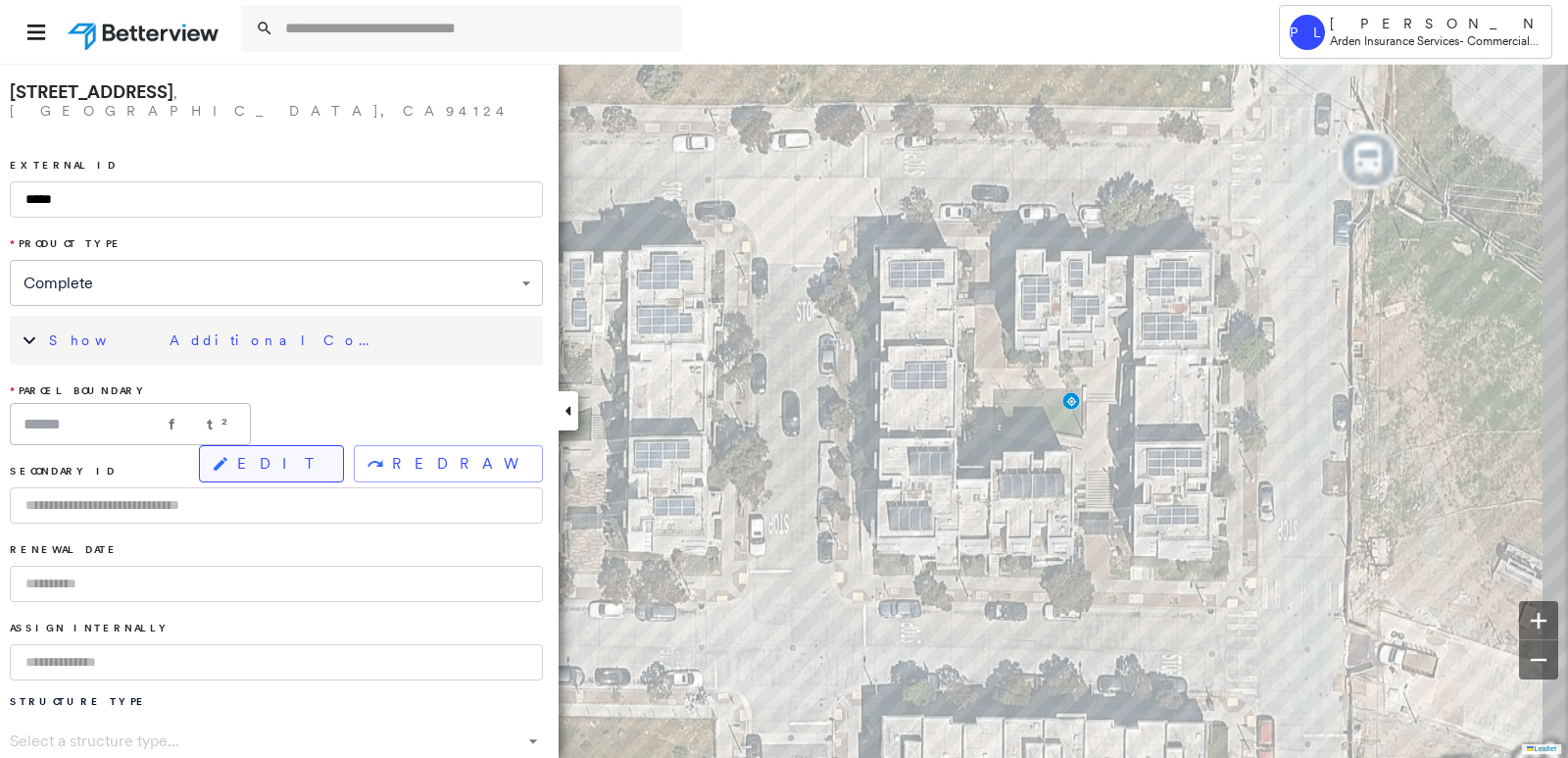 click on "EDIT" at bounding box center (271, 464) 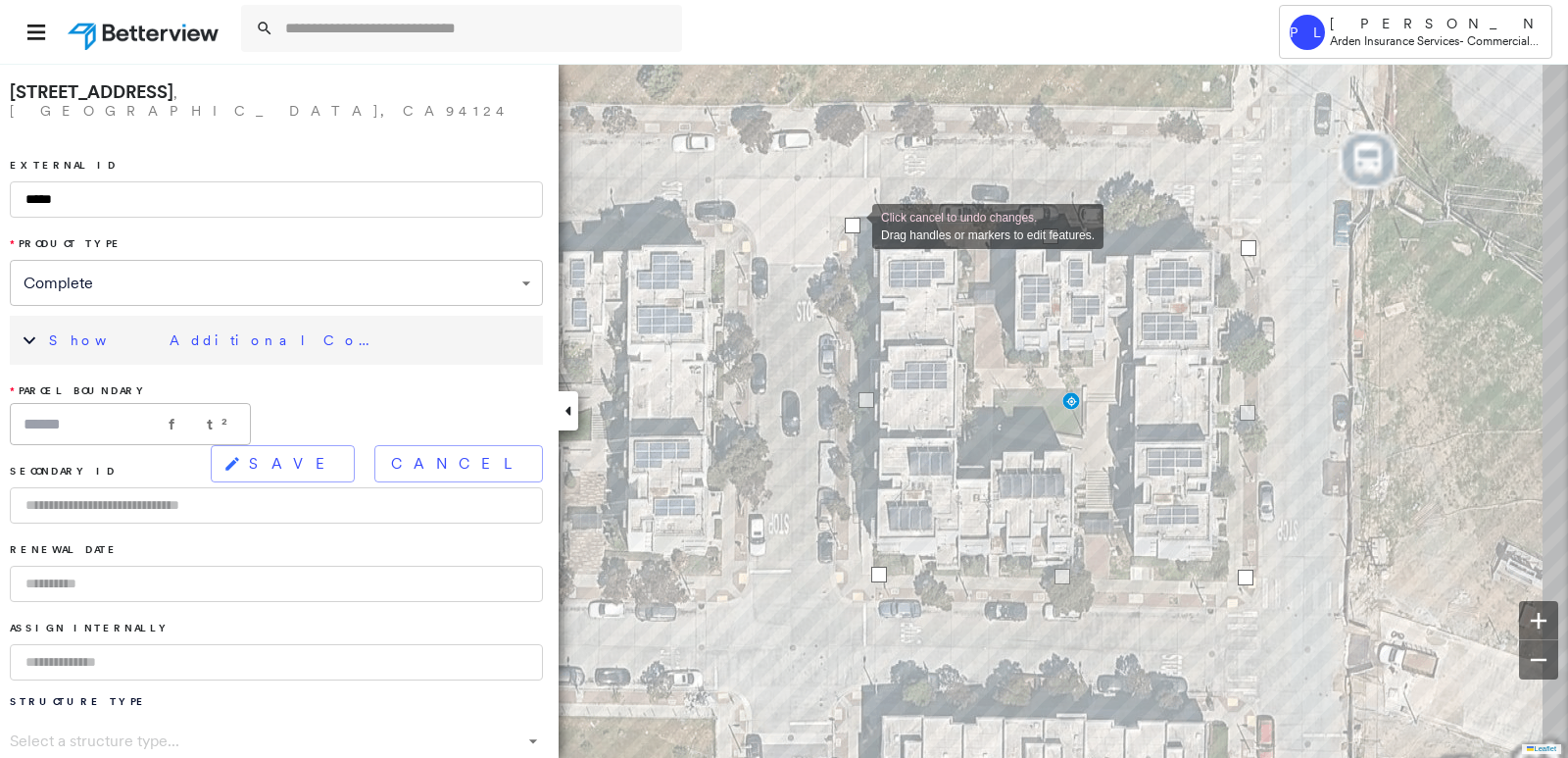 drag, startPoint x: 882, startPoint y: 243, endPoint x: 853, endPoint y: 225, distance: 34.132096 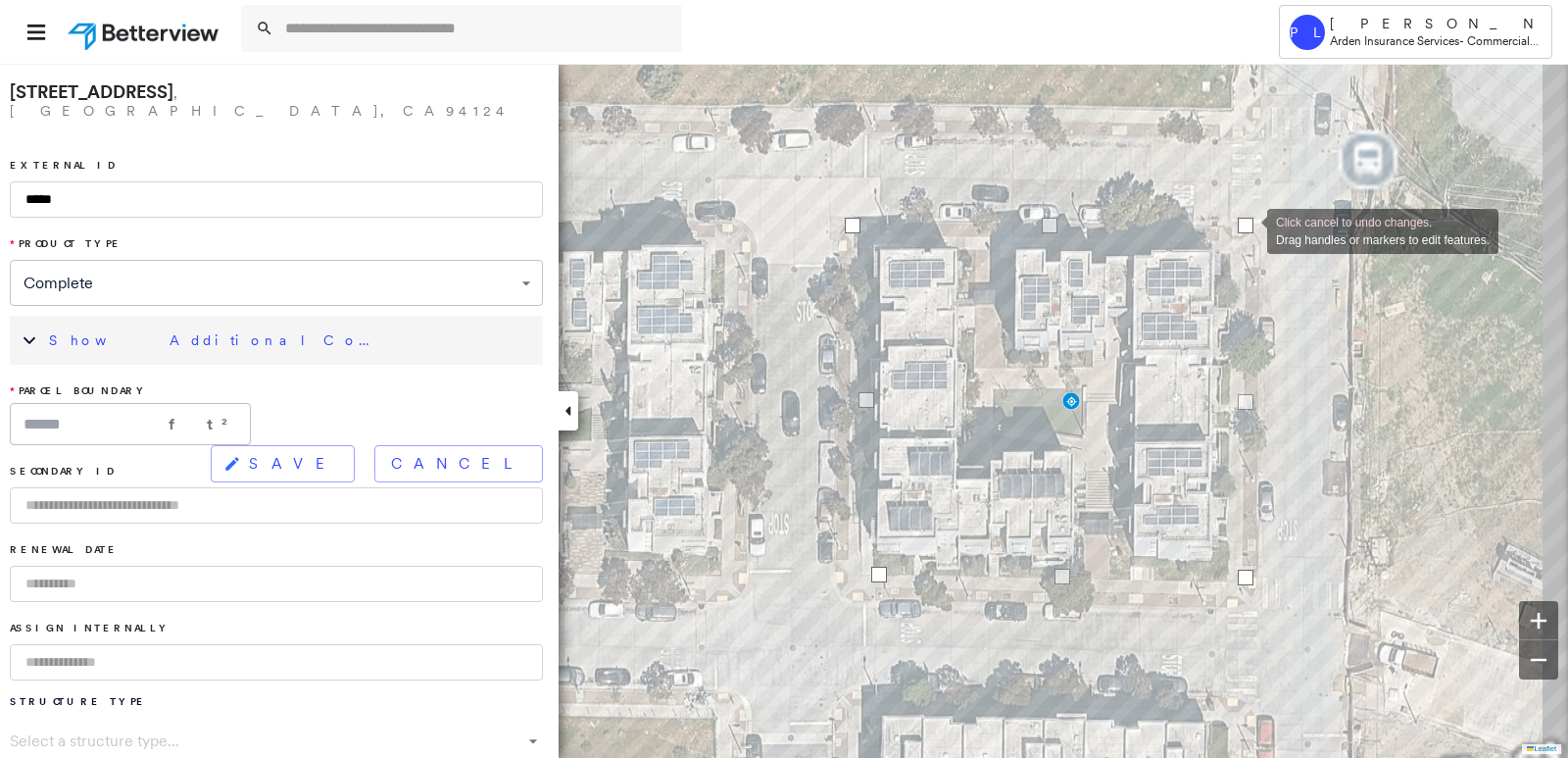 drag, startPoint x: 1250, startPoint y: 251, endPoint x: 1248, endPoint y: 229, distance: 22.090722 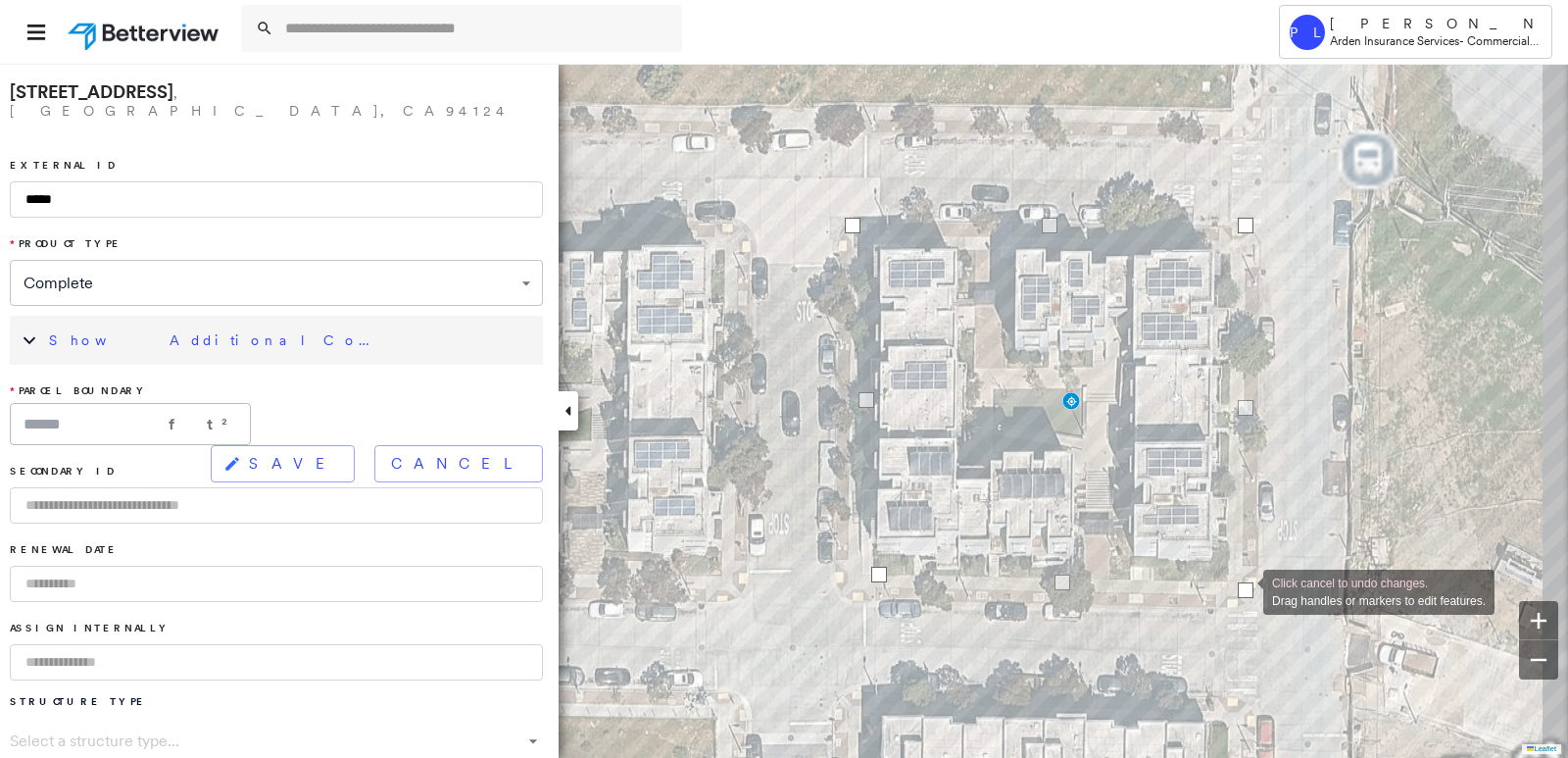 drag, startPoint x: 1244, startPoint y: 578, endPoint x: 1244, endPoint y: 591, distance: 13 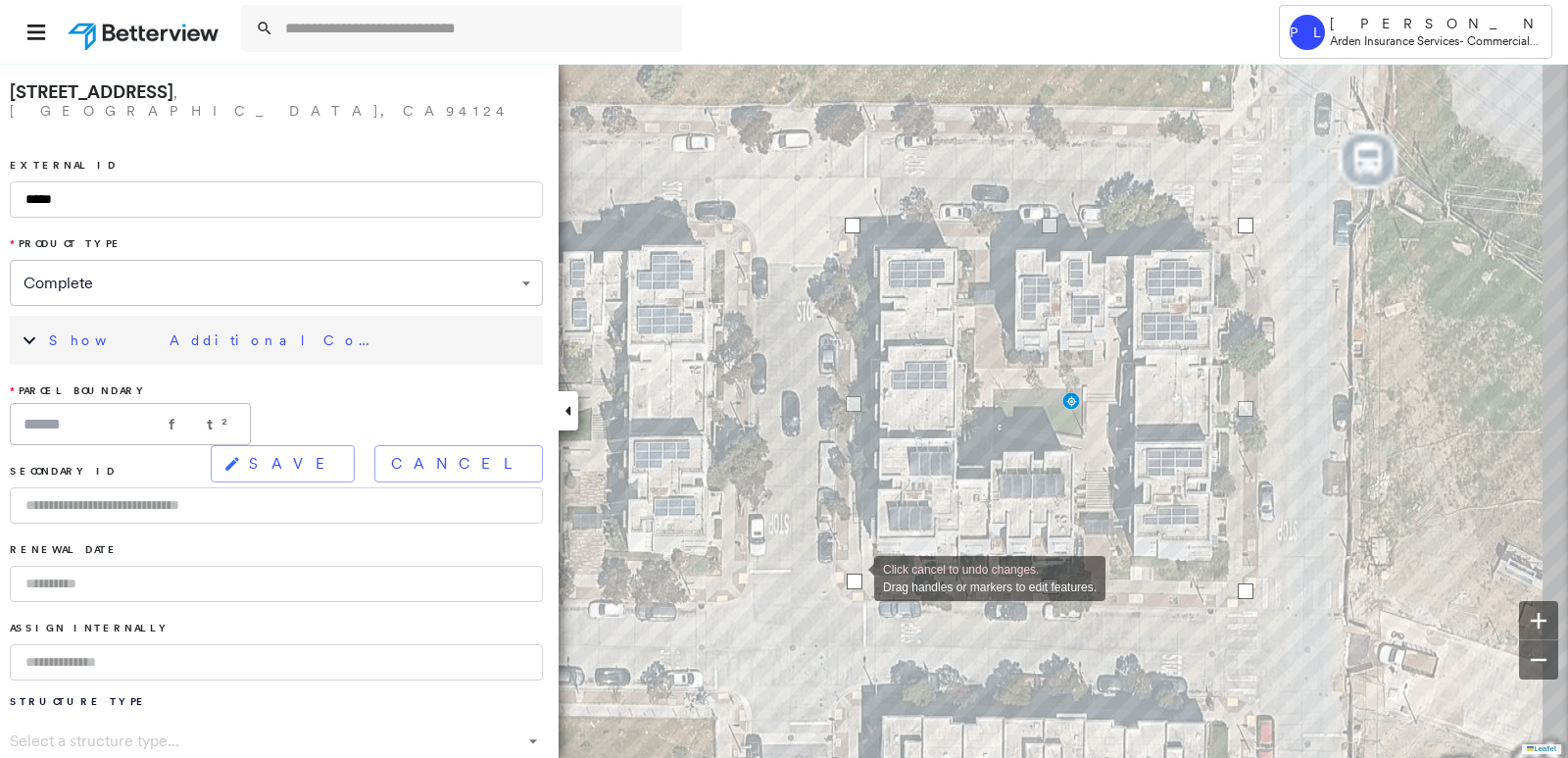 drag, startPoint x: 879, startPoint y: 570, endPoint x: 855, endPoint y: 577, distance: 25 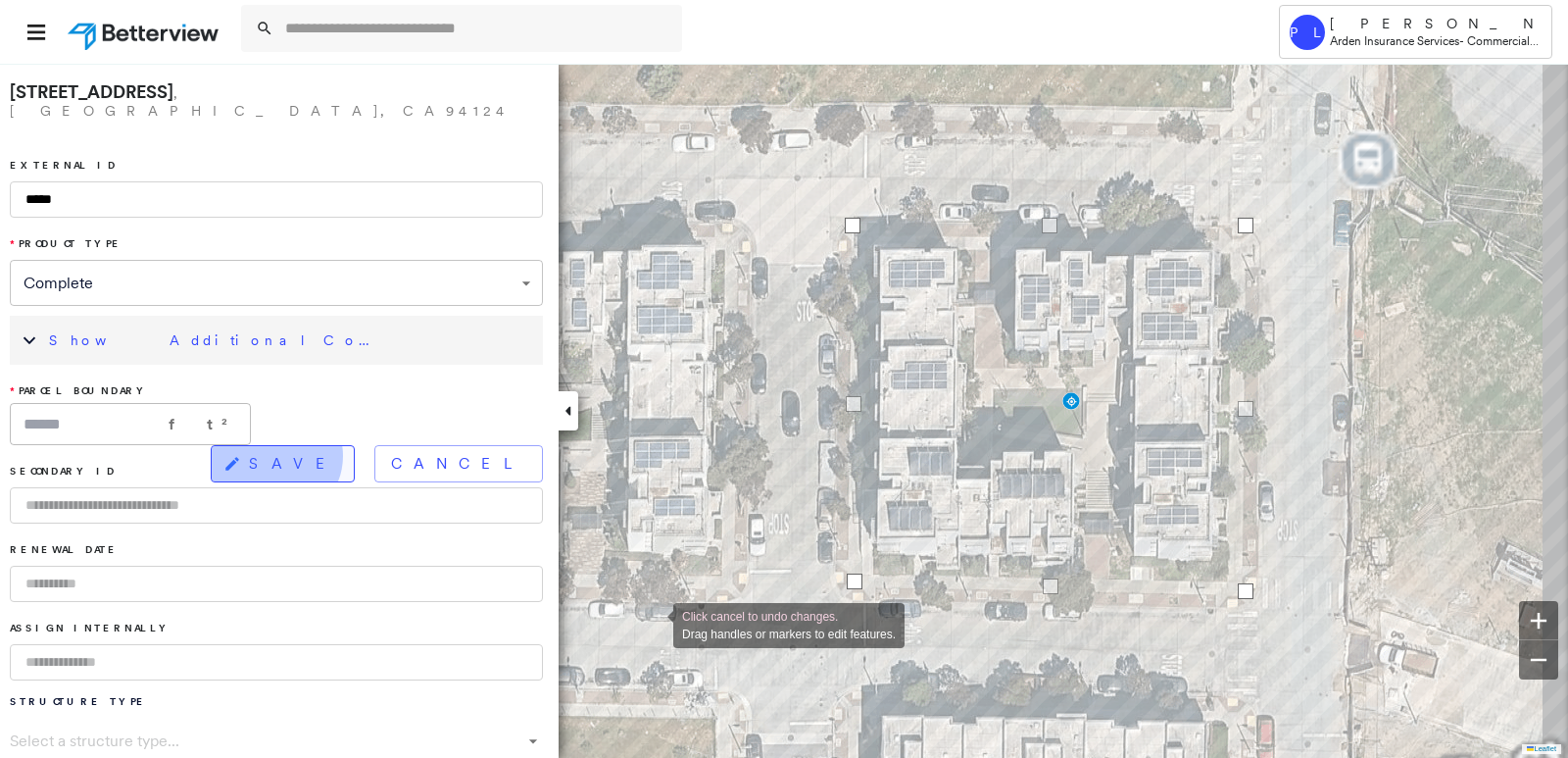 click on "SAVE" at bounding box center (293, 464) 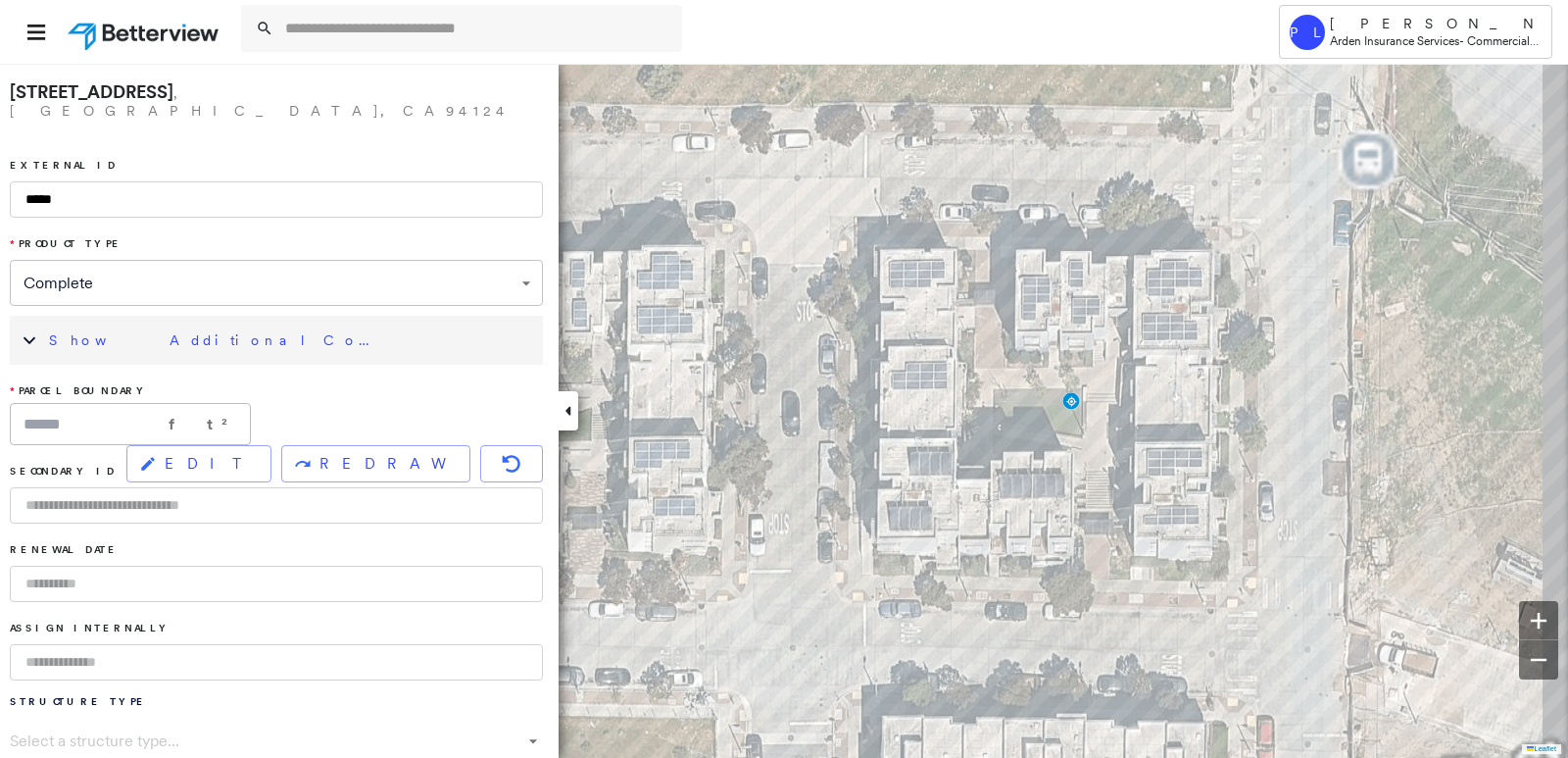 click on "Show Additional Company Data" at bounding box center (291, 340) 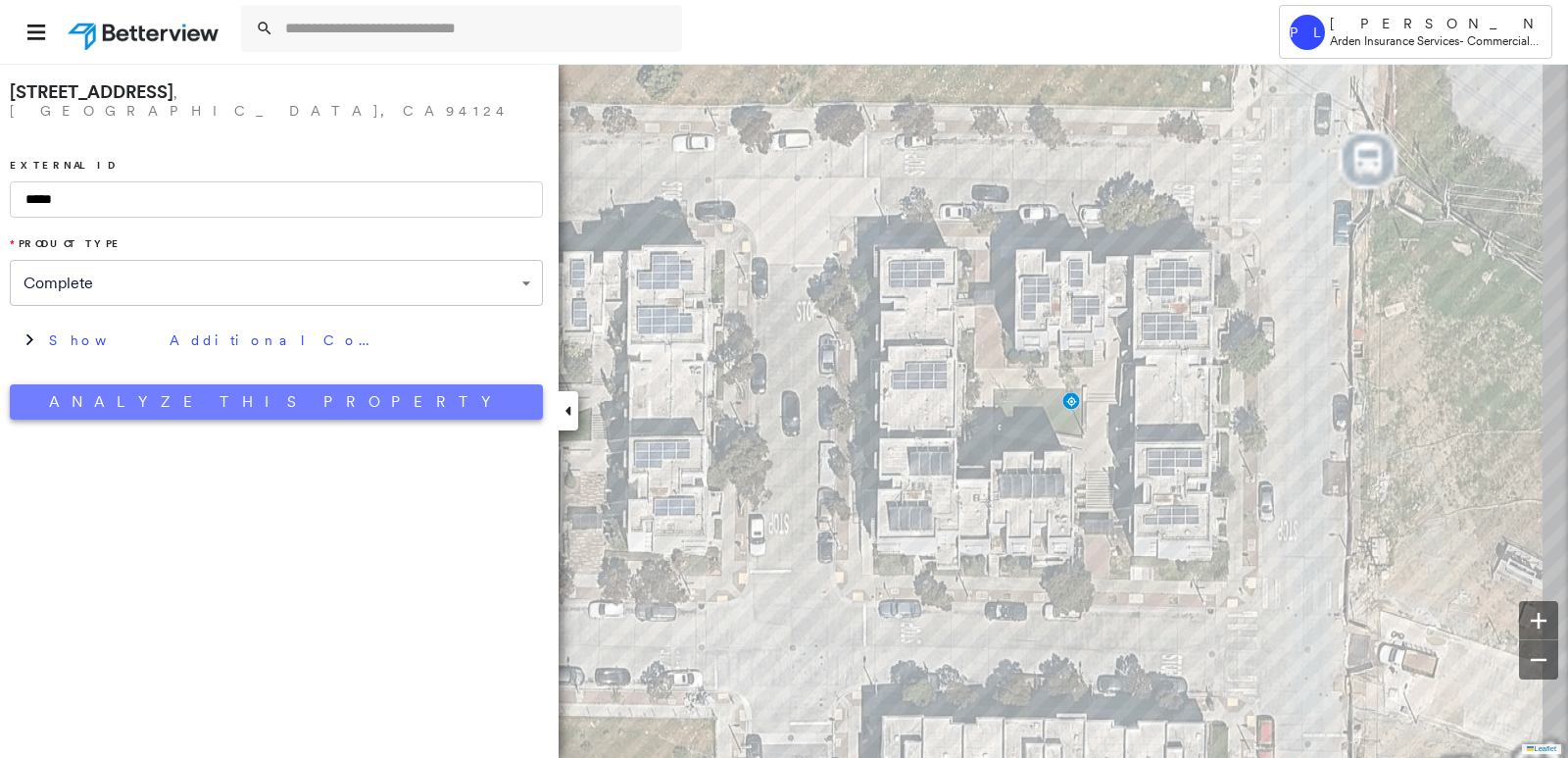 click on "Analyze This Property" at bounding box center [276, 402] 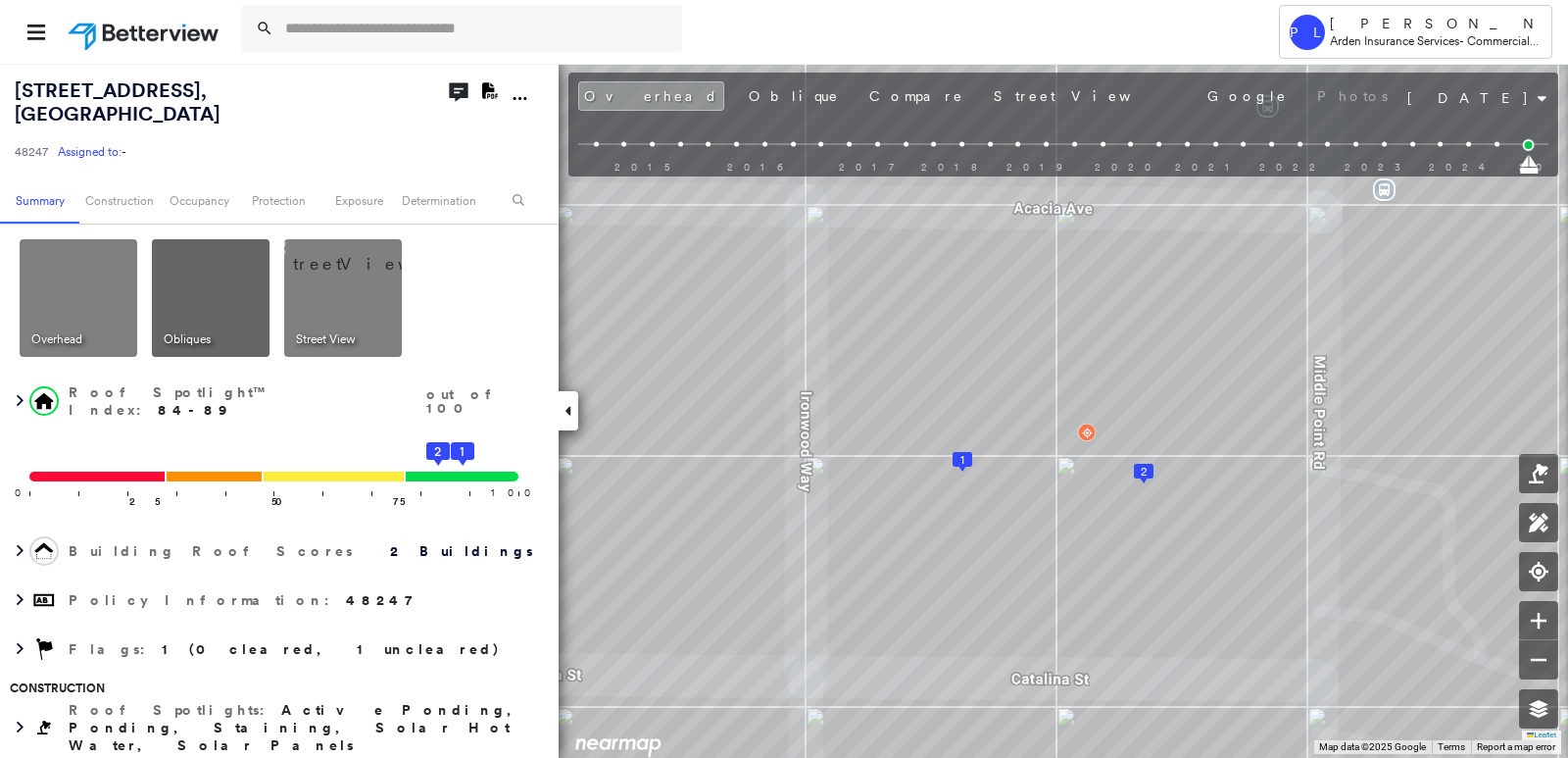 click on "Download PDF Report" 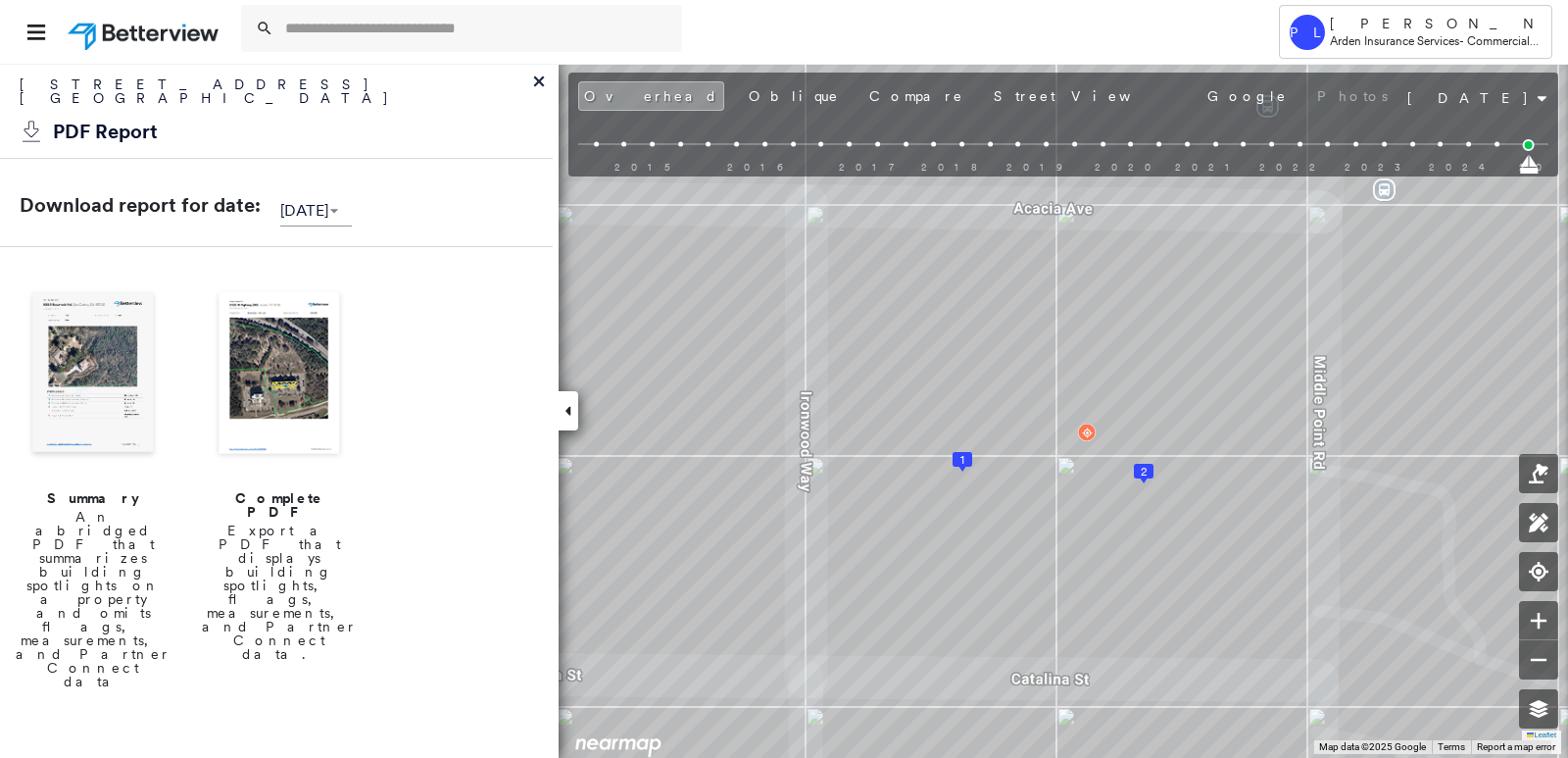 click at bounding box center (93, 375) 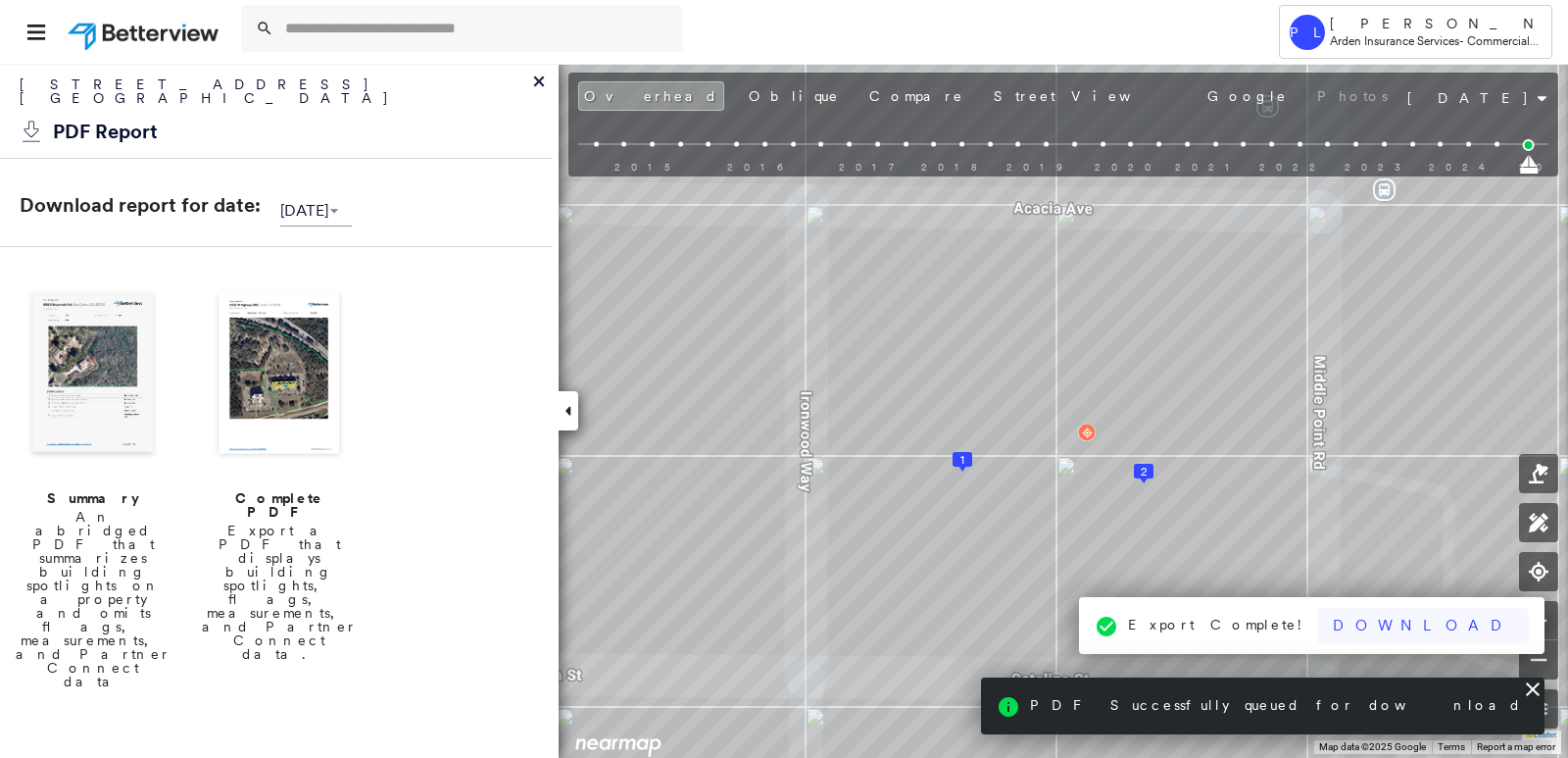 click on "Download" at bounding box center [1423, 626] 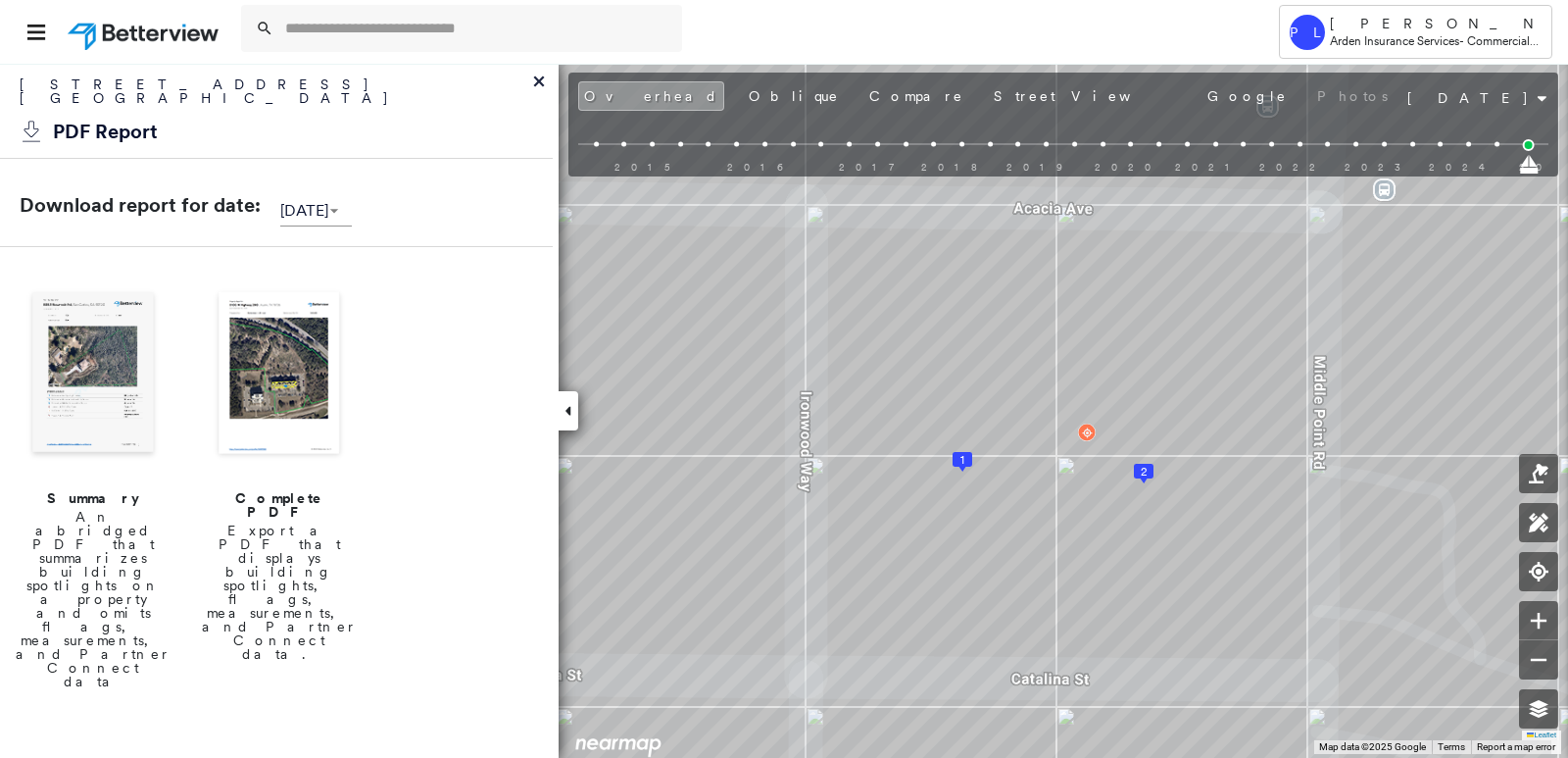 click at bounding box center [279, 375] 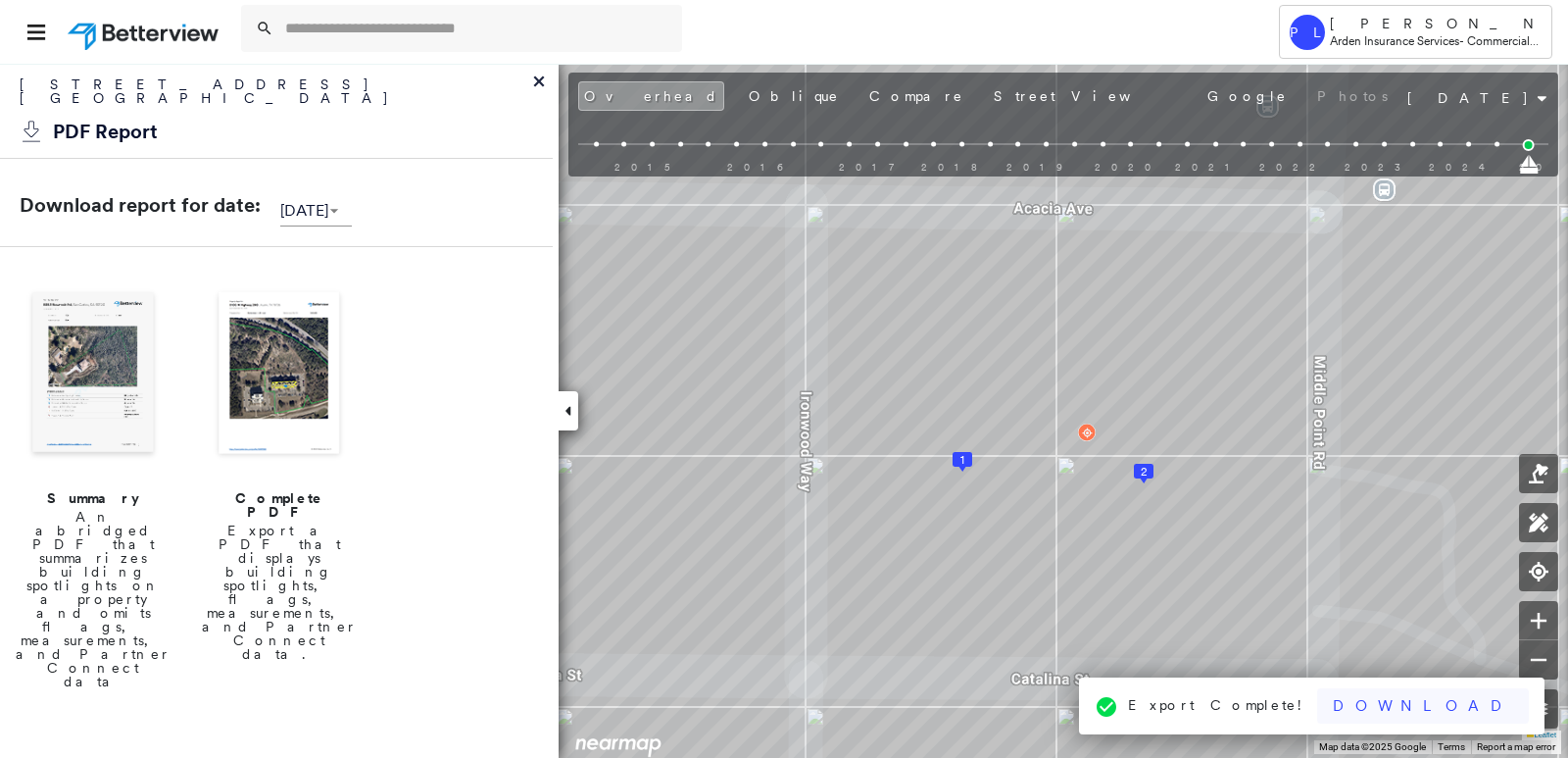 click on "Download" at bounding box center [1423, 706] 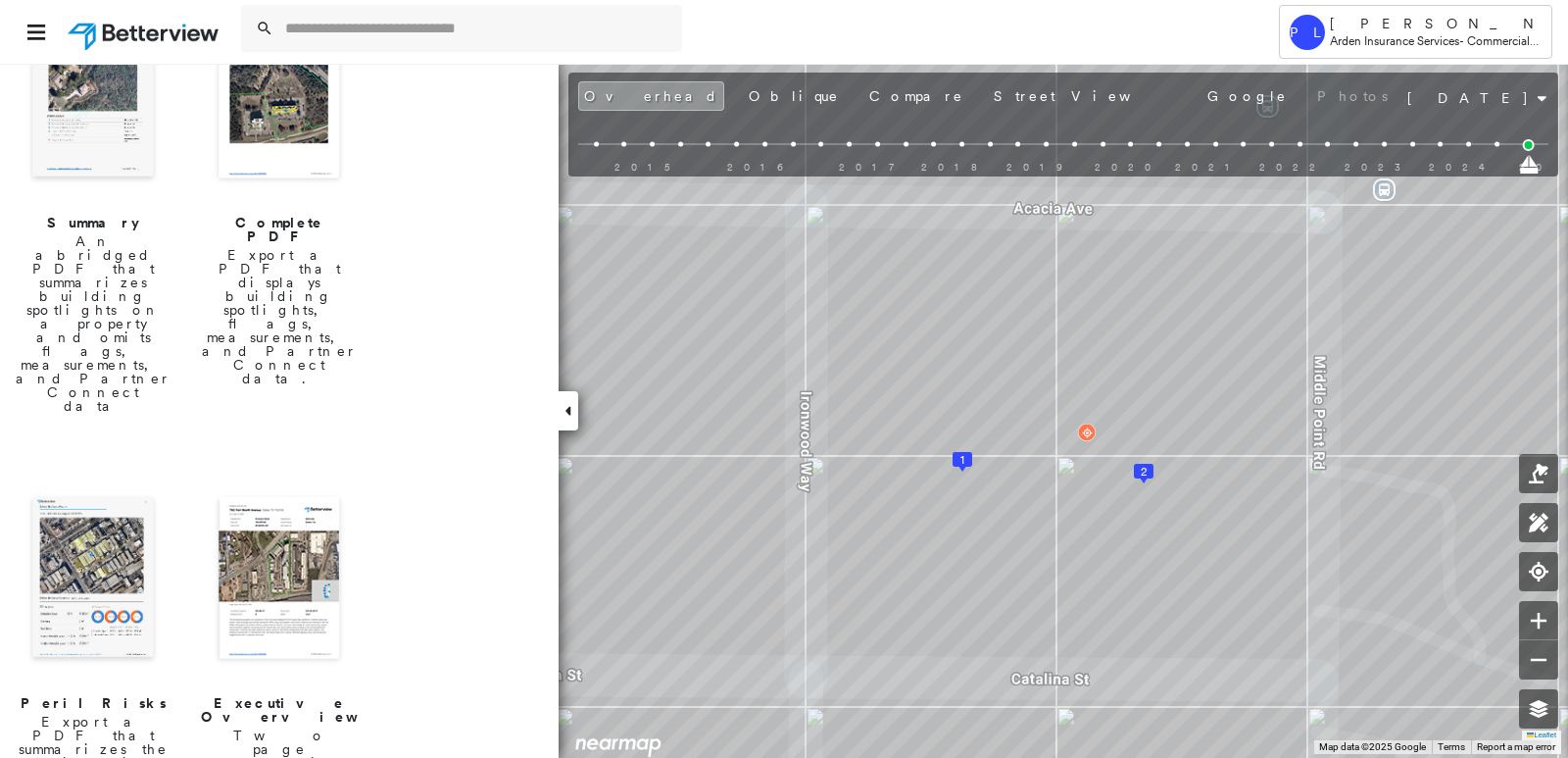 scroll, scrollTop: 294, scrollLeft: 0, axis: vertical 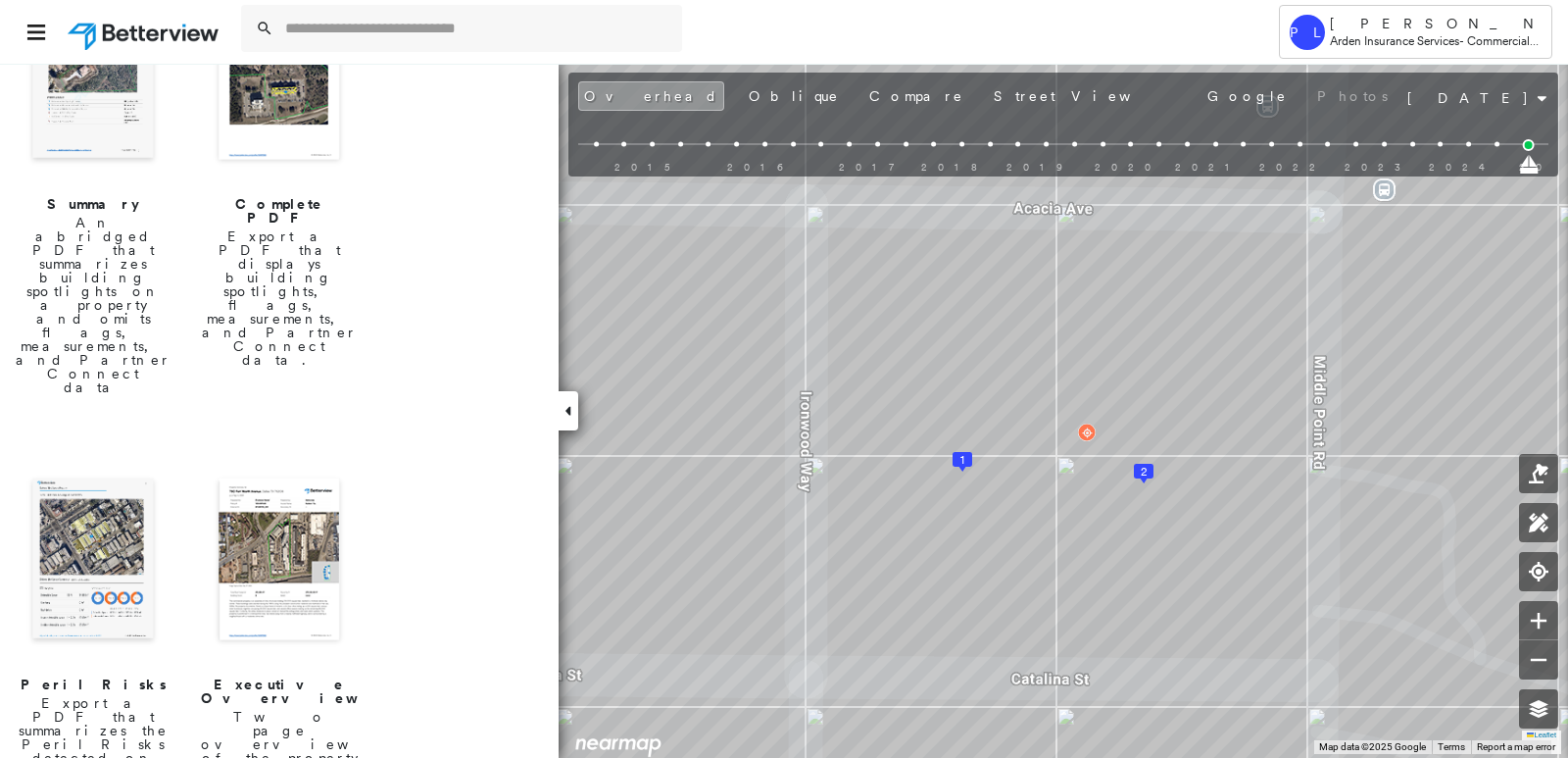 click at bounding box center [93, 561] 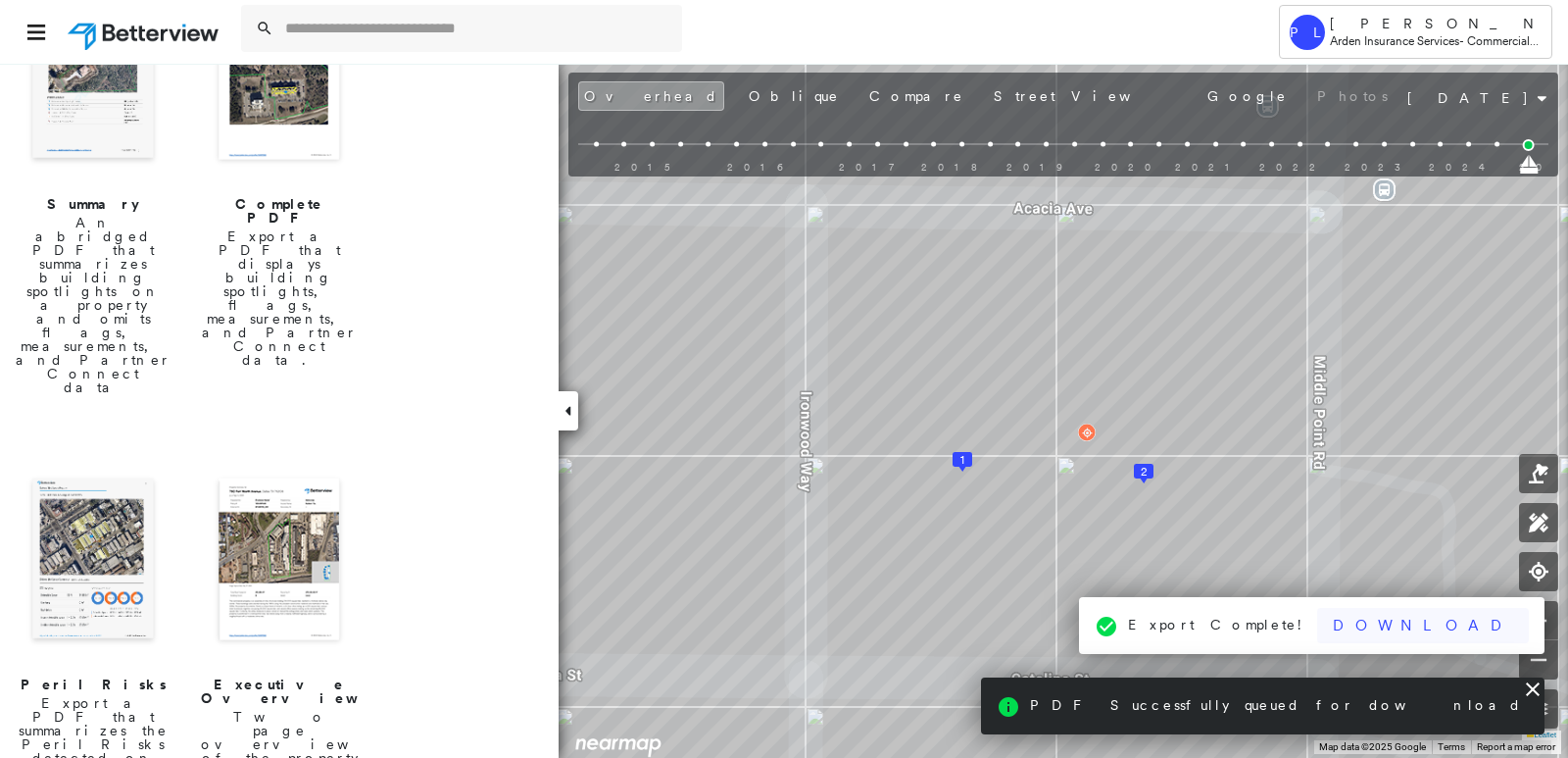 click on "Download" at bounding box center [1423, 626] 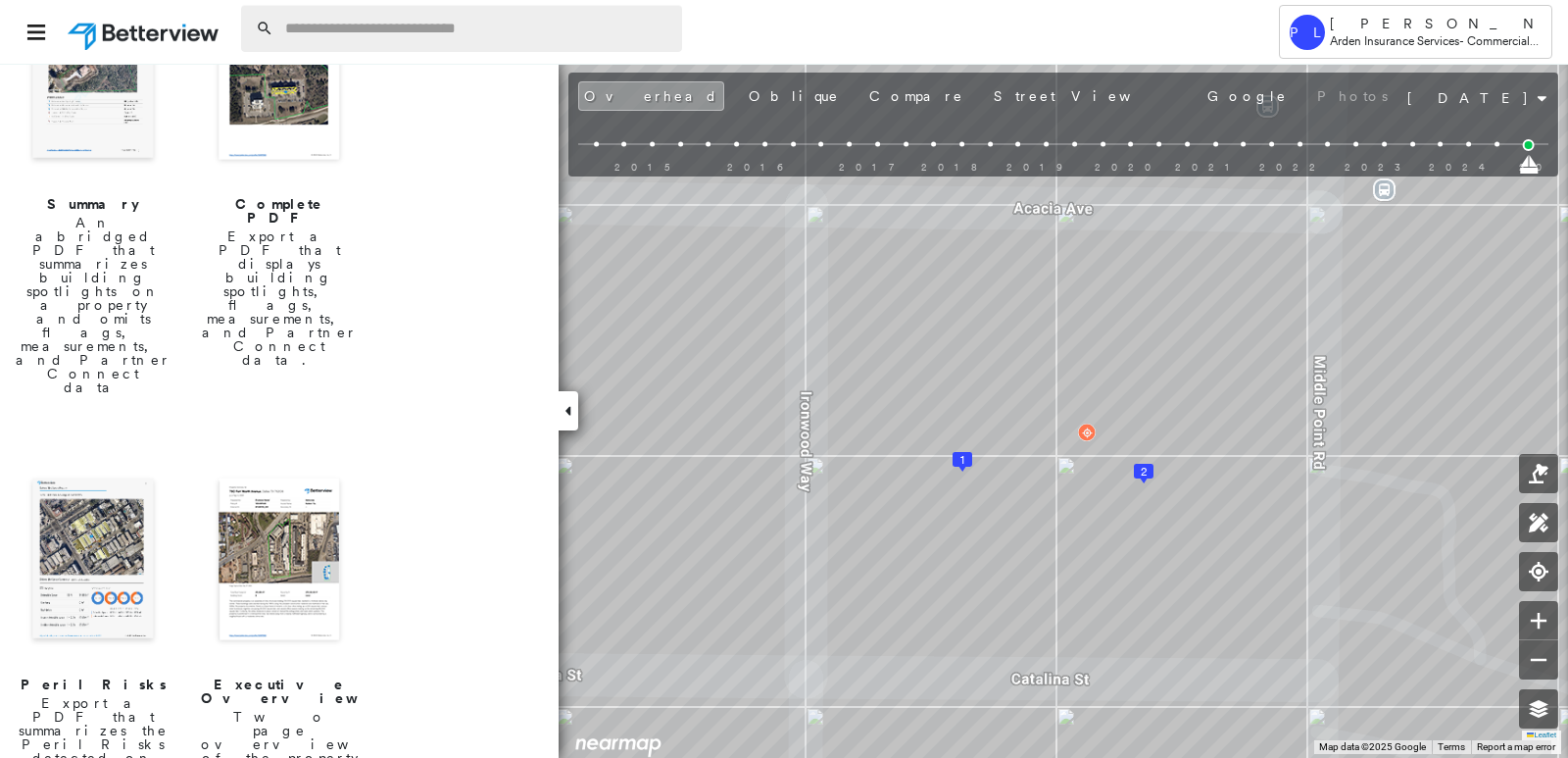 click at bounding box center [477, 28] 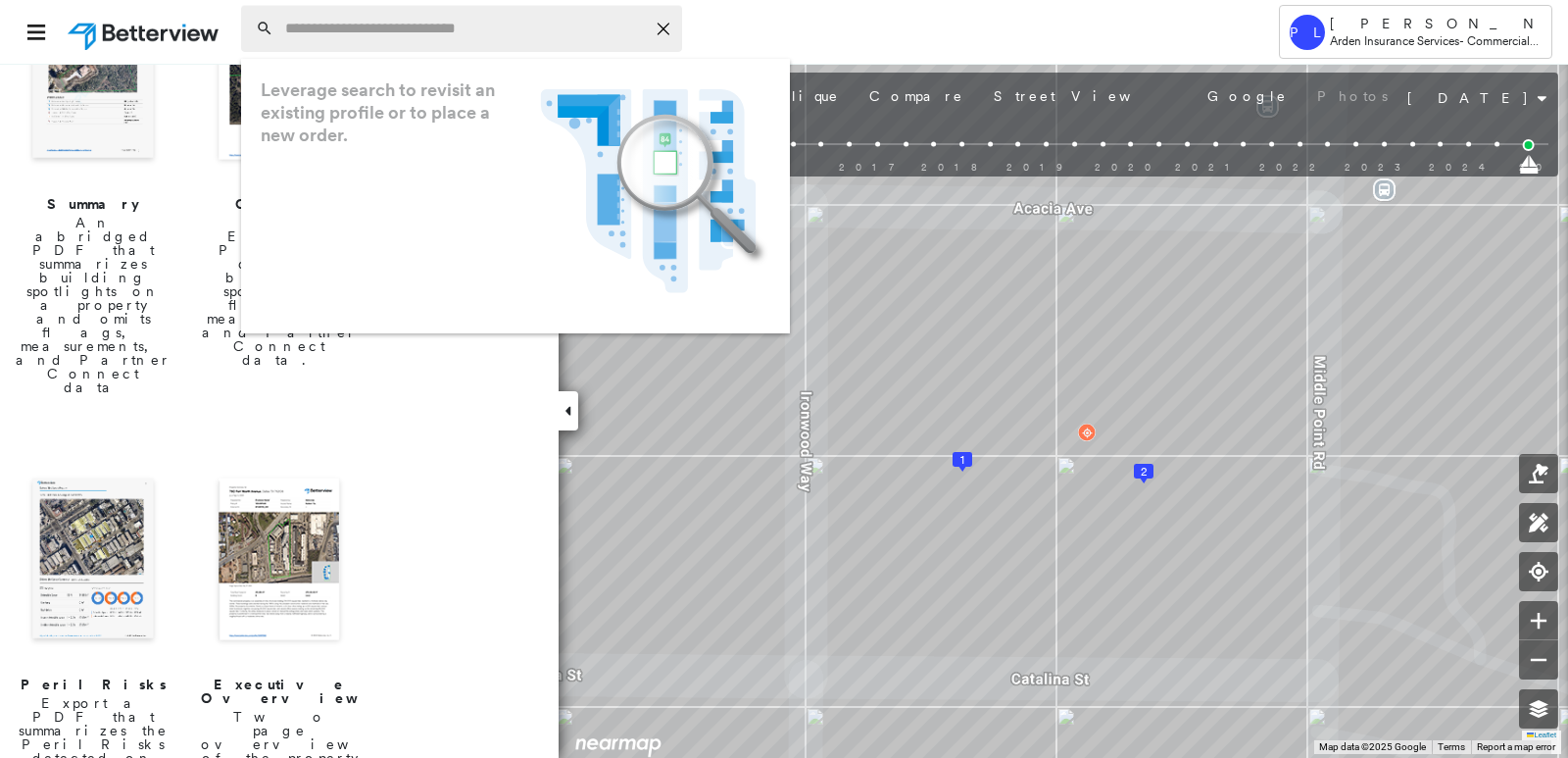 paste on "**********" 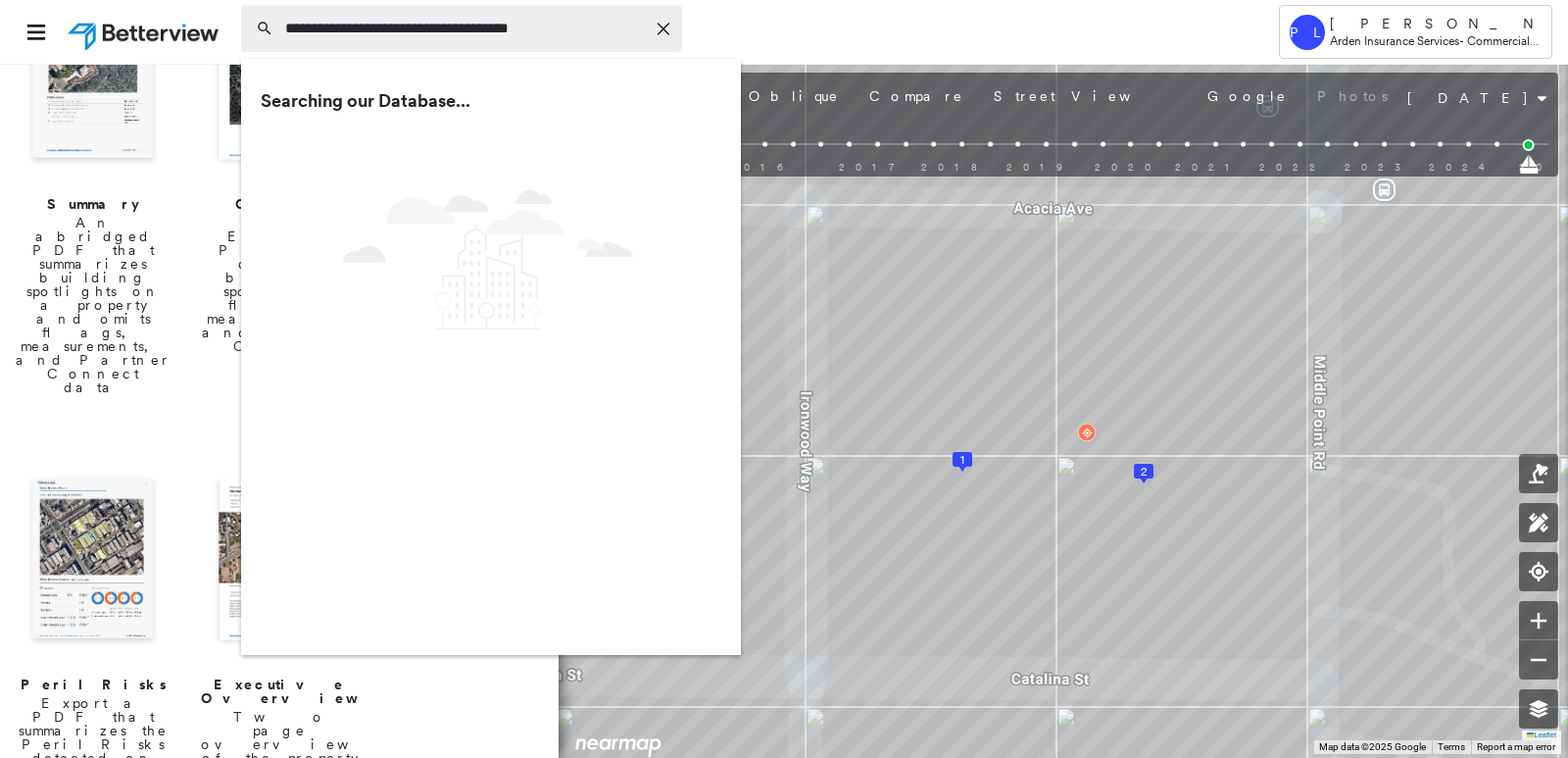 type on "**********" 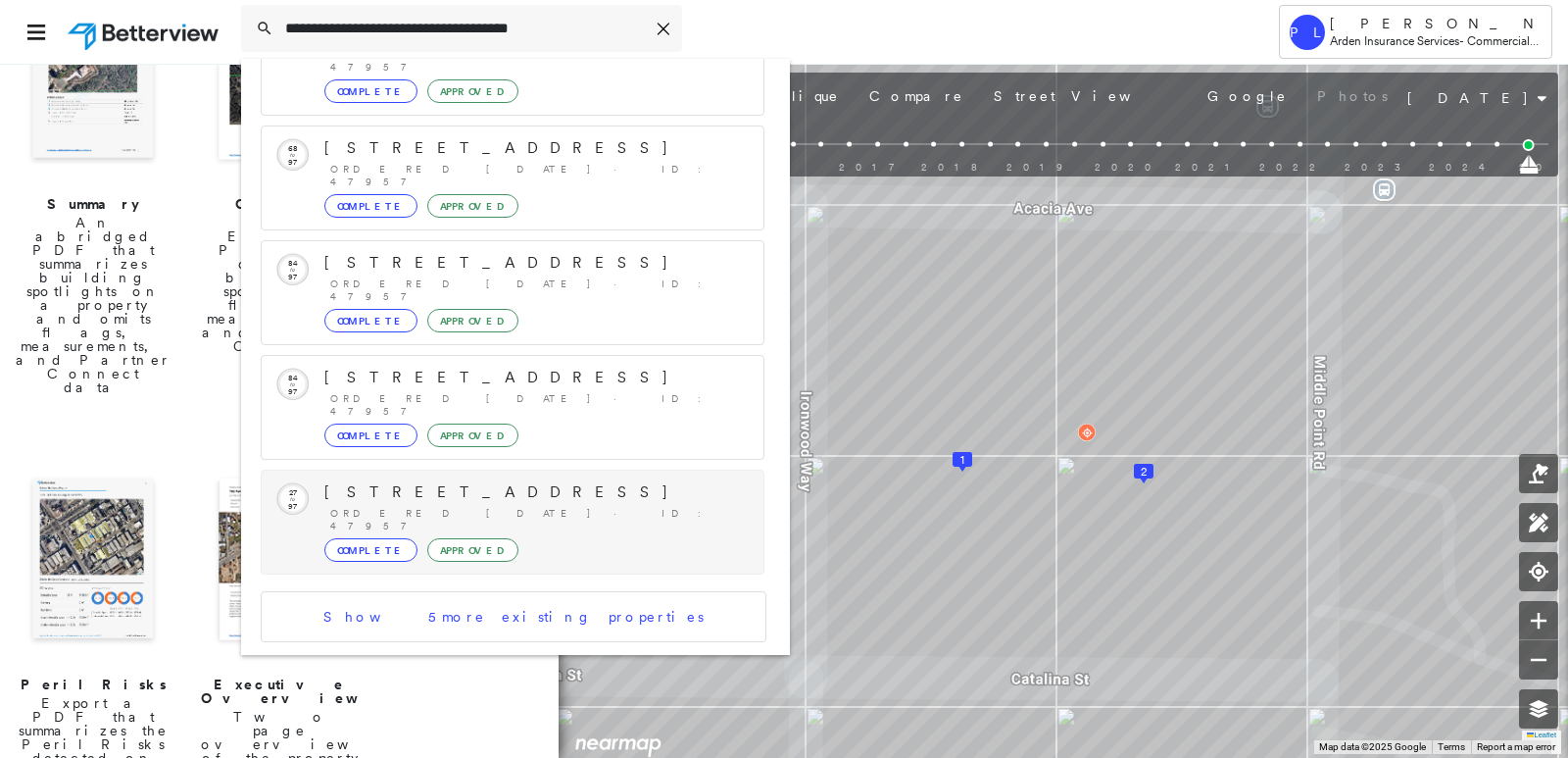 scroll, scrollTop: 209, scrollLeft: 0, axis: vertical 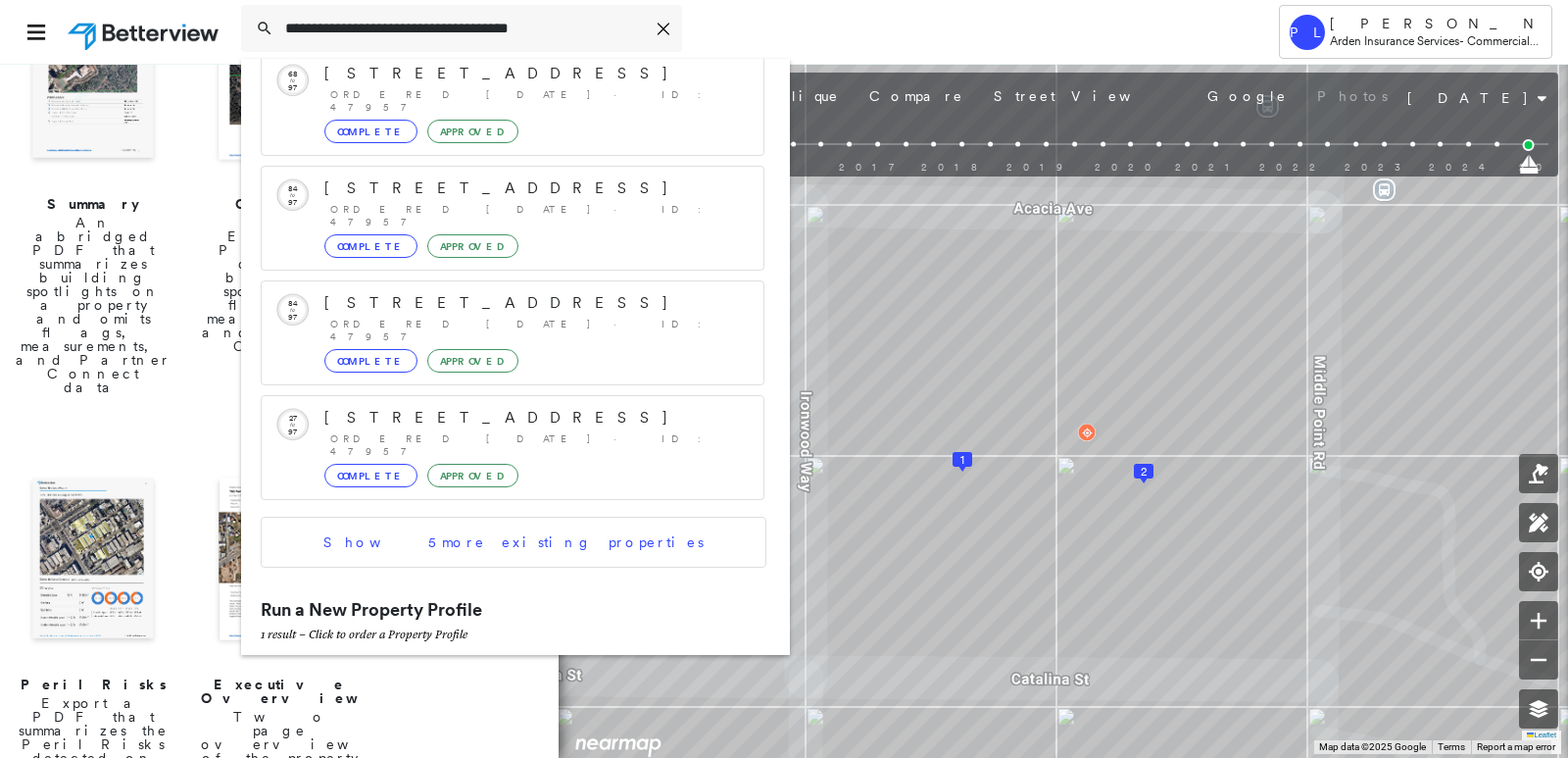 click on "[STREET_ADDRESS]" at bounding box center (491, 678) 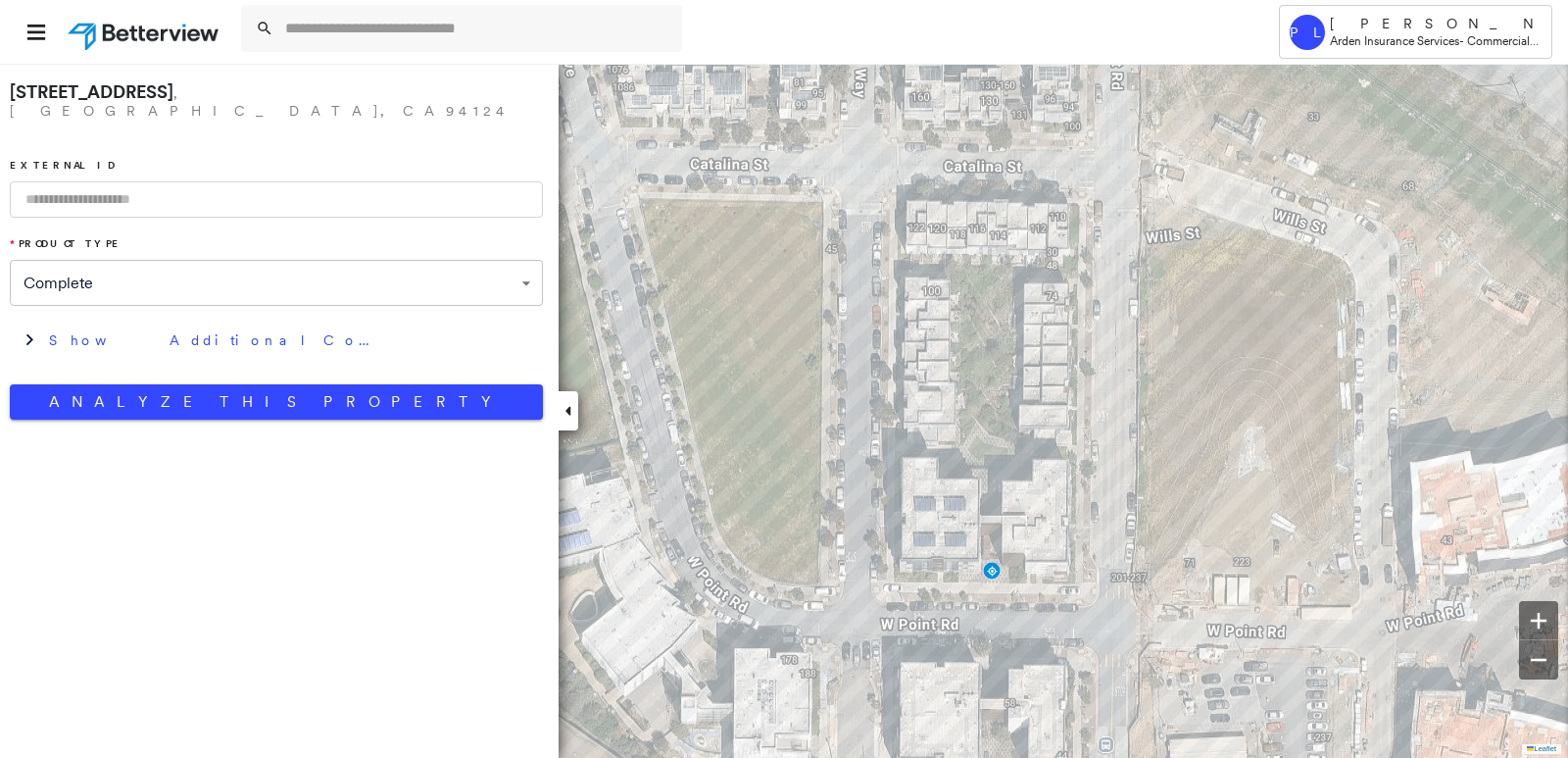 click at bounding box center [276, 199] 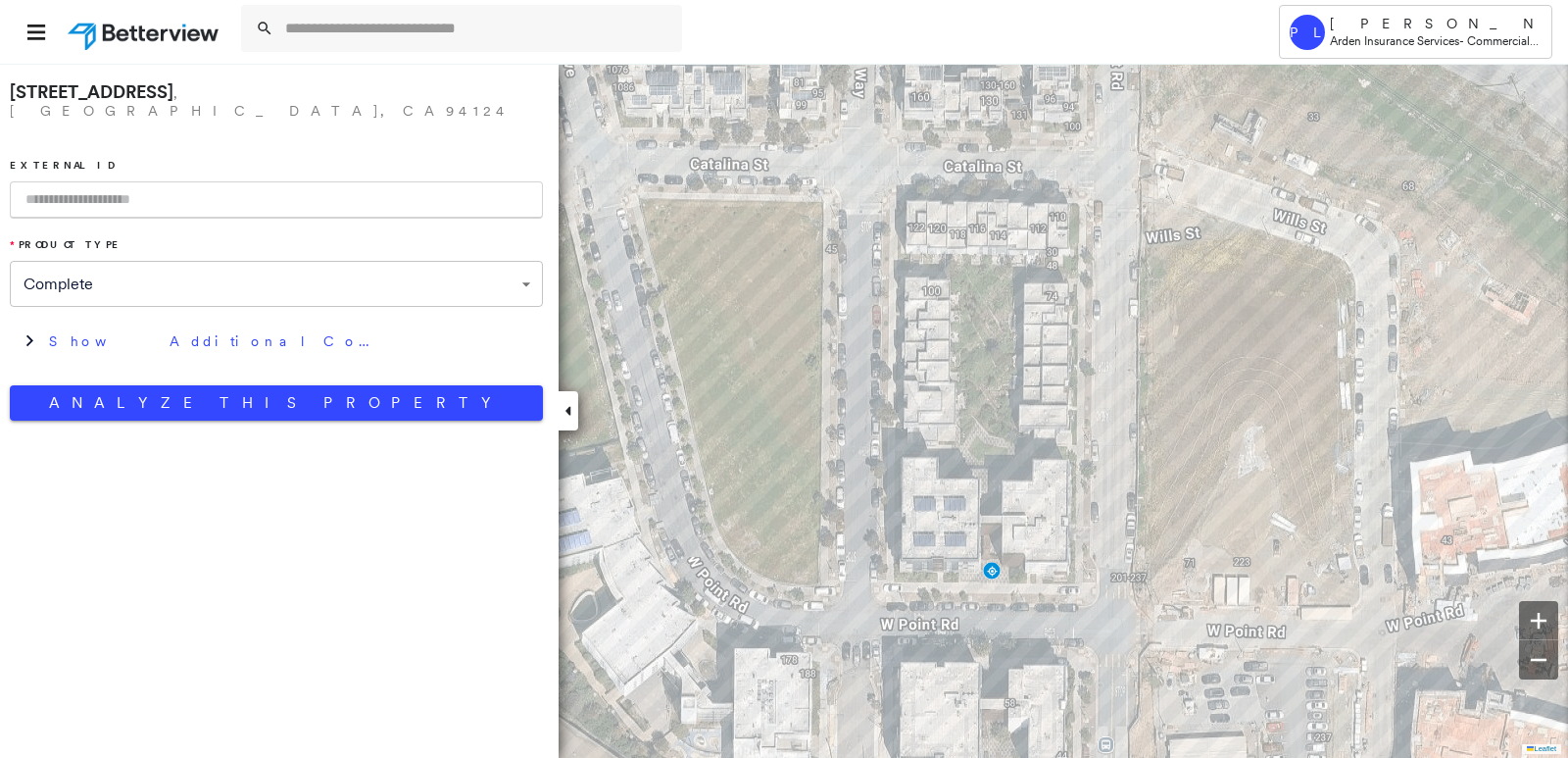 paste on "*****" 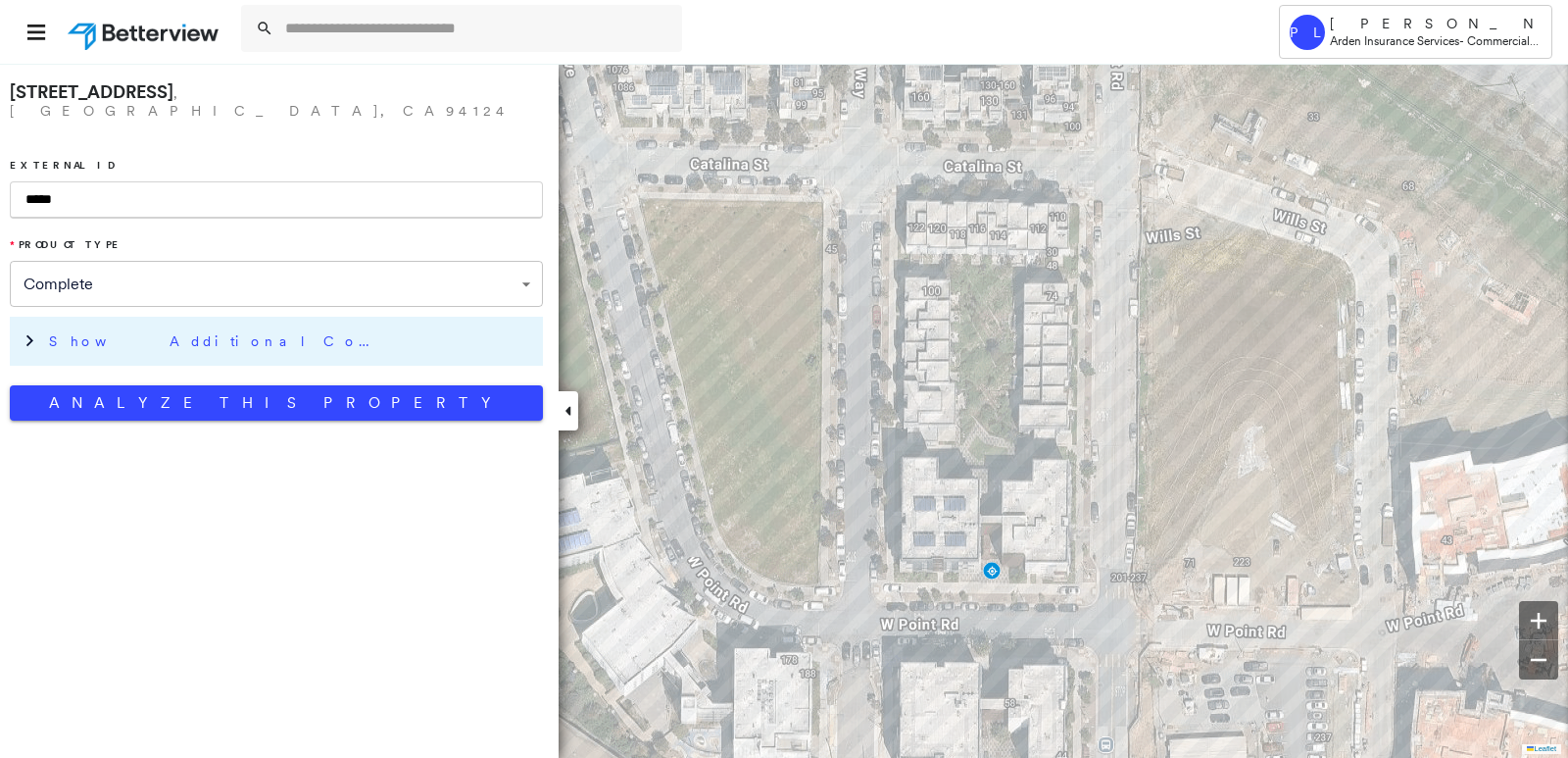 type on "*****" 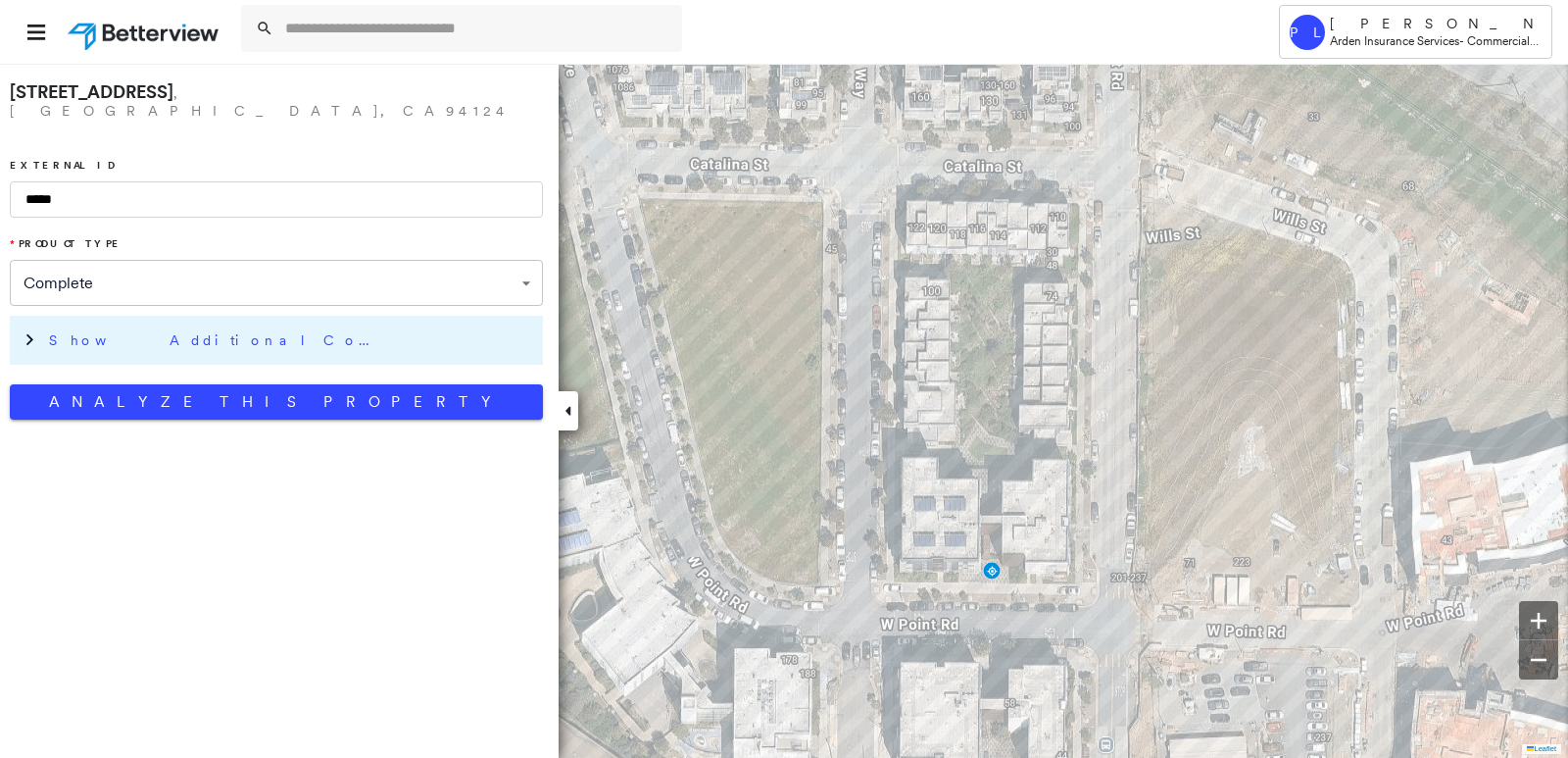 click on "Show Additional Company Data" at bounding box center [291, 340] 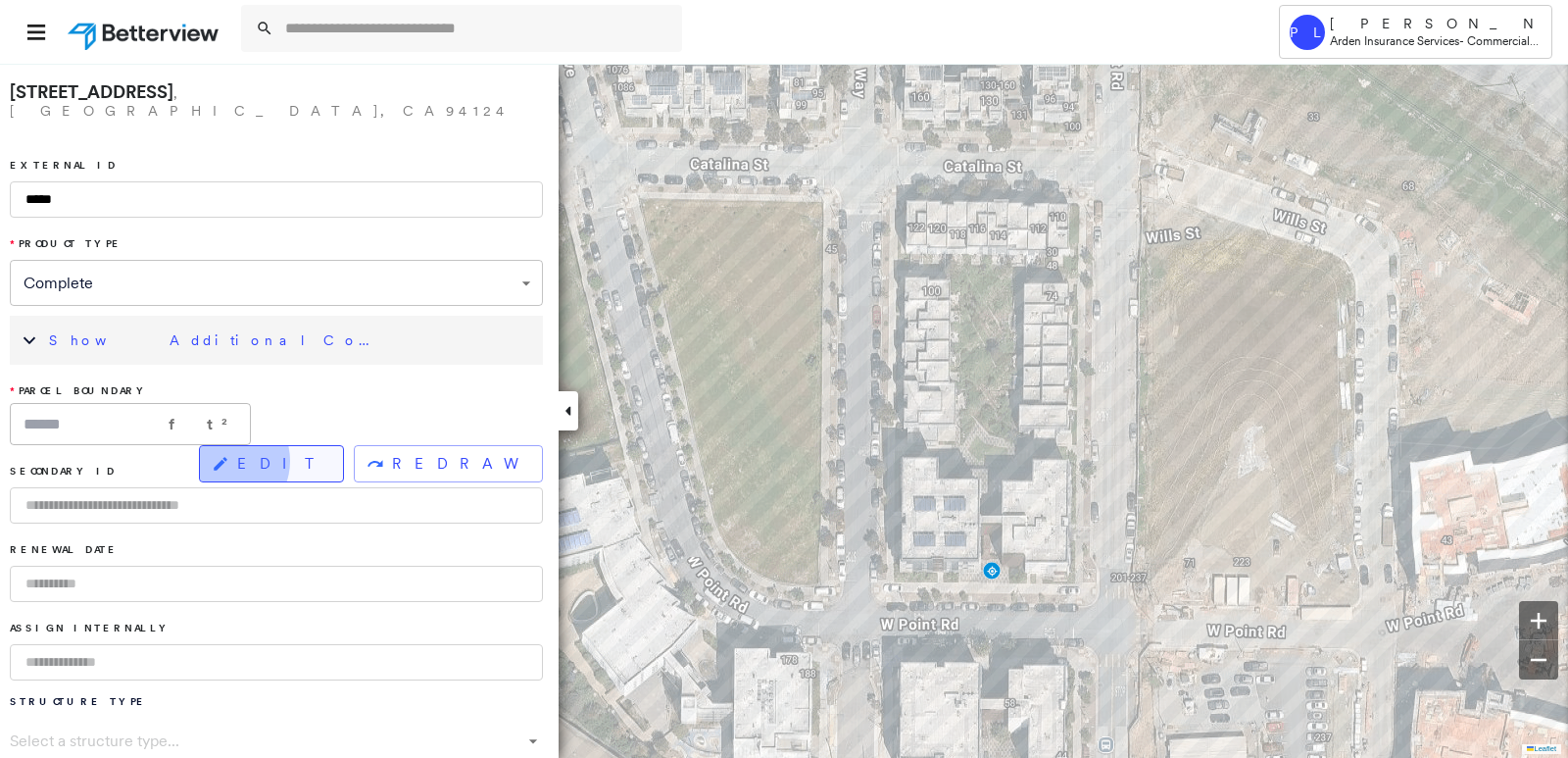click 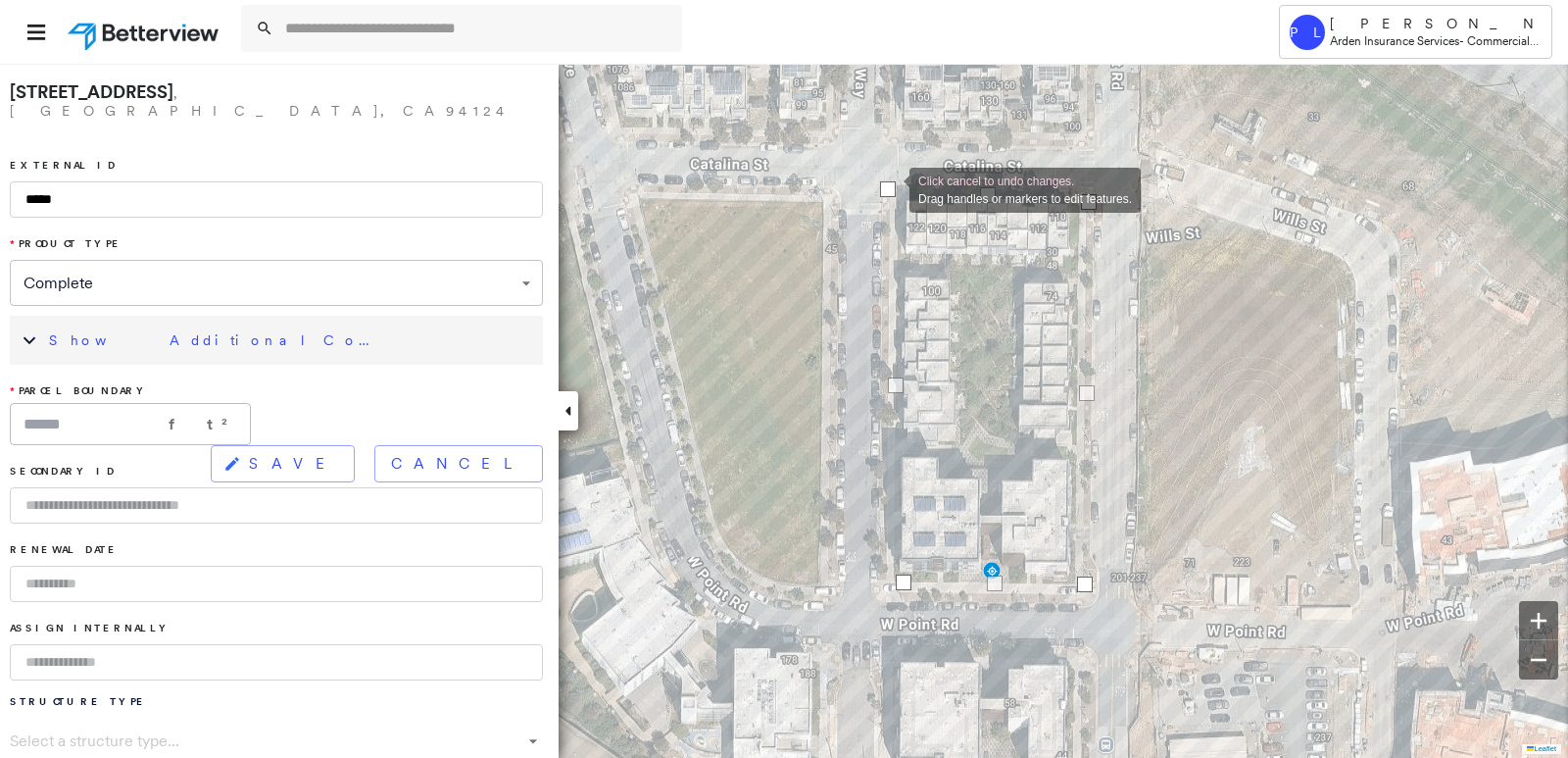 drag, startPoint x: 909, startPoint y: 199, endPoint x: 890, endPoint y: 188, distance: 21.954498 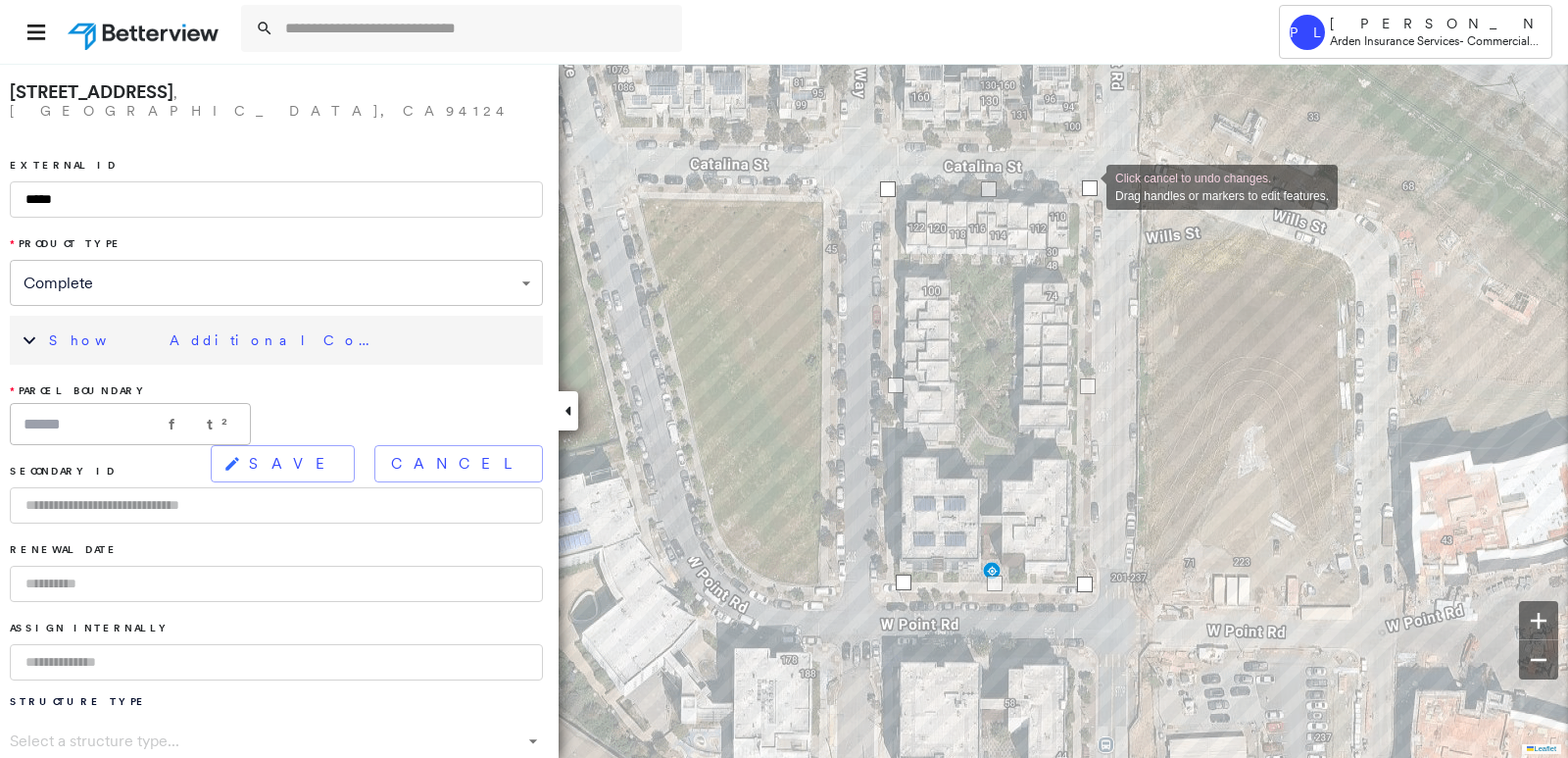 drag, startPoint x: 1086, startPoint y: 199, endPoint x: 1087, endPoint y: 185, distance: 14.035669 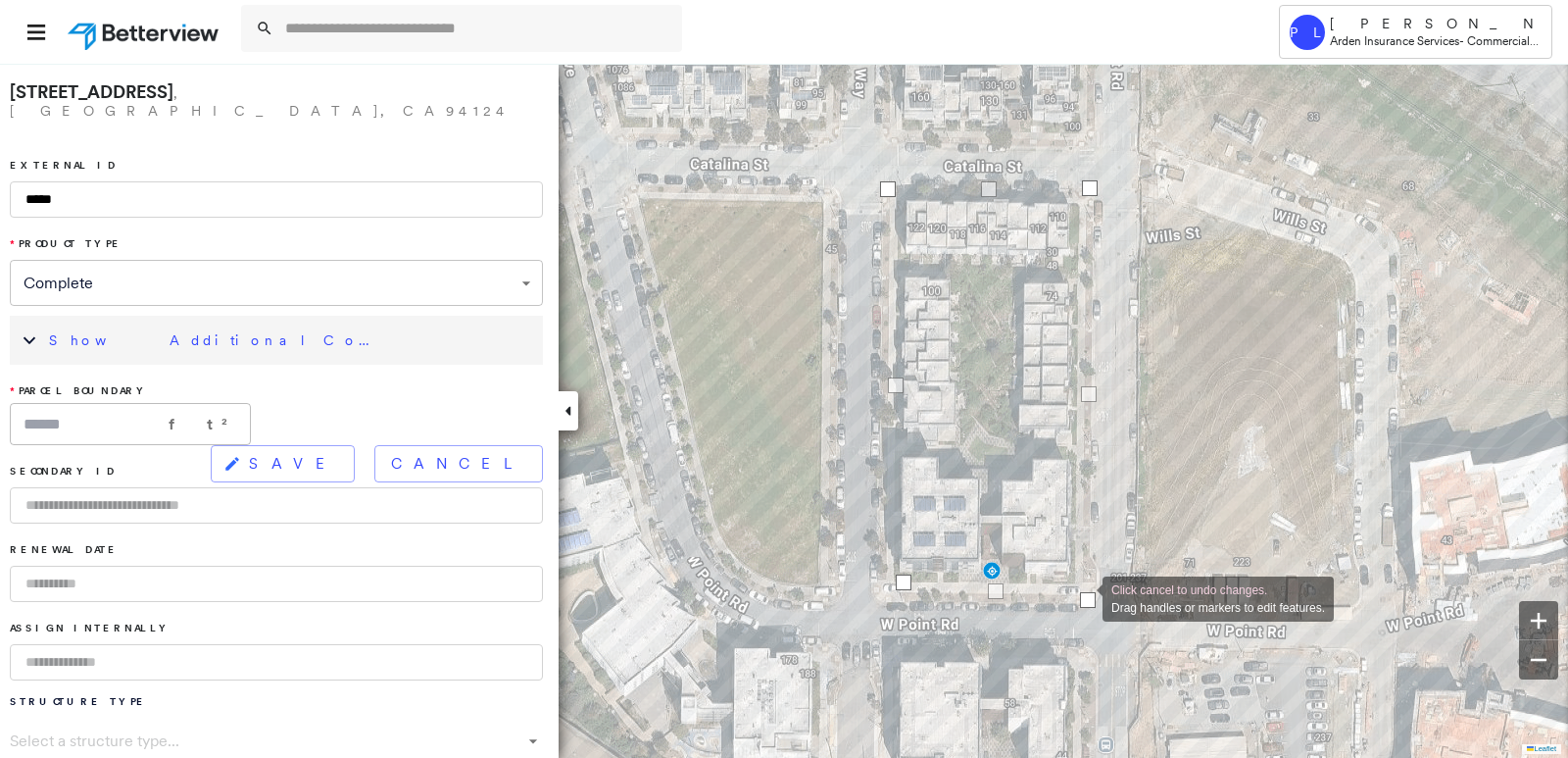drag, startPoint x: 1080, startPoint y: 581, endPoint x: 1083, endPoint y: 597, distance: 16.27882 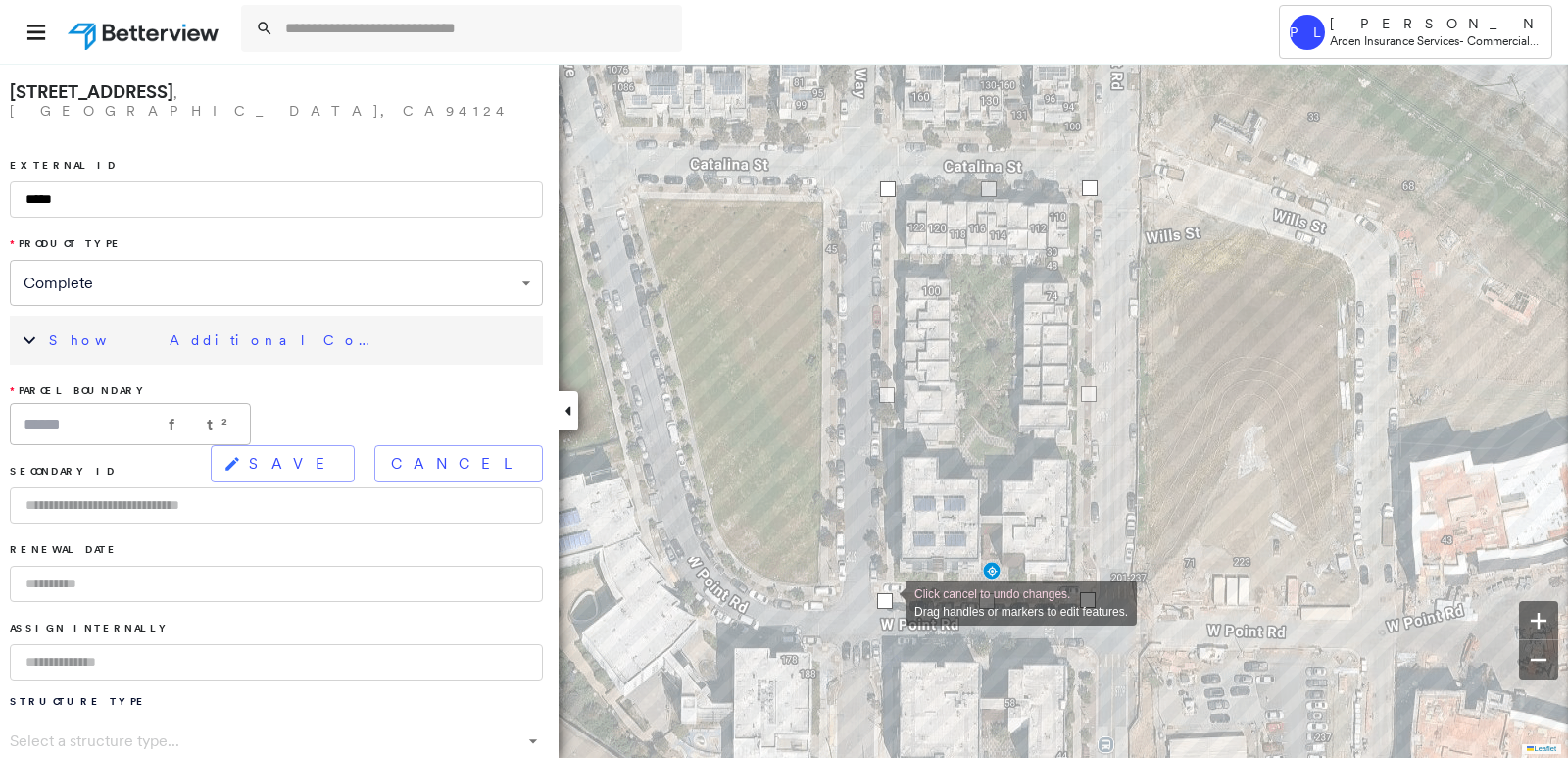 drag, startPoint x: 906, startPoint y: 582, endPoint x: 886, endPoint y: 601, distance: 27.58623 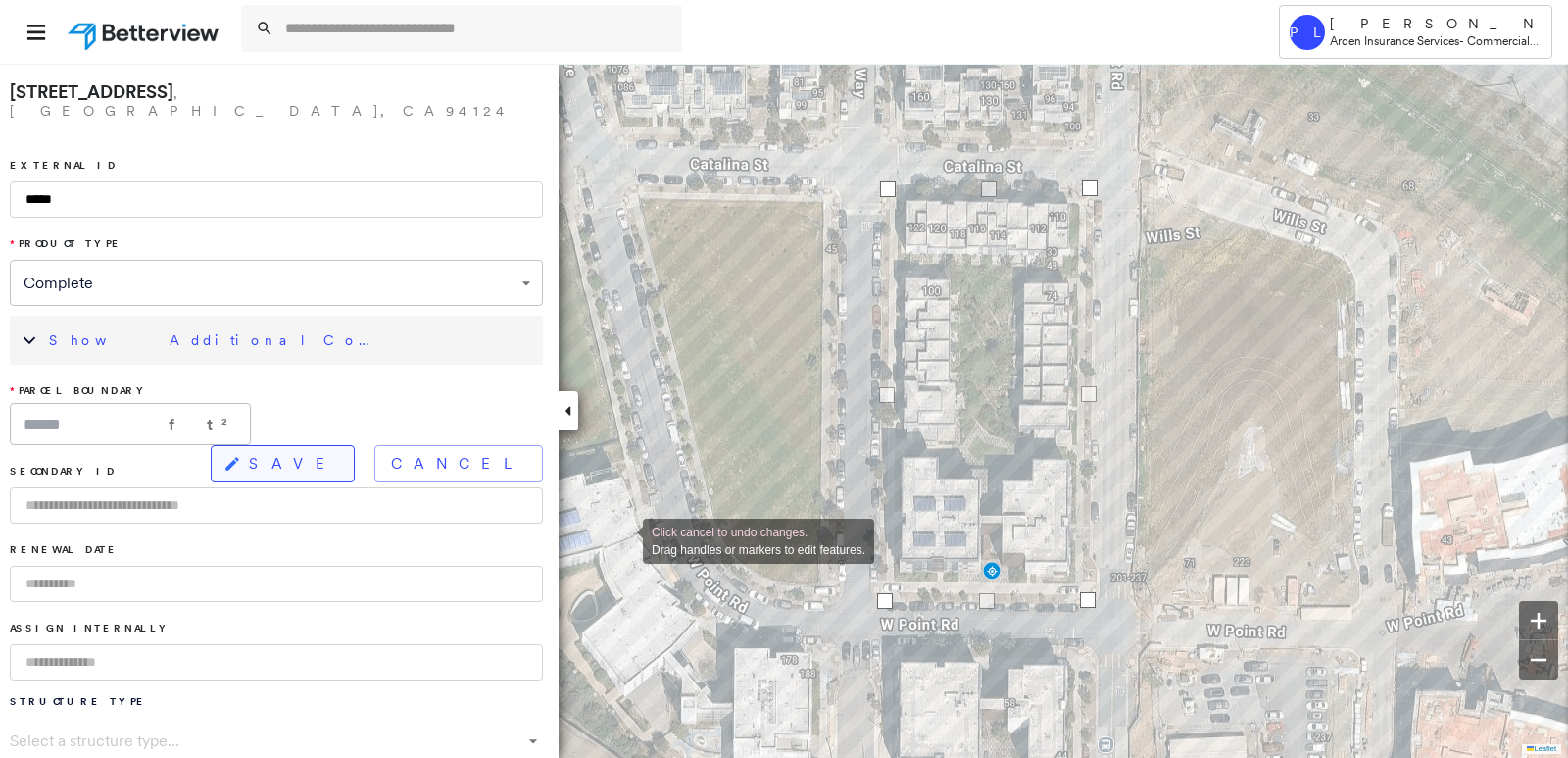 click on "SAVE" at bounding box center [293, 464] 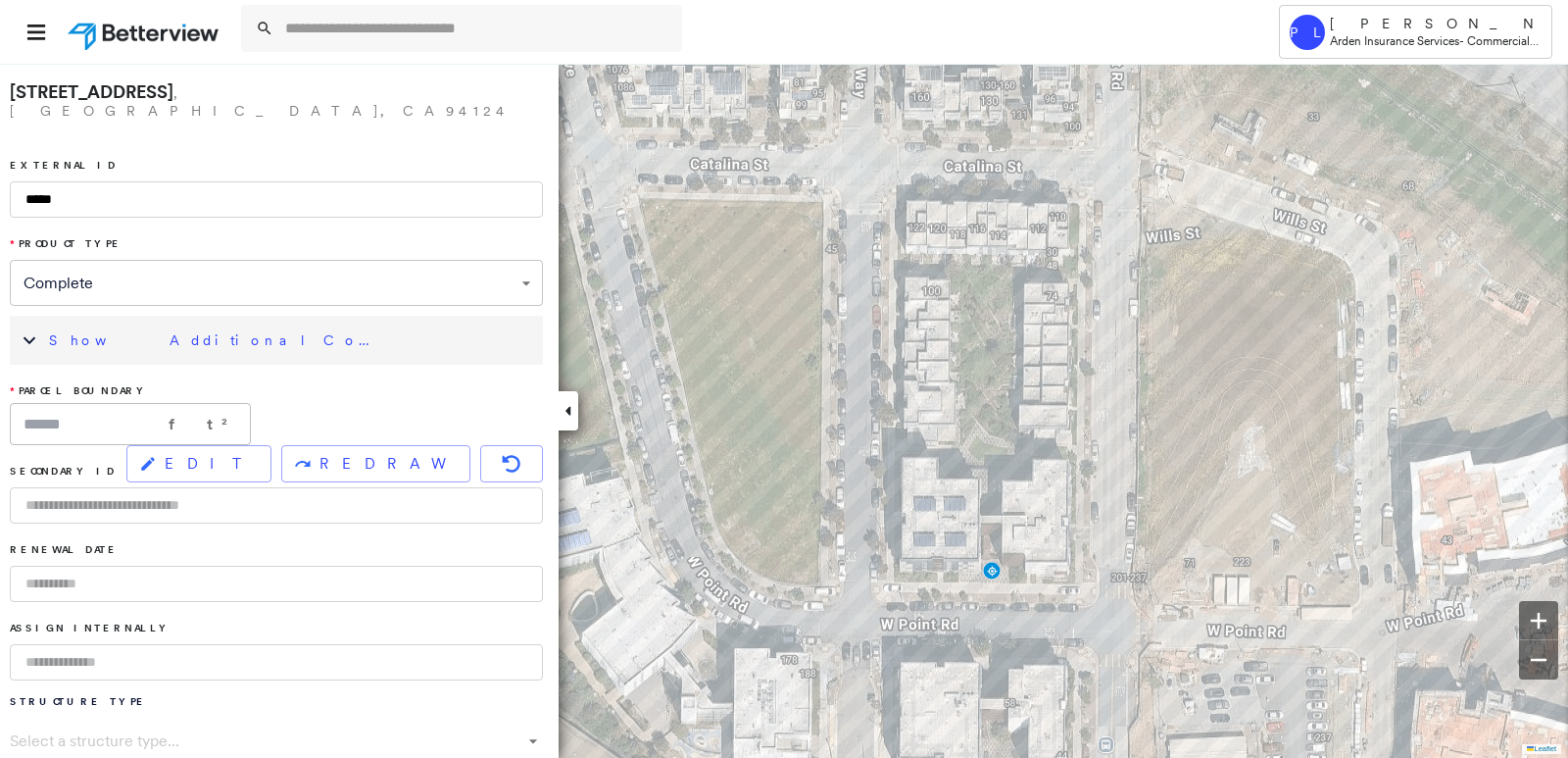 click on "Show Additional Company Data" at bounding box center [291, 340] 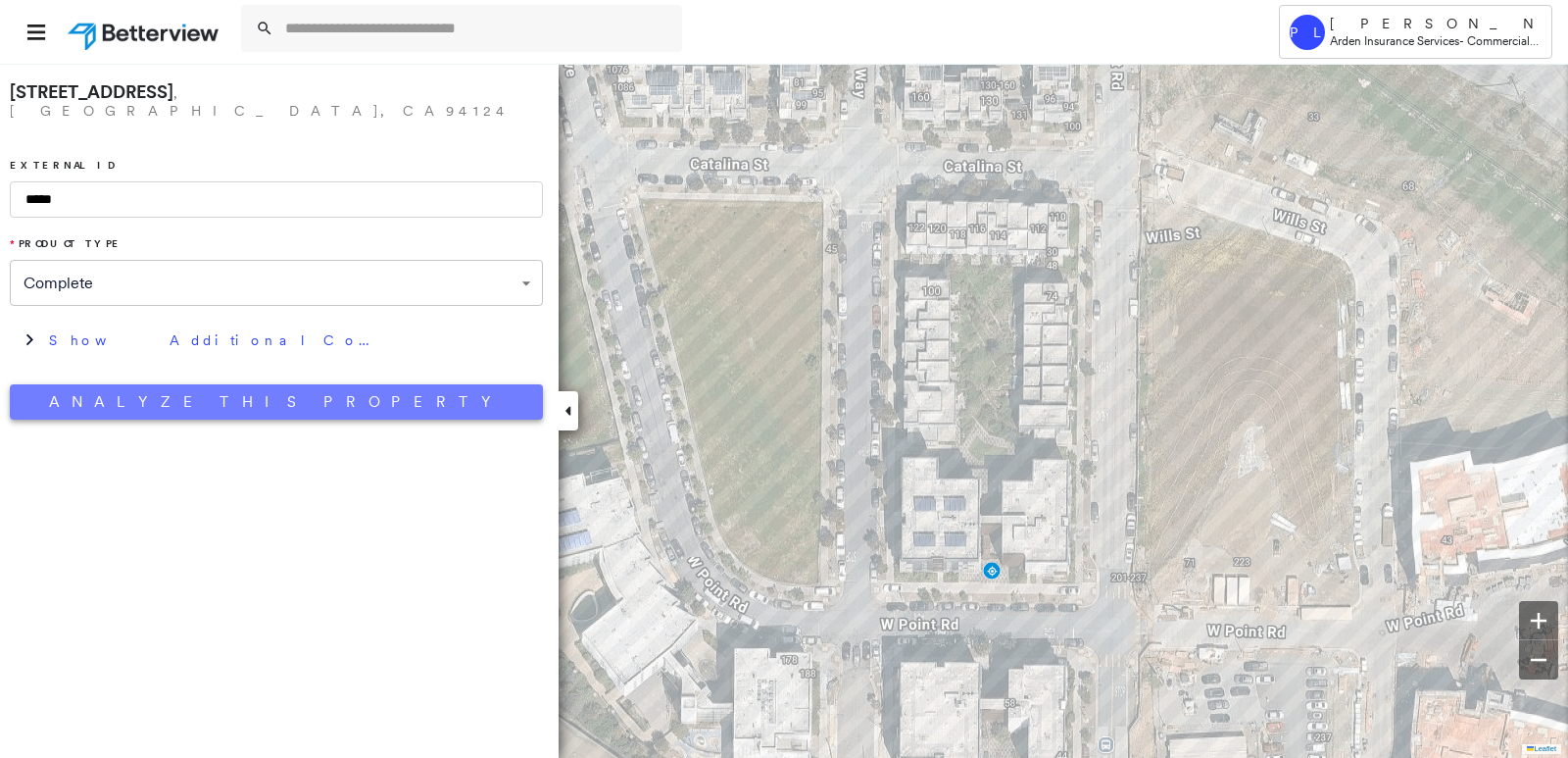 click on "Analyze This Property" at bounding box center [276, 402] 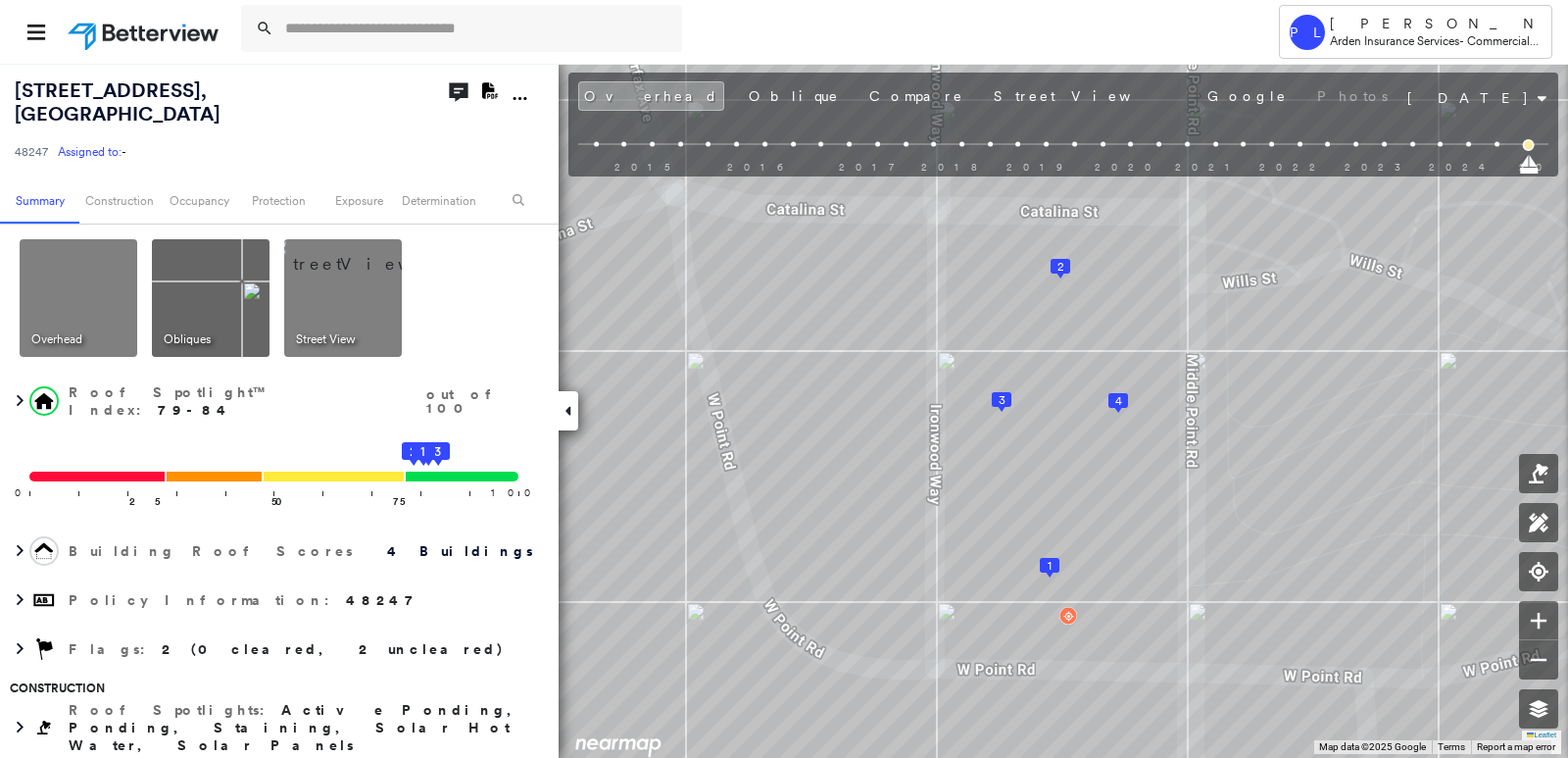 click 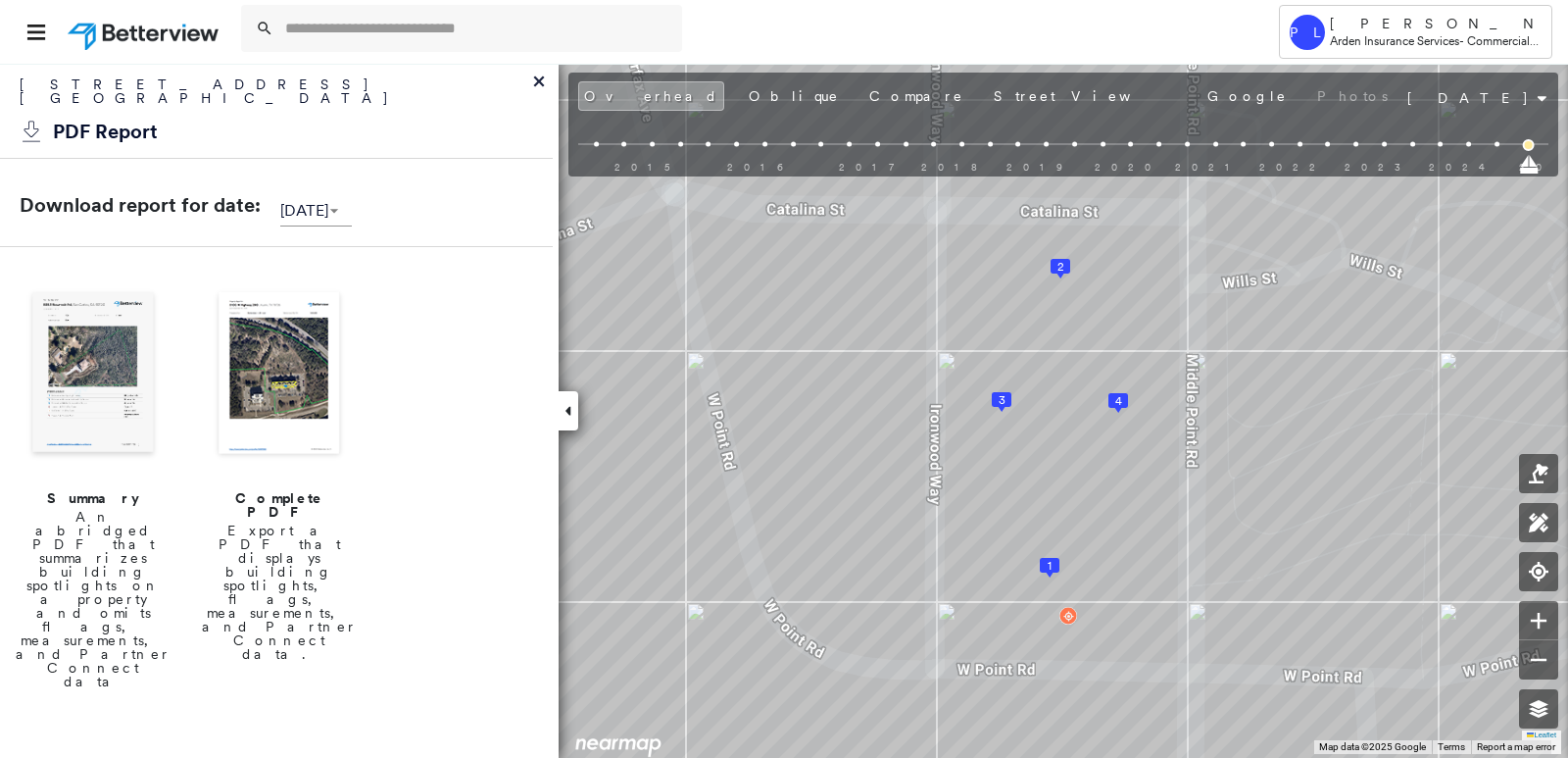 click at bounding box center [93, 375] 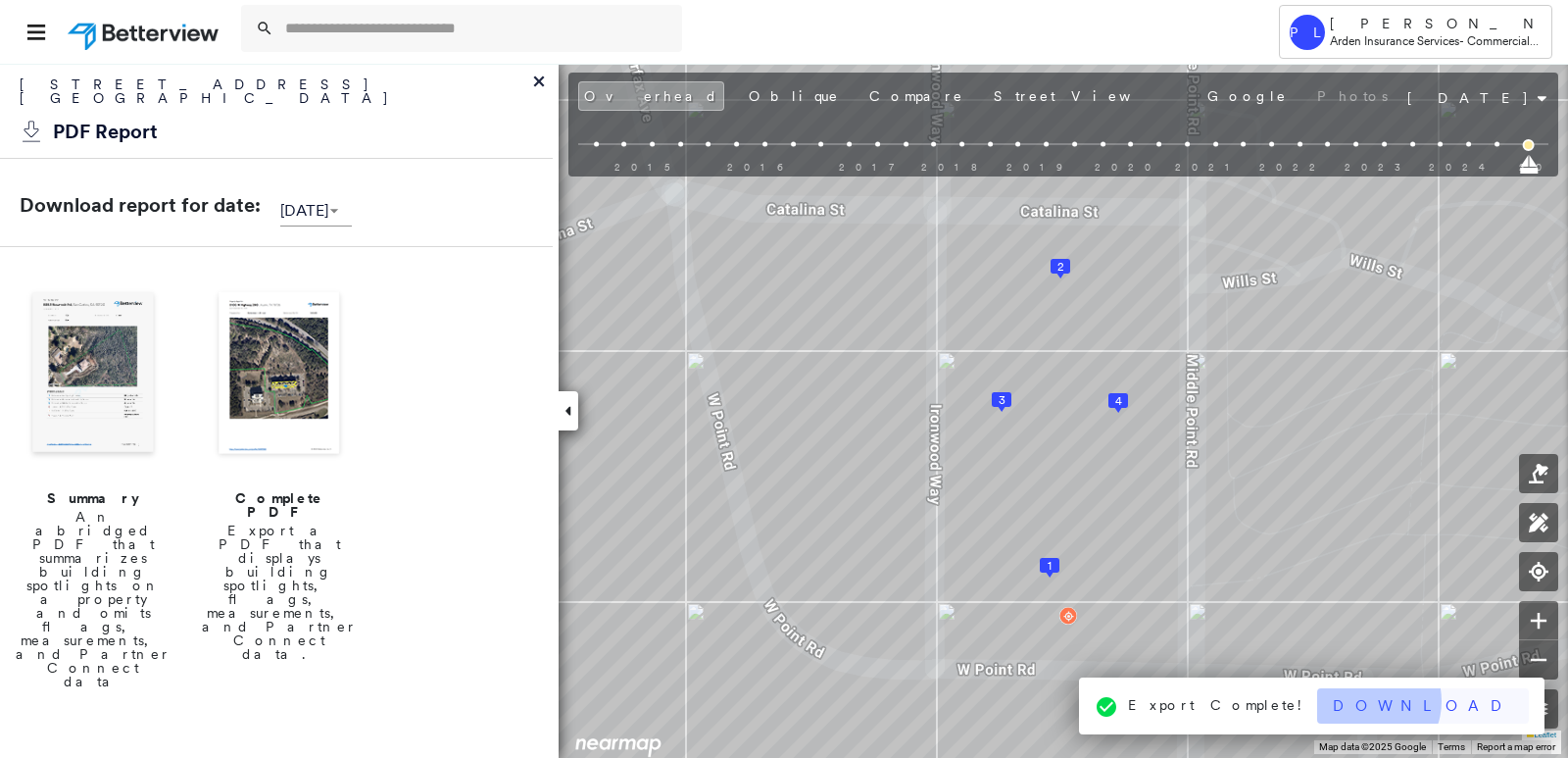 click on "Download" at bounding box center (1423, 706) 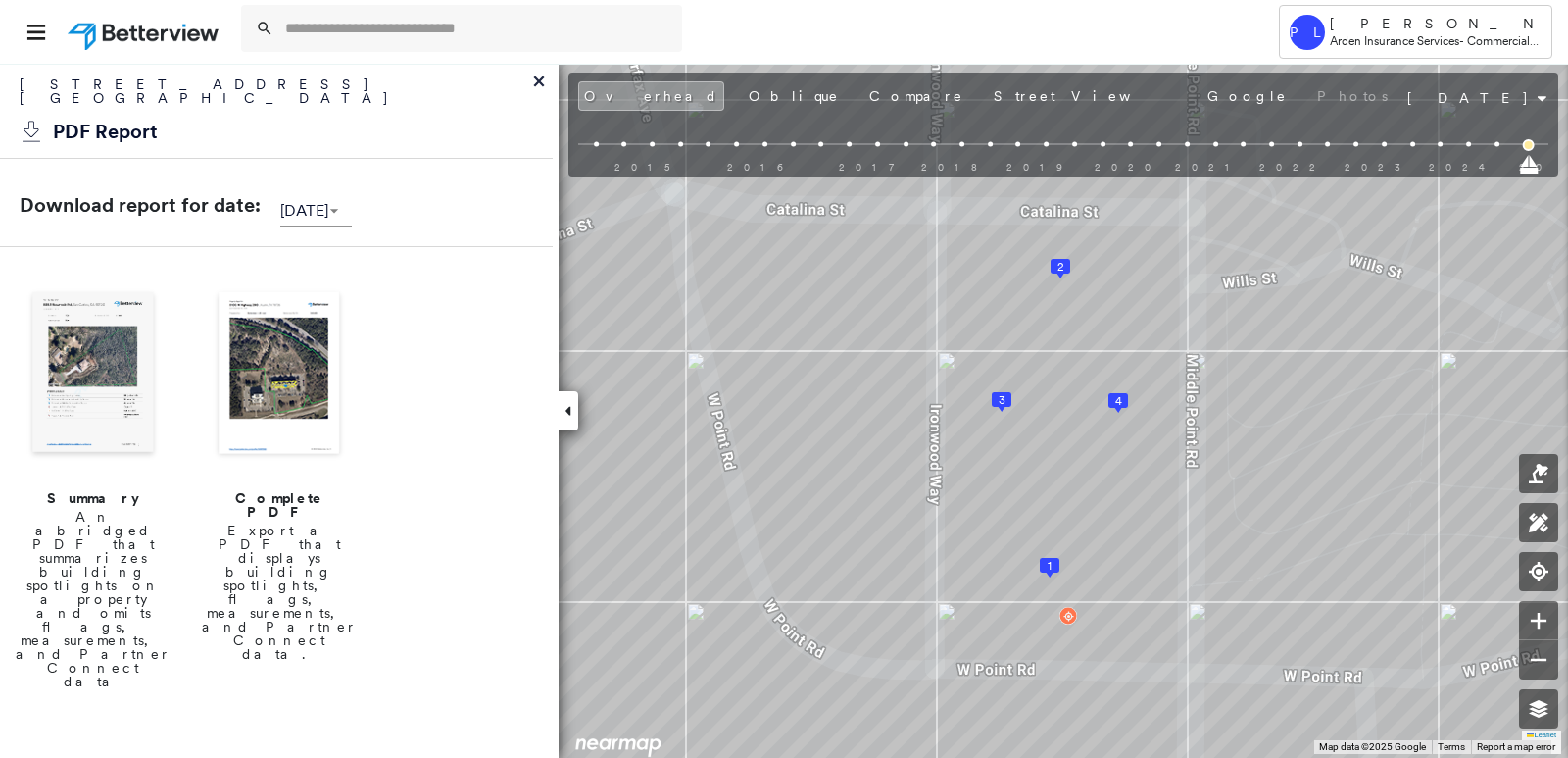 click at bounding box center (279, 375) 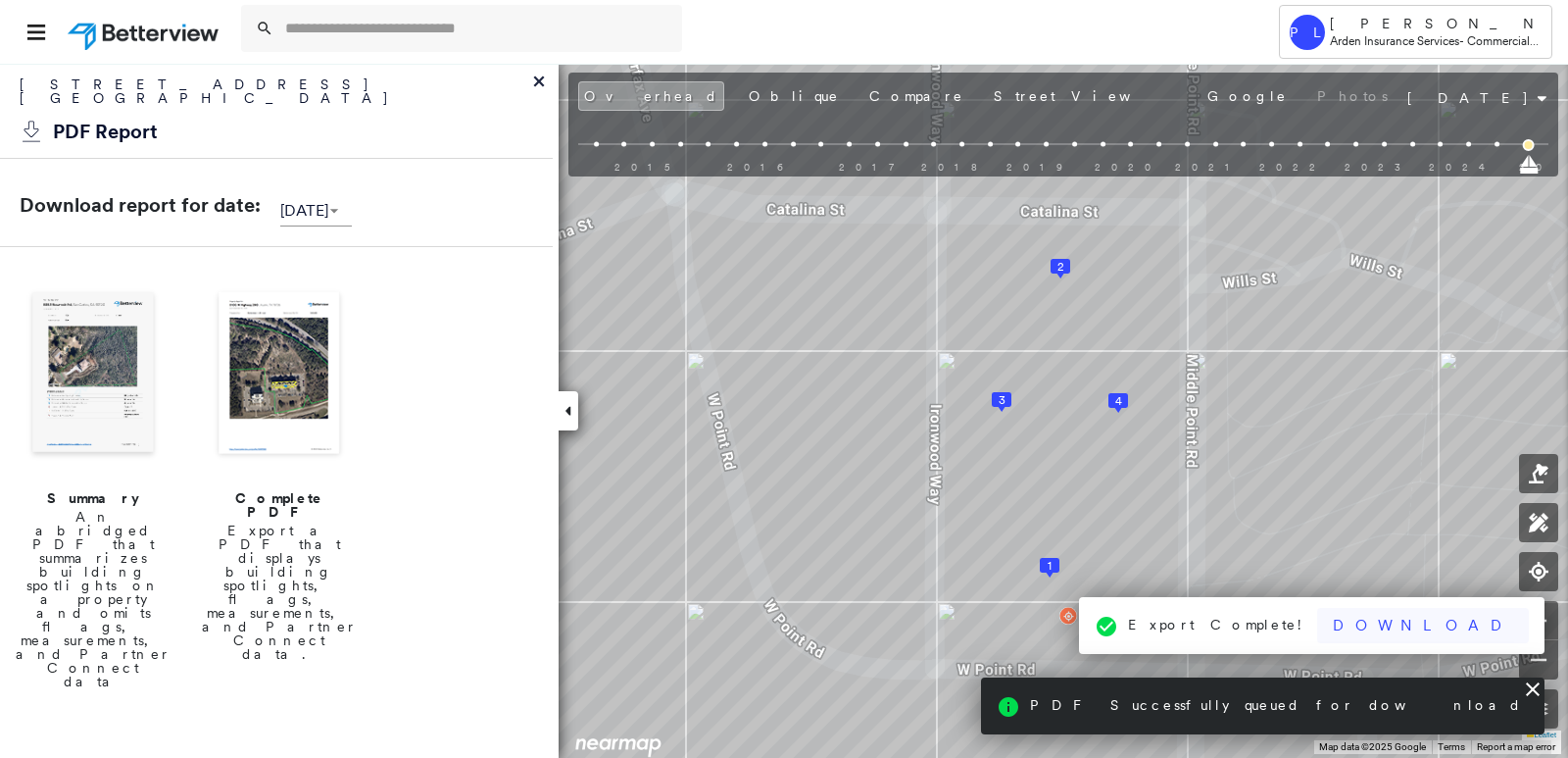 click on "Download" at bounding box center (1423, 626) 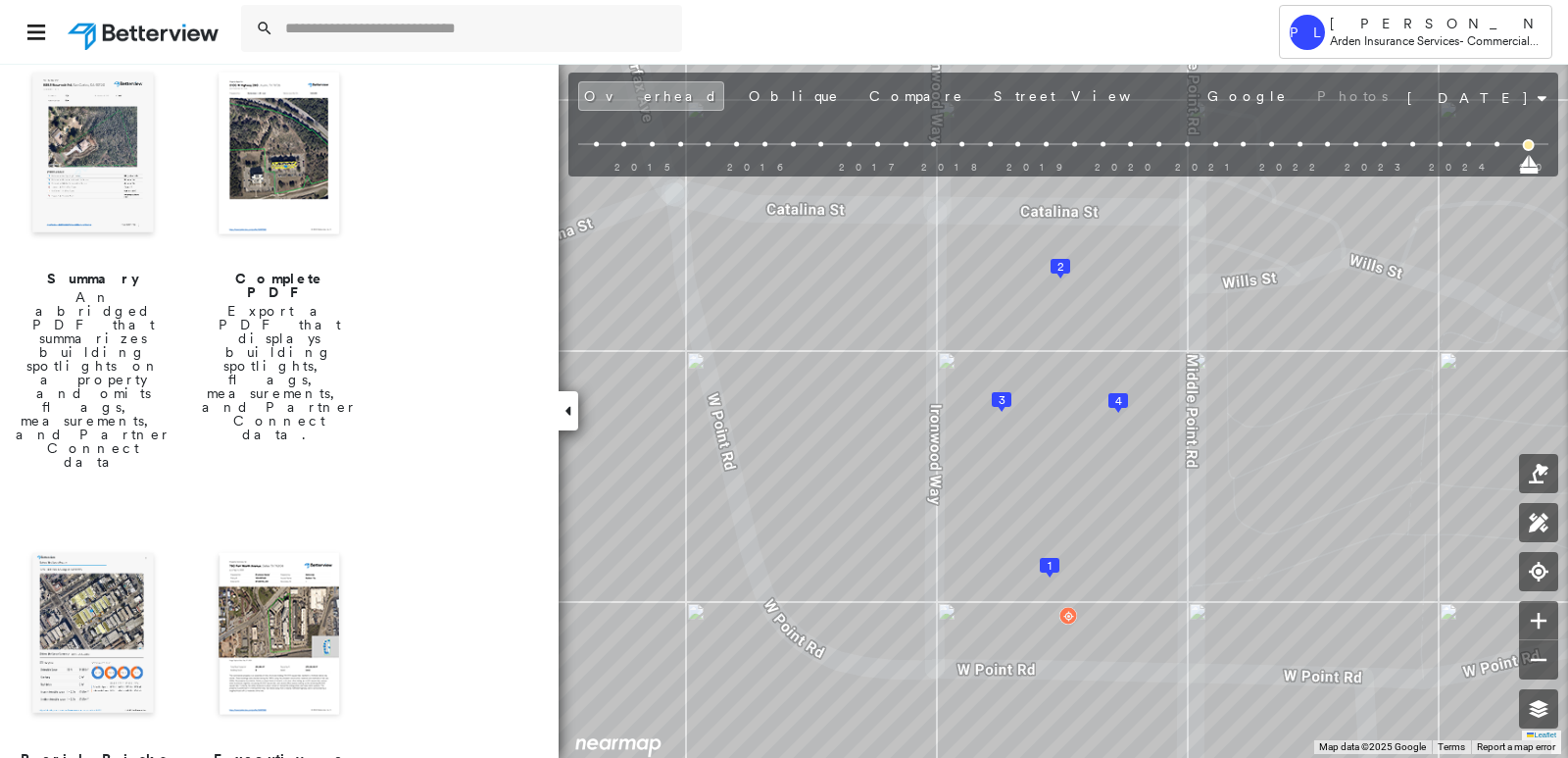 scroll, scrollTop: 294, scrollLeft: 0, axis: vertical 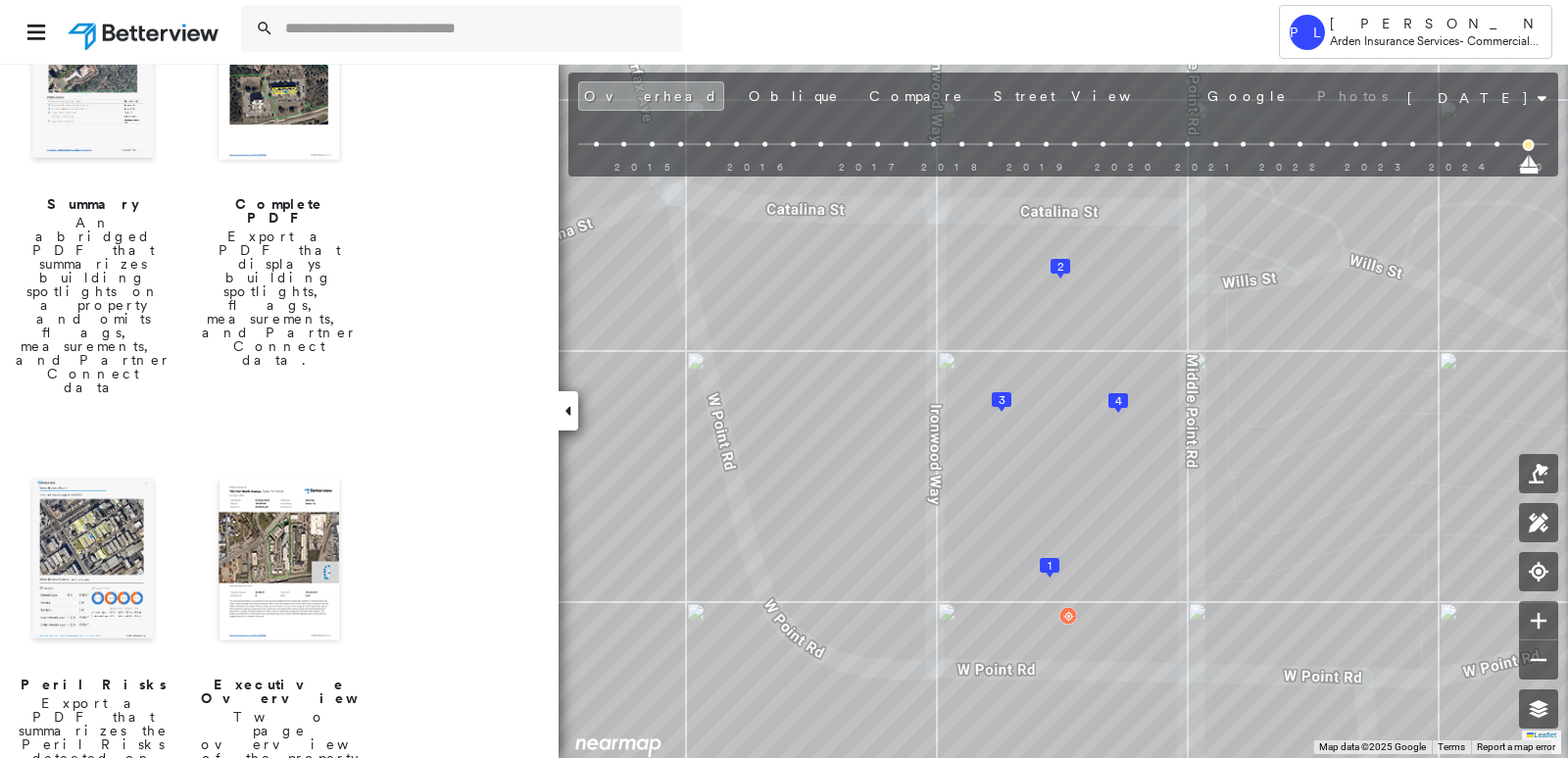 click at bounding box center (93, 561) 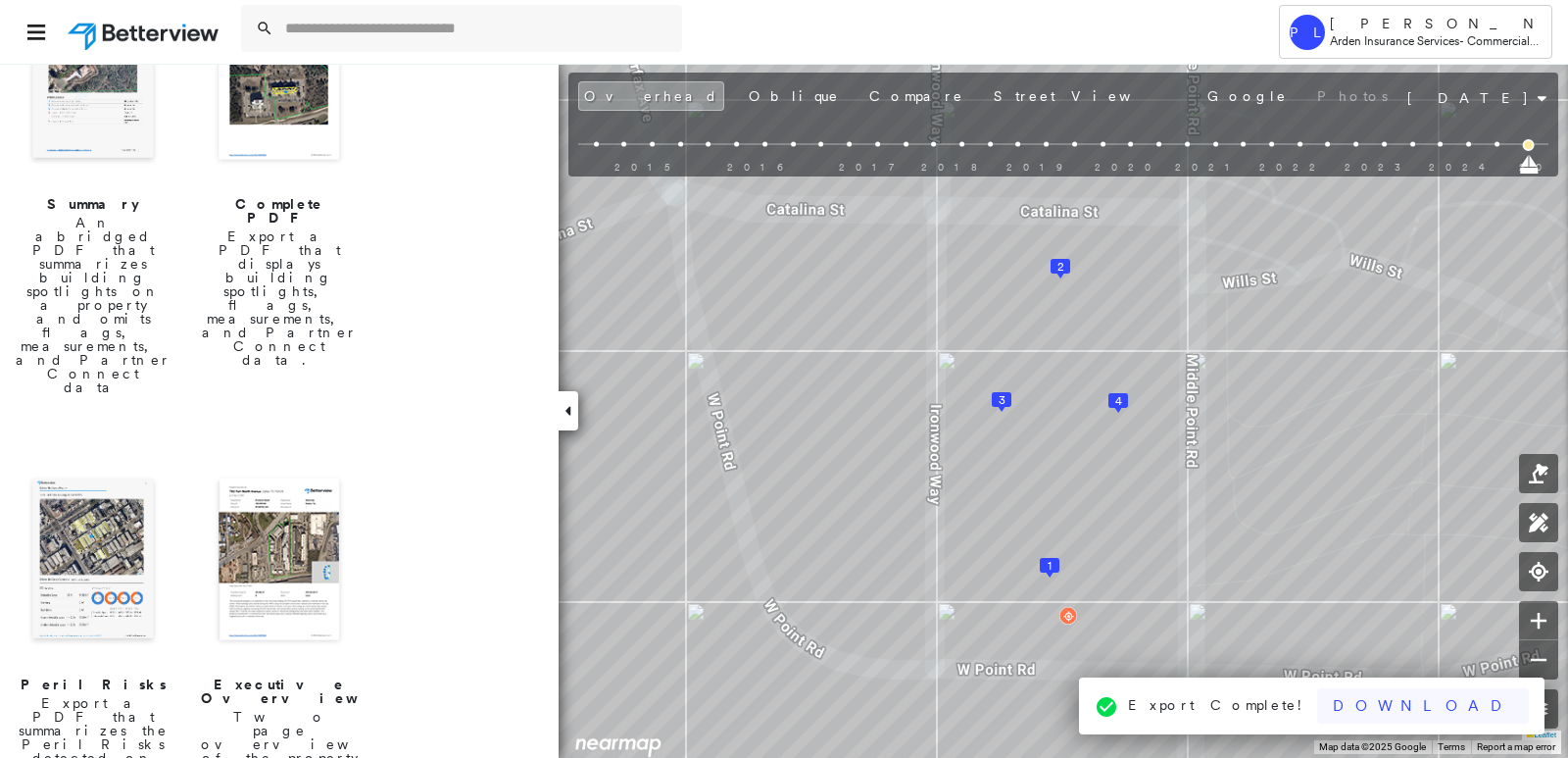 click on "Download" at bounding box center [1423, 706] 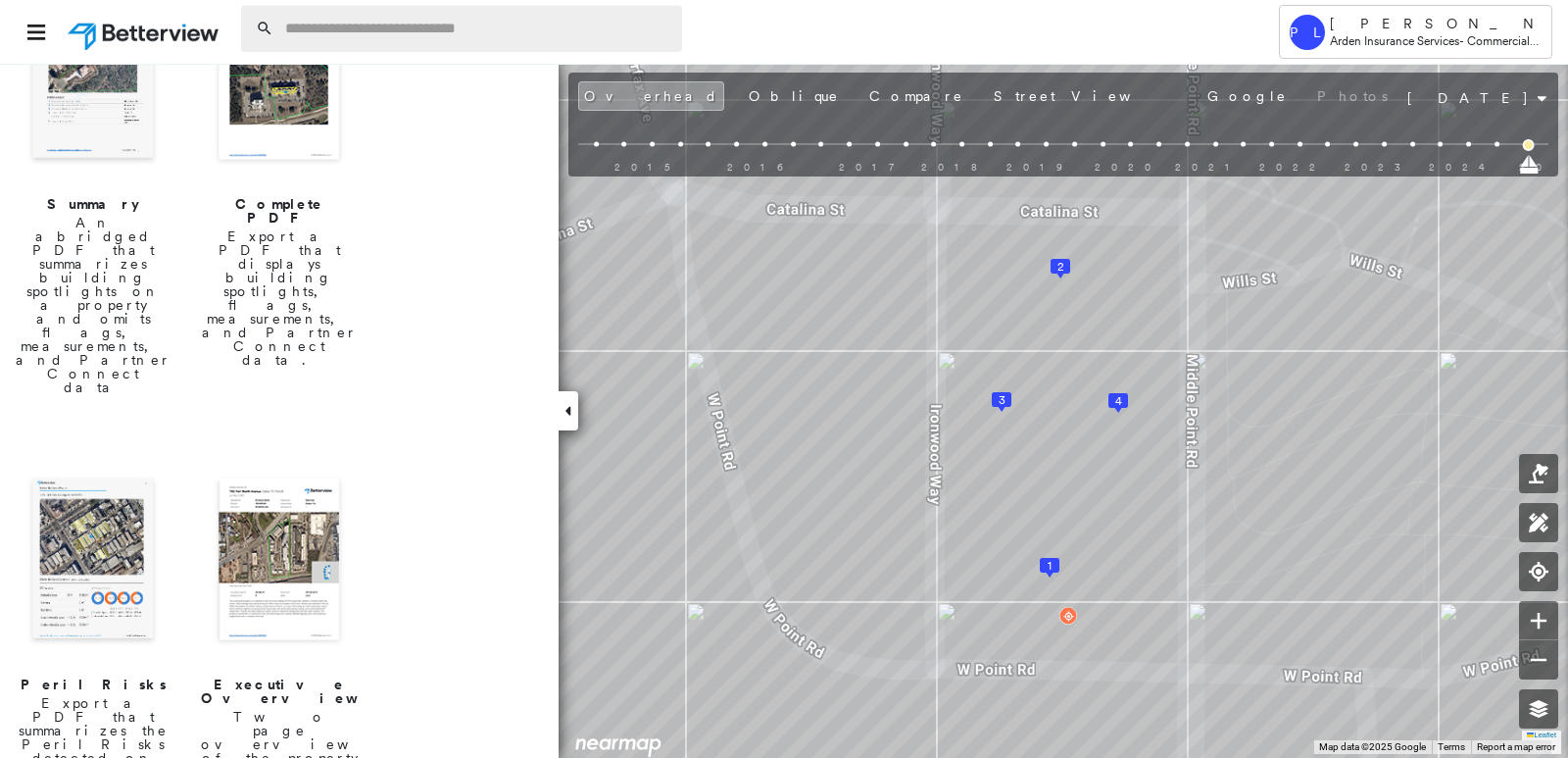 click at bounding box center [477, 28] 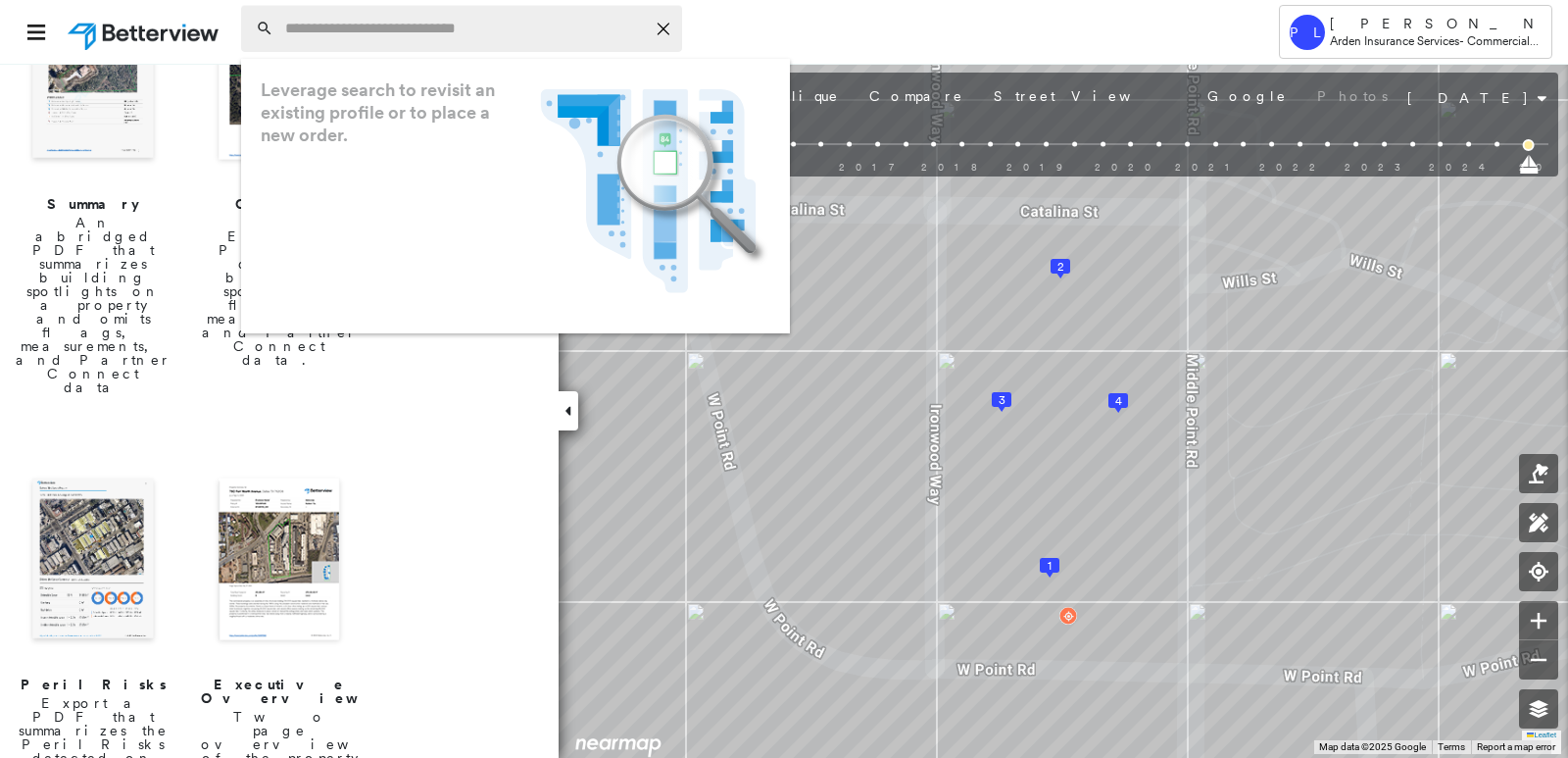 paste on "**********" 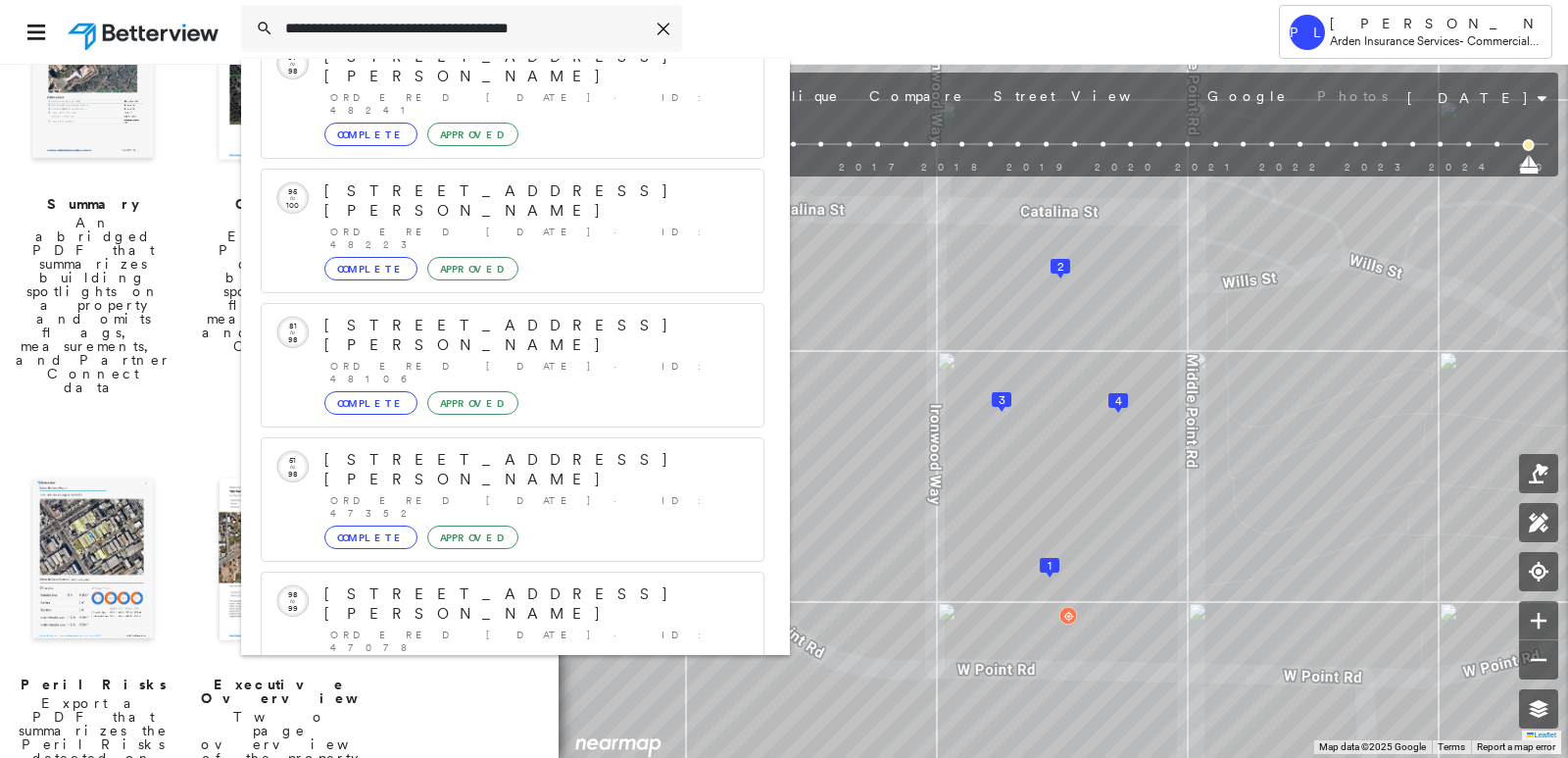 scroll, scrollTop: 209, scrollLeft: 0, axis: vertical 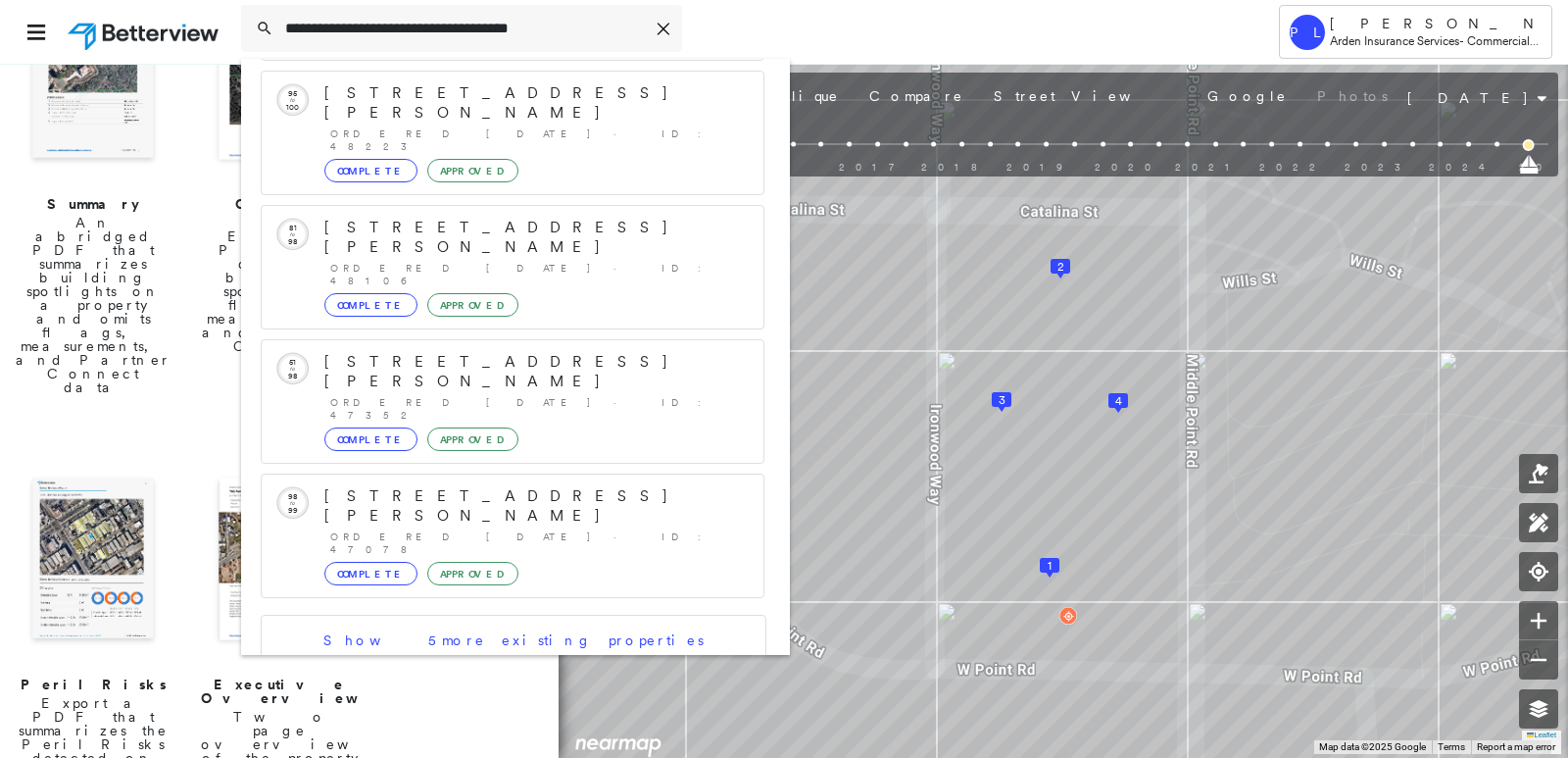 type on "**********" 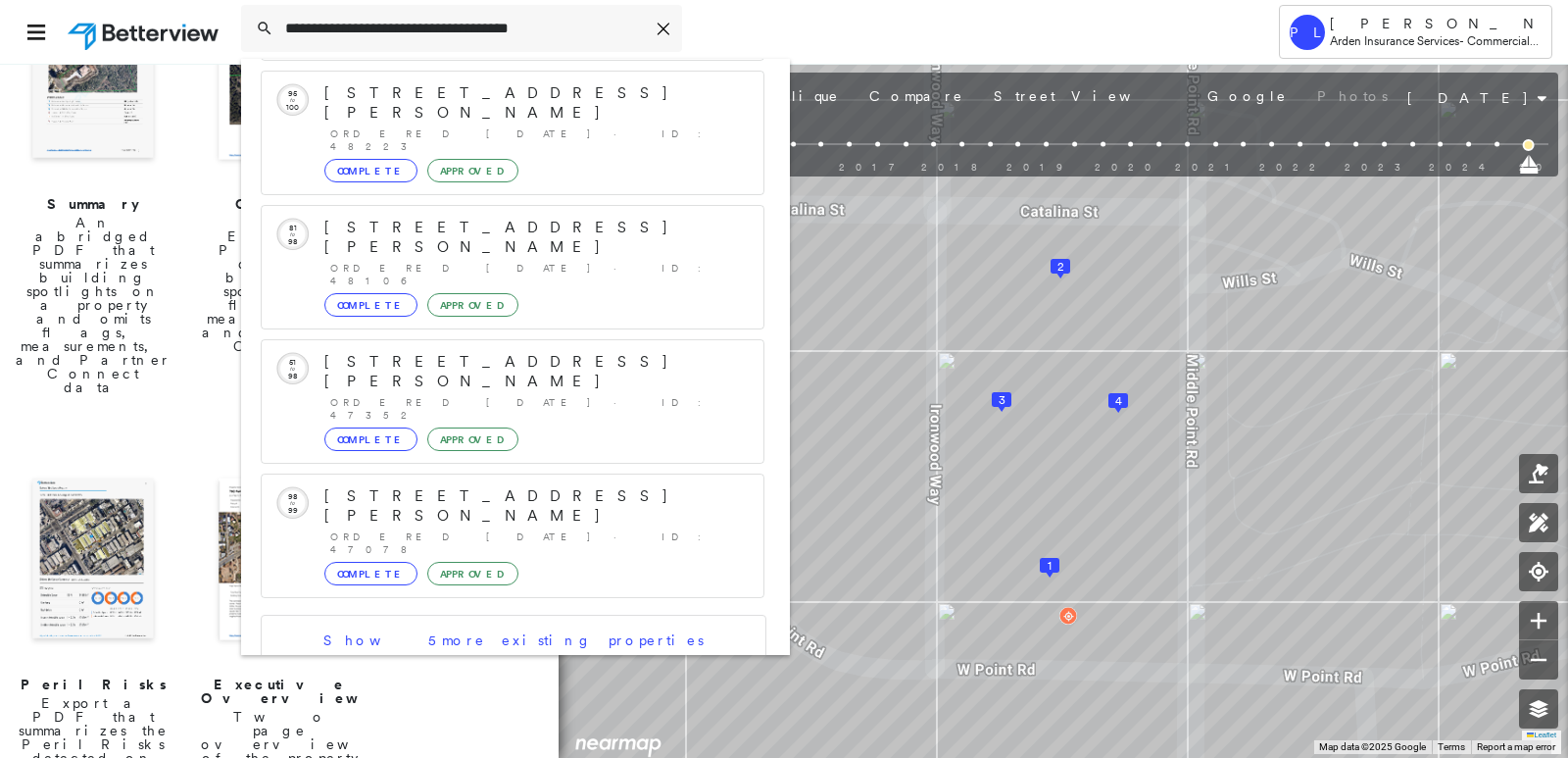 click on "[STREET_ADDRESS]" at bounding box center [491, 776] 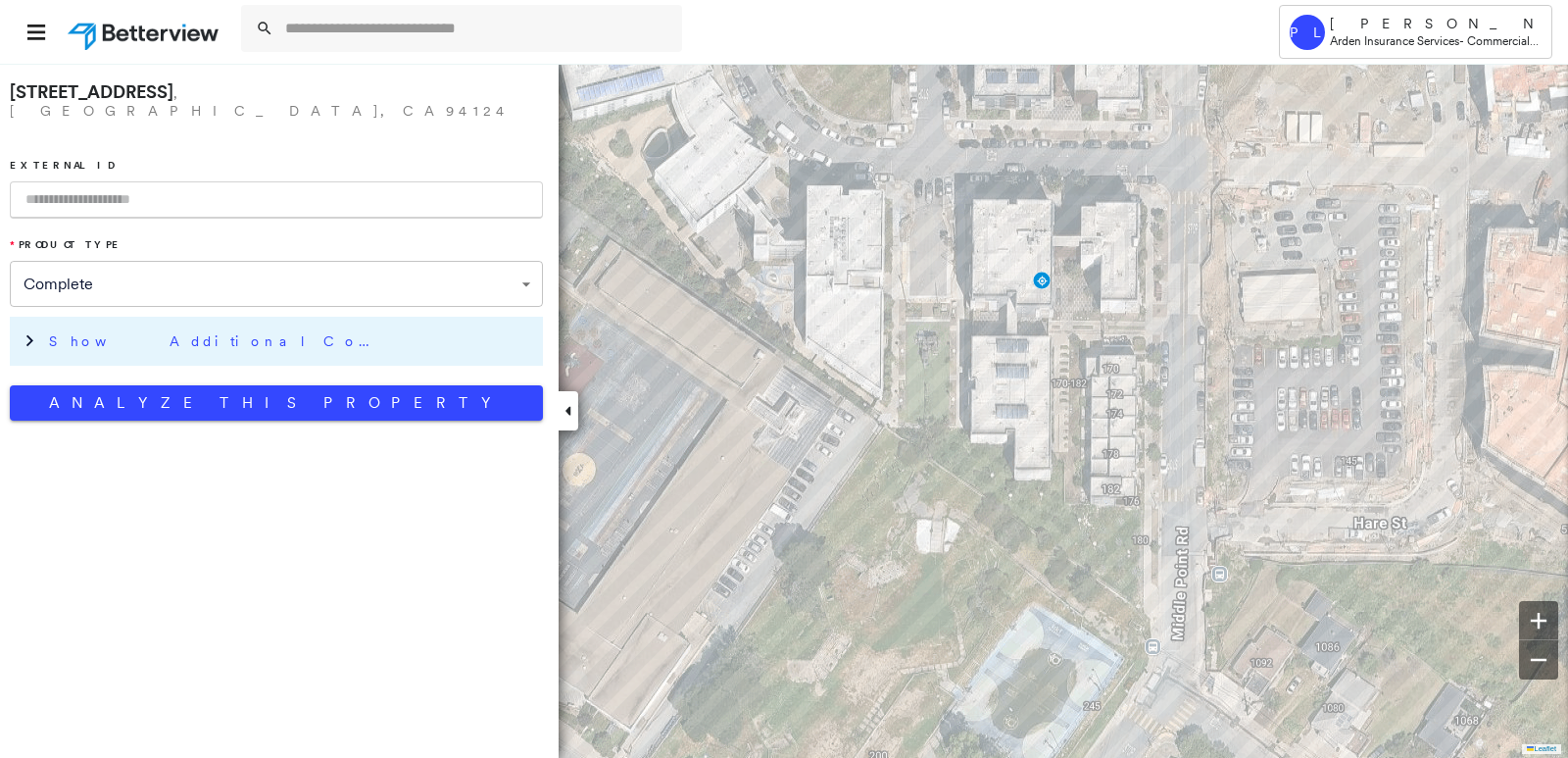 click on "Show Additional Company Data" at bounding box center (291, 341) 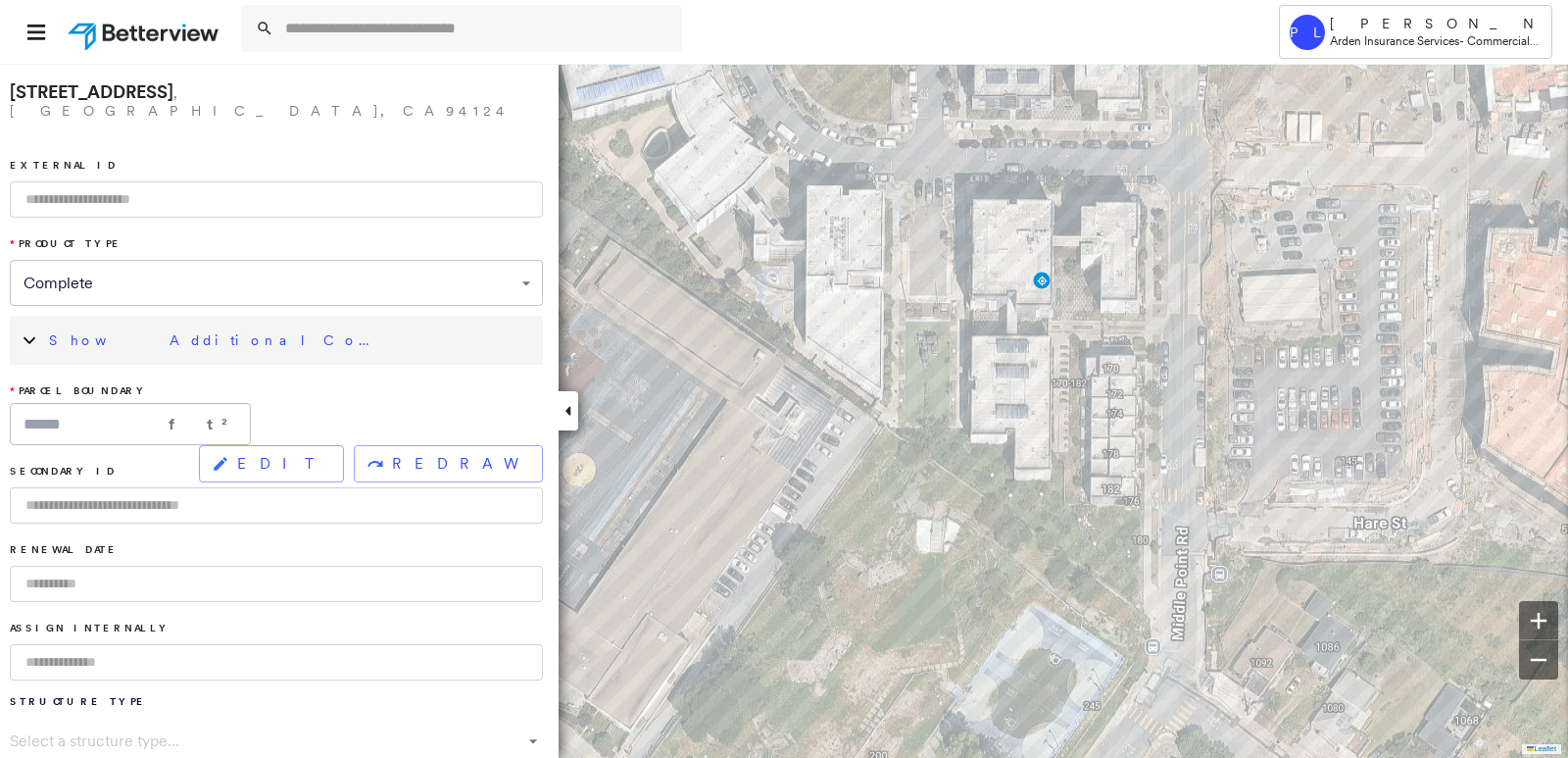 click on "**********" at bounding box center (276, 1023) 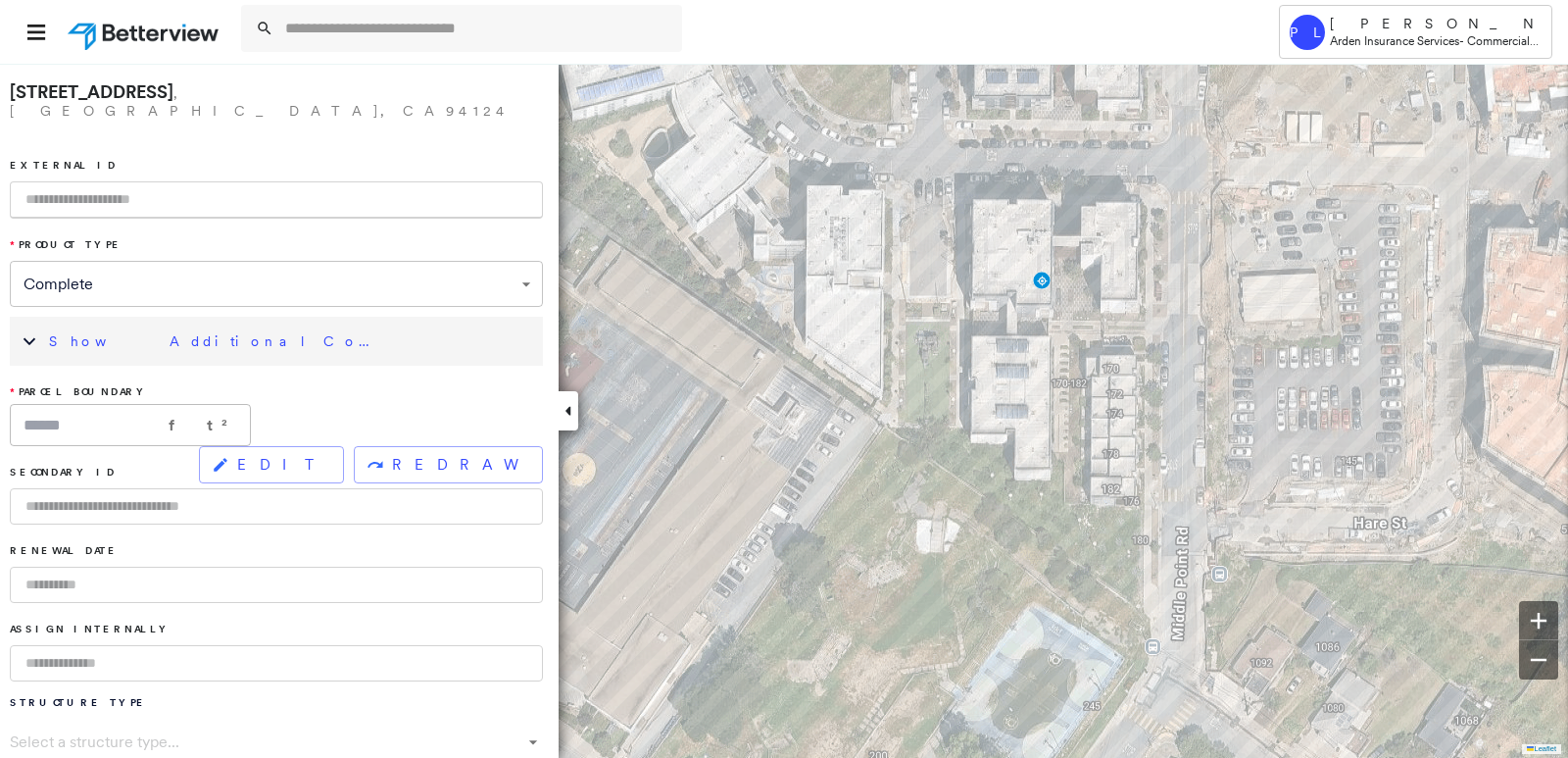 paste on "*****" 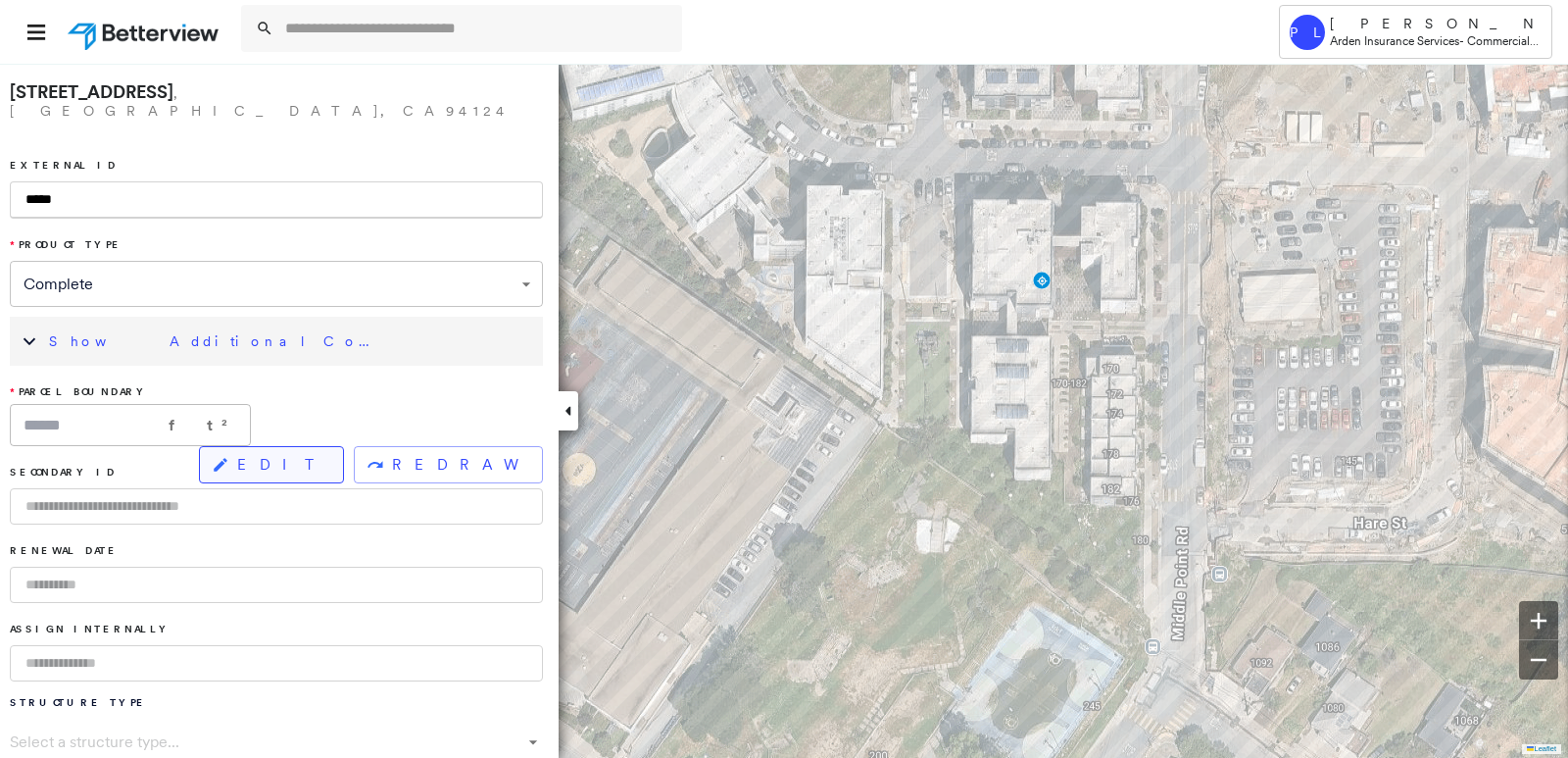type on "*****" 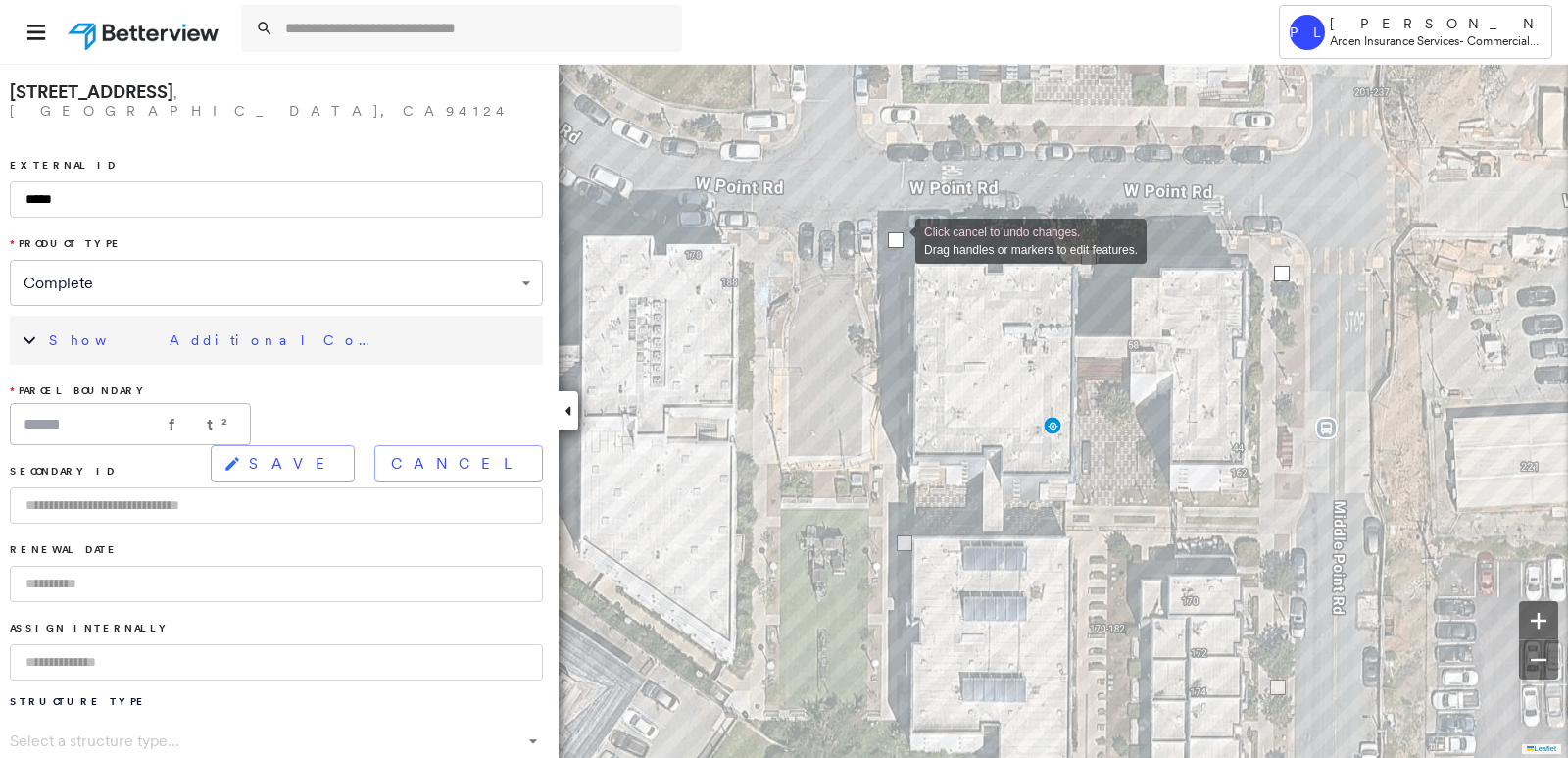 drag, startPoint x: 918, startPoint y: 270, endPoint x: 896, endPoint y: 239, distance: 38.013156 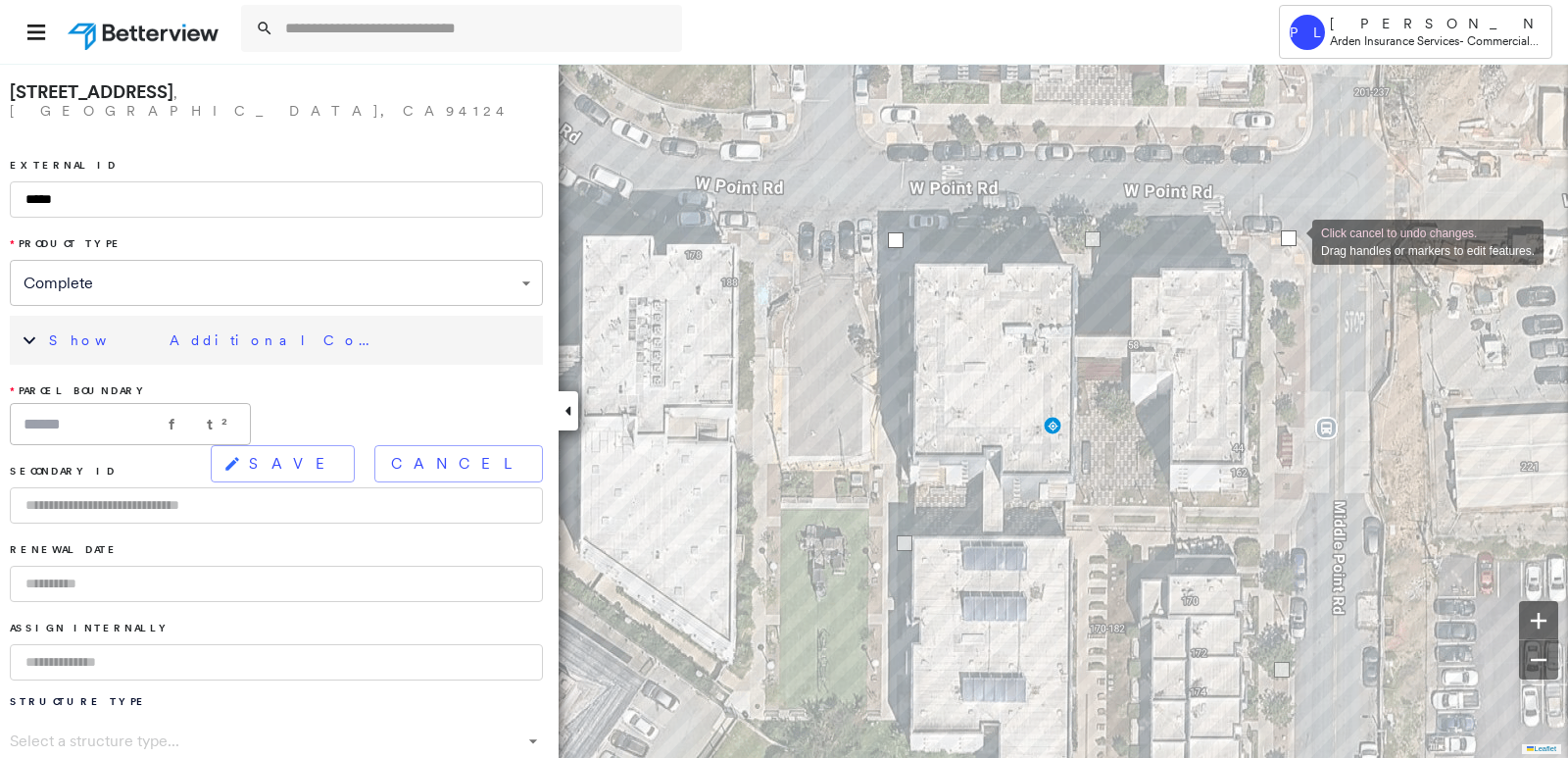 drag, startPoint x: 1286, startPoint y: 275, endPoint x: 1293, endPoint y: 240, distance: 35.69314 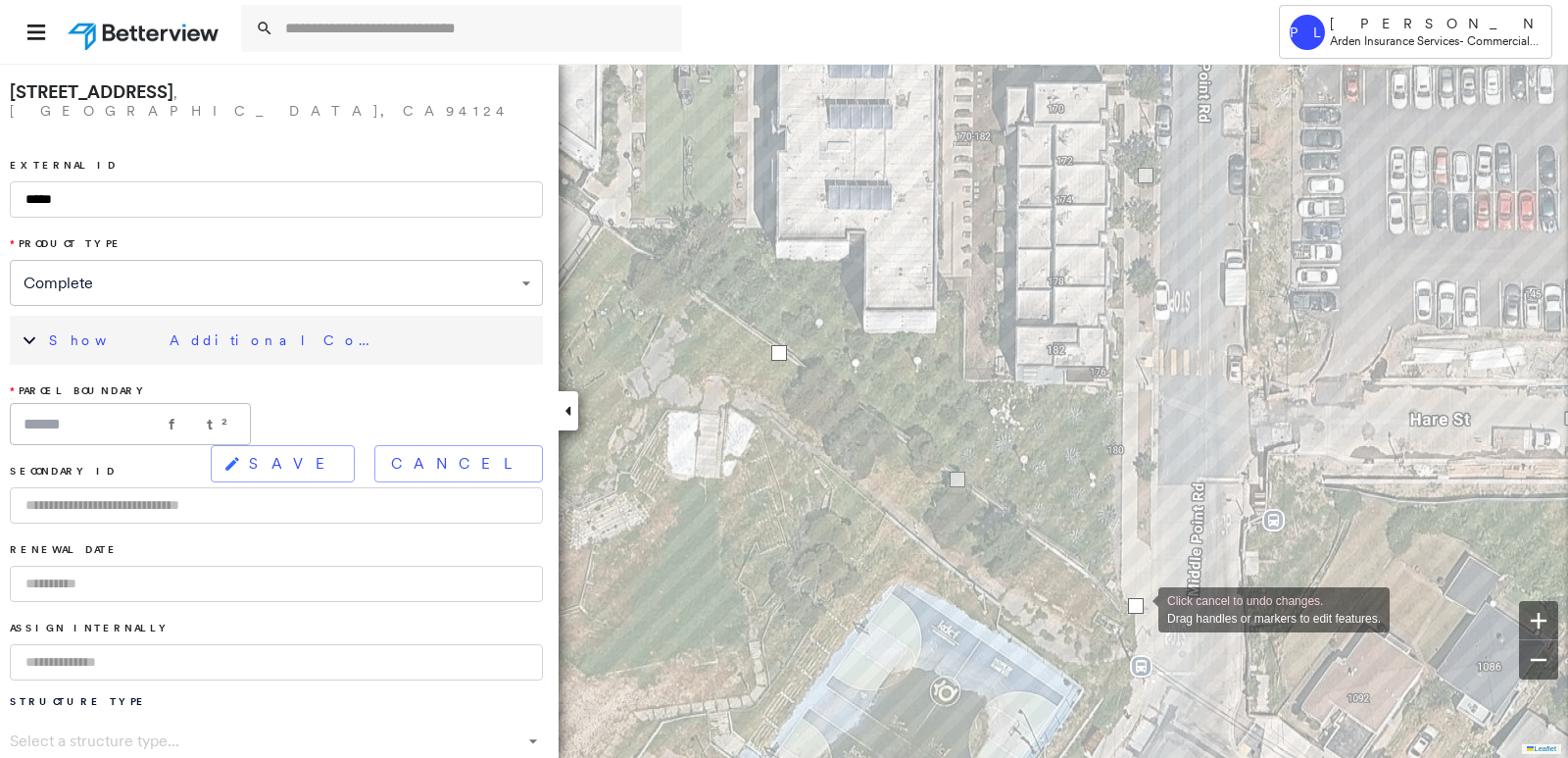 click at bounding box center (1136, 606) 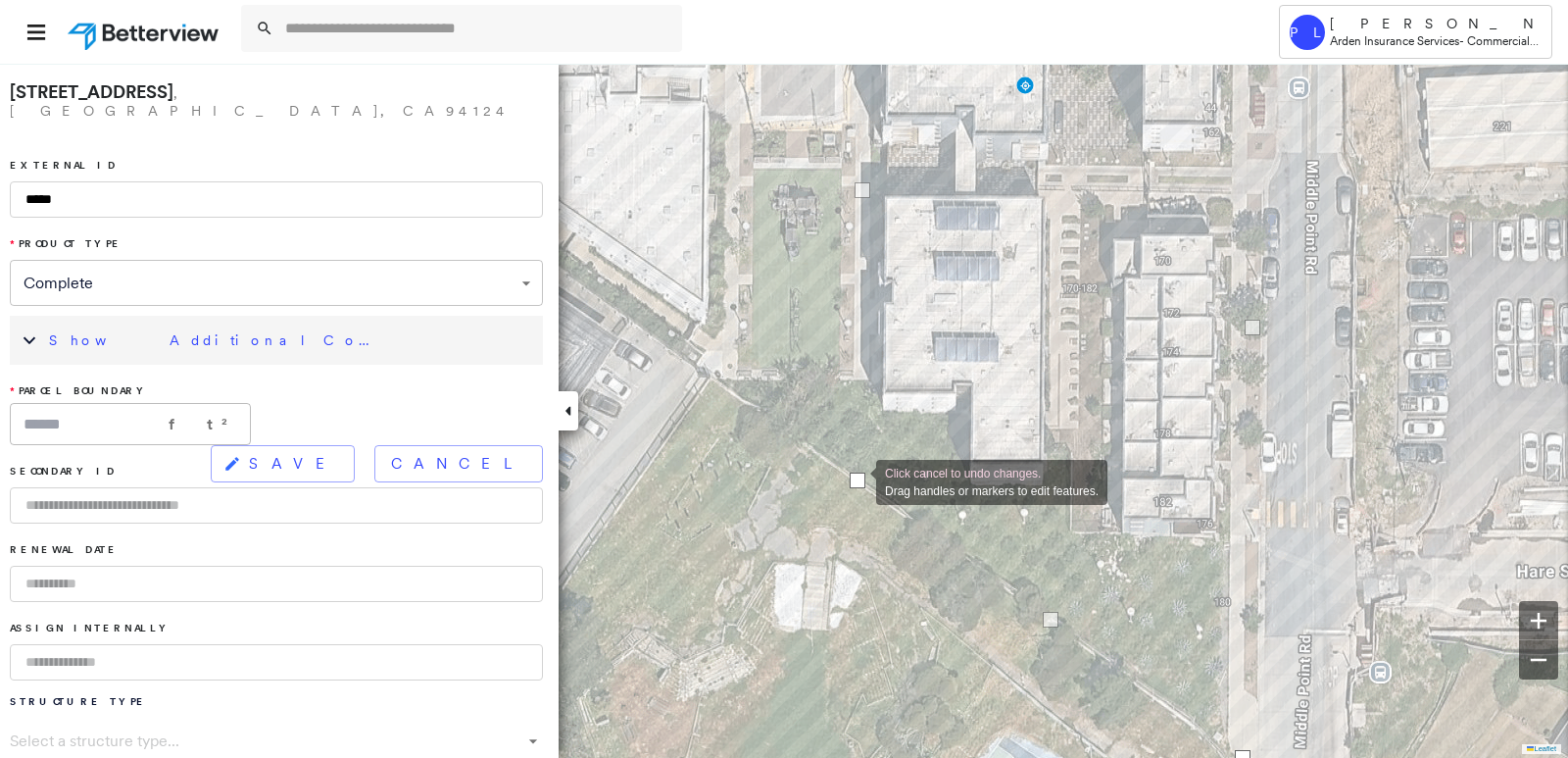 drag, startPoint x: 885, startPoint y: 505, endPoint x: 857, endPoint y: 480, distance: 37.53665 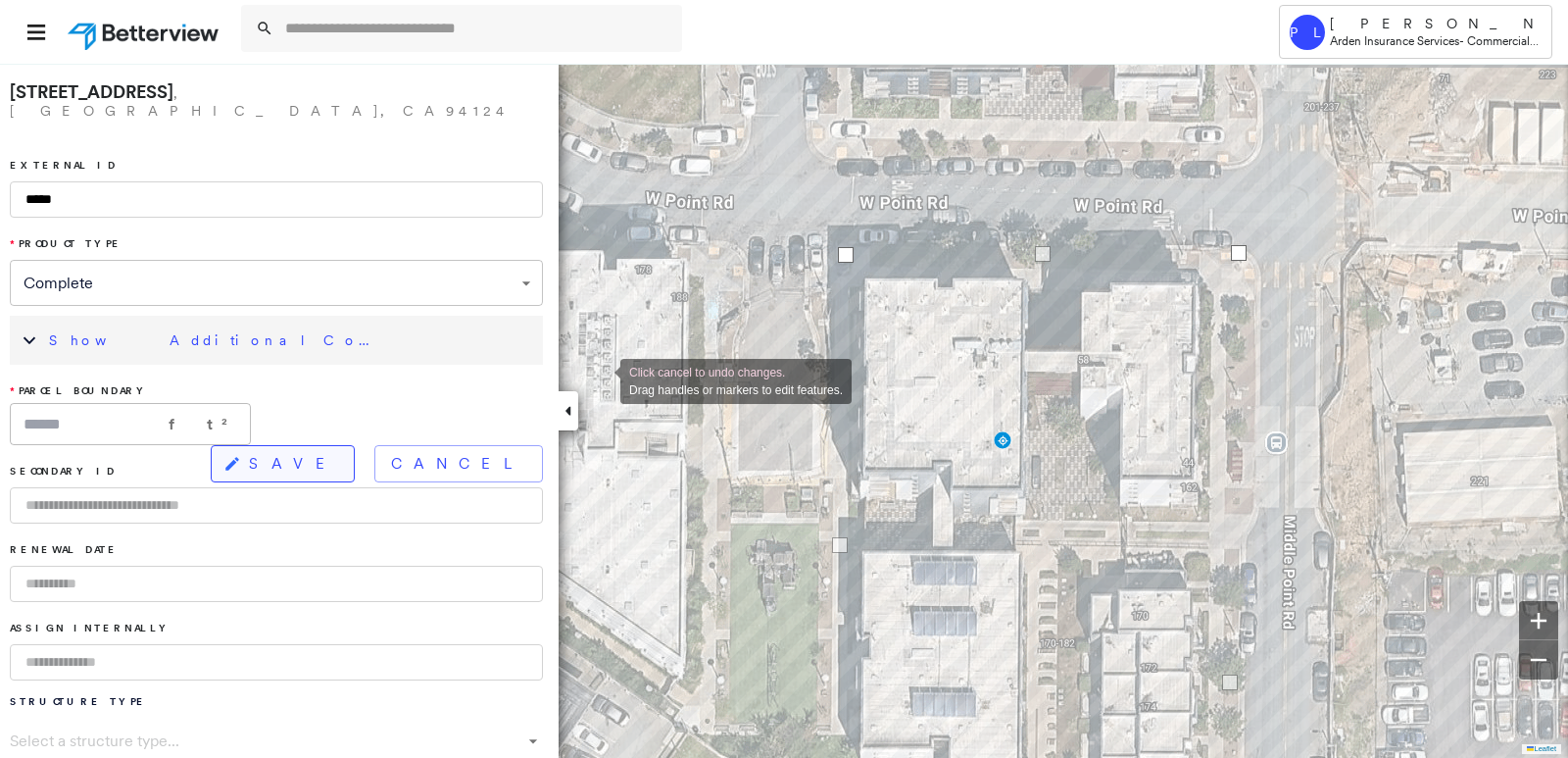 click on "SAVE" at bounding box center [282, 464] 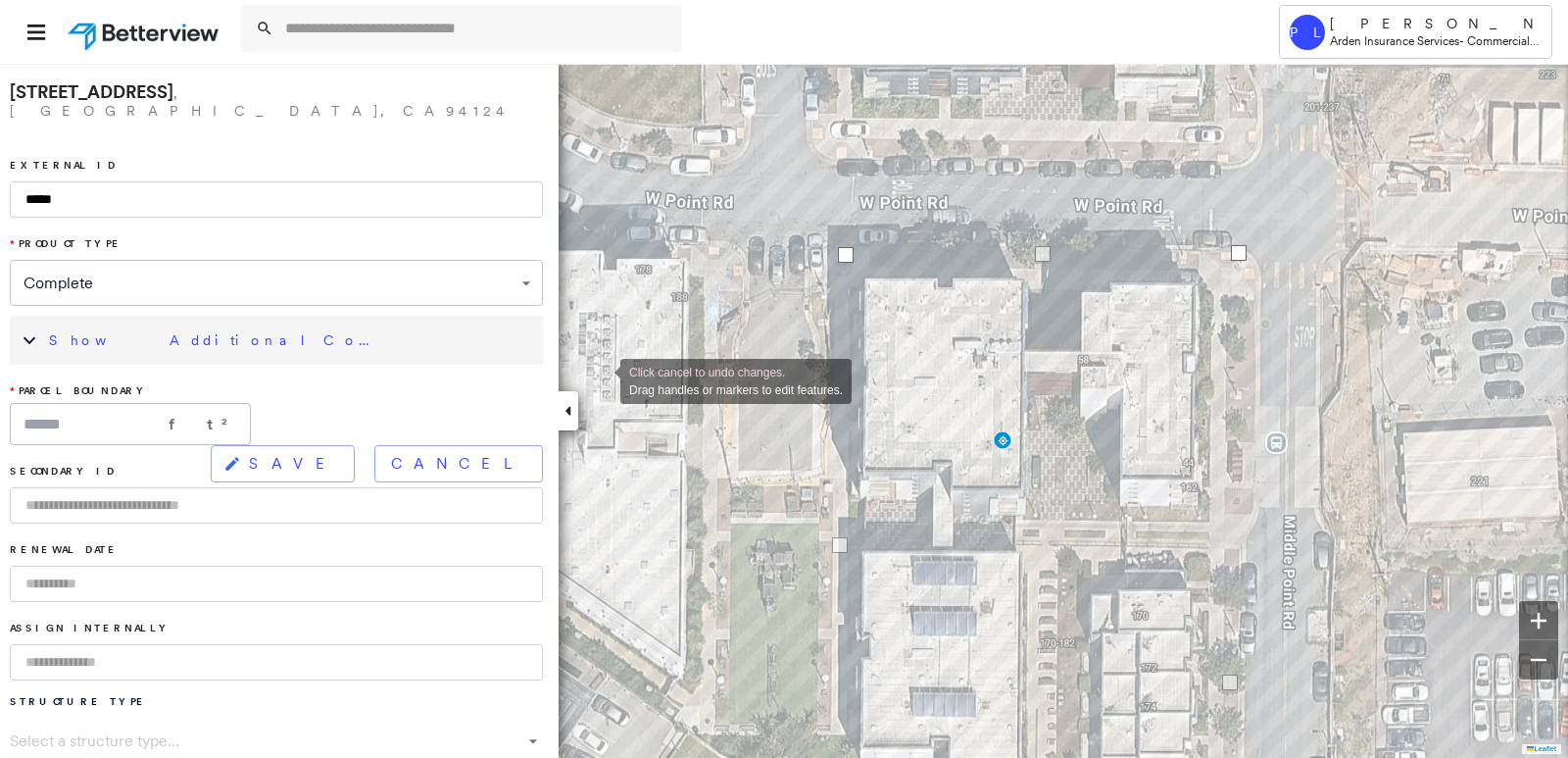type on "******" 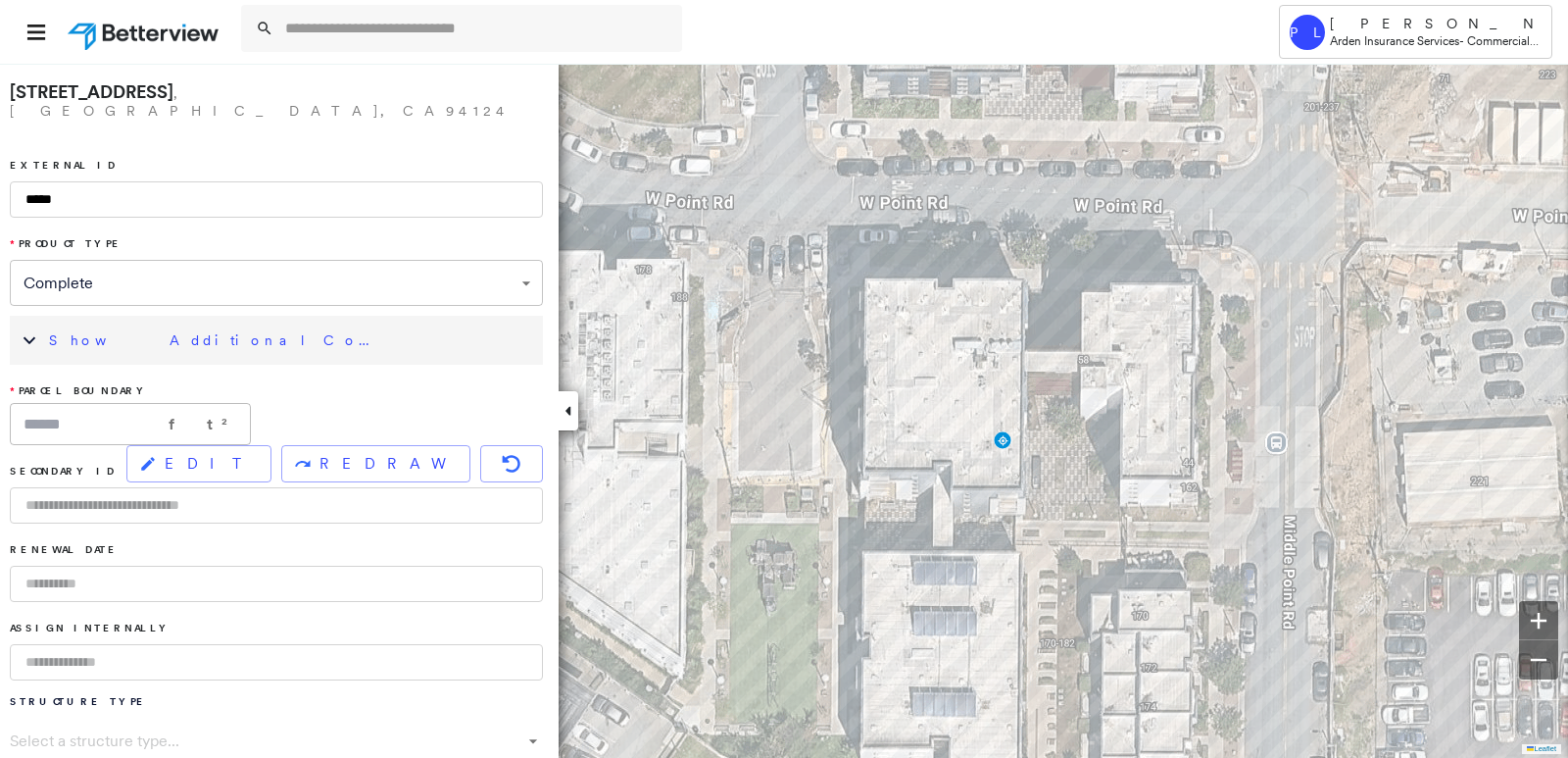 click on "Show Additional Company Data" at bounding box center [291, 340] 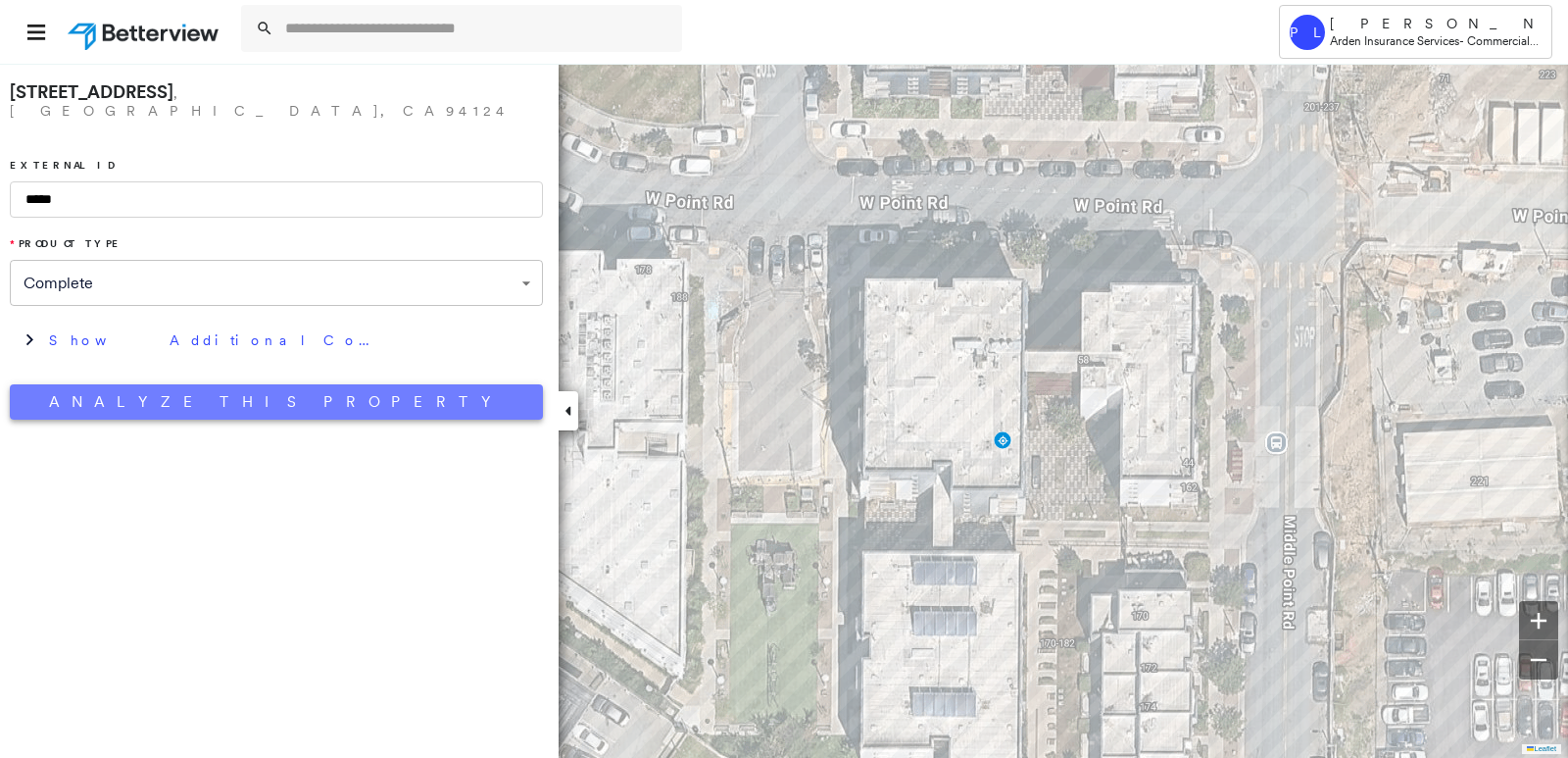 click on "Analyze This Property" at bounding box center [276, 402] 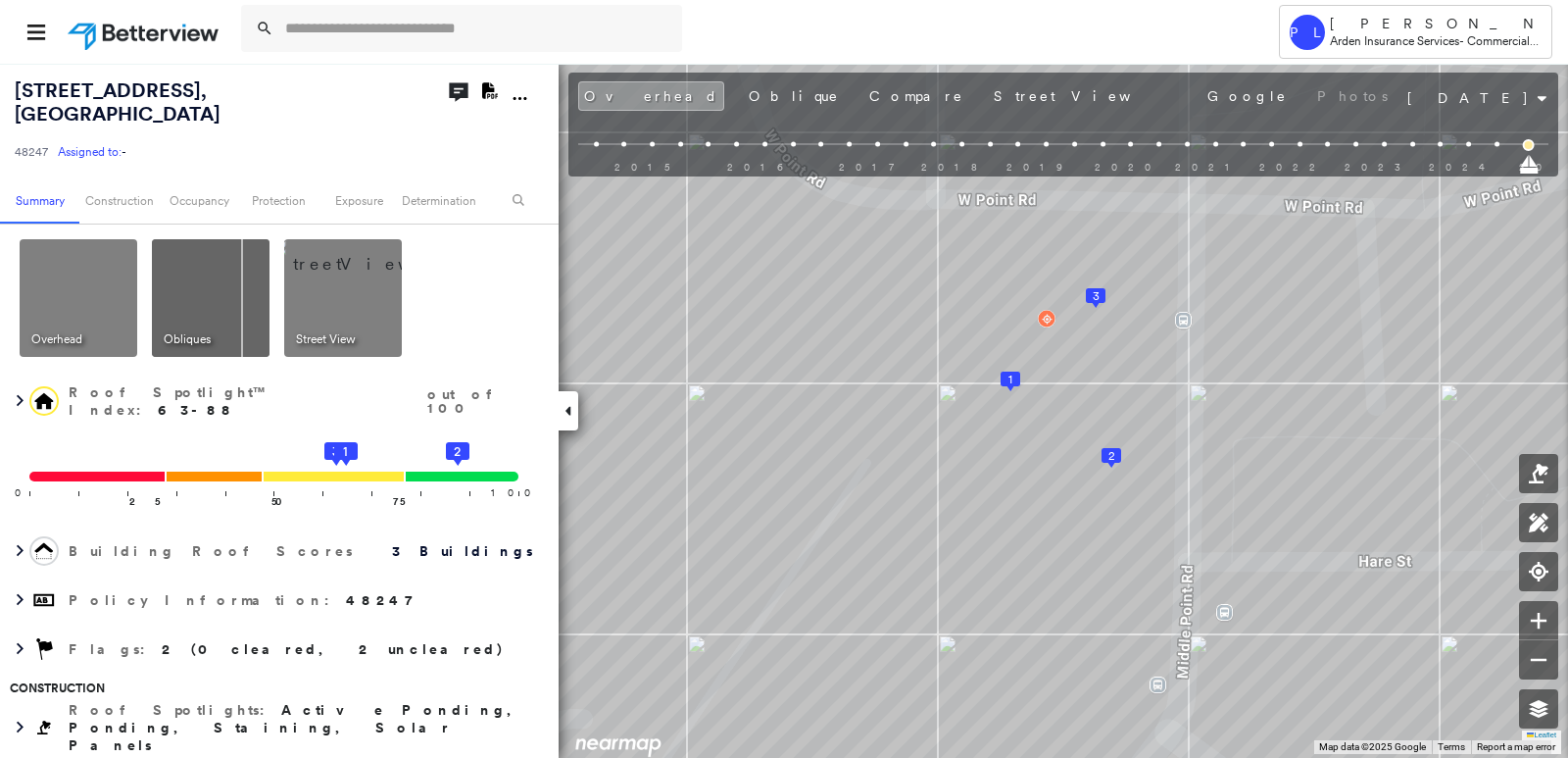 click on "Download PDF Report" 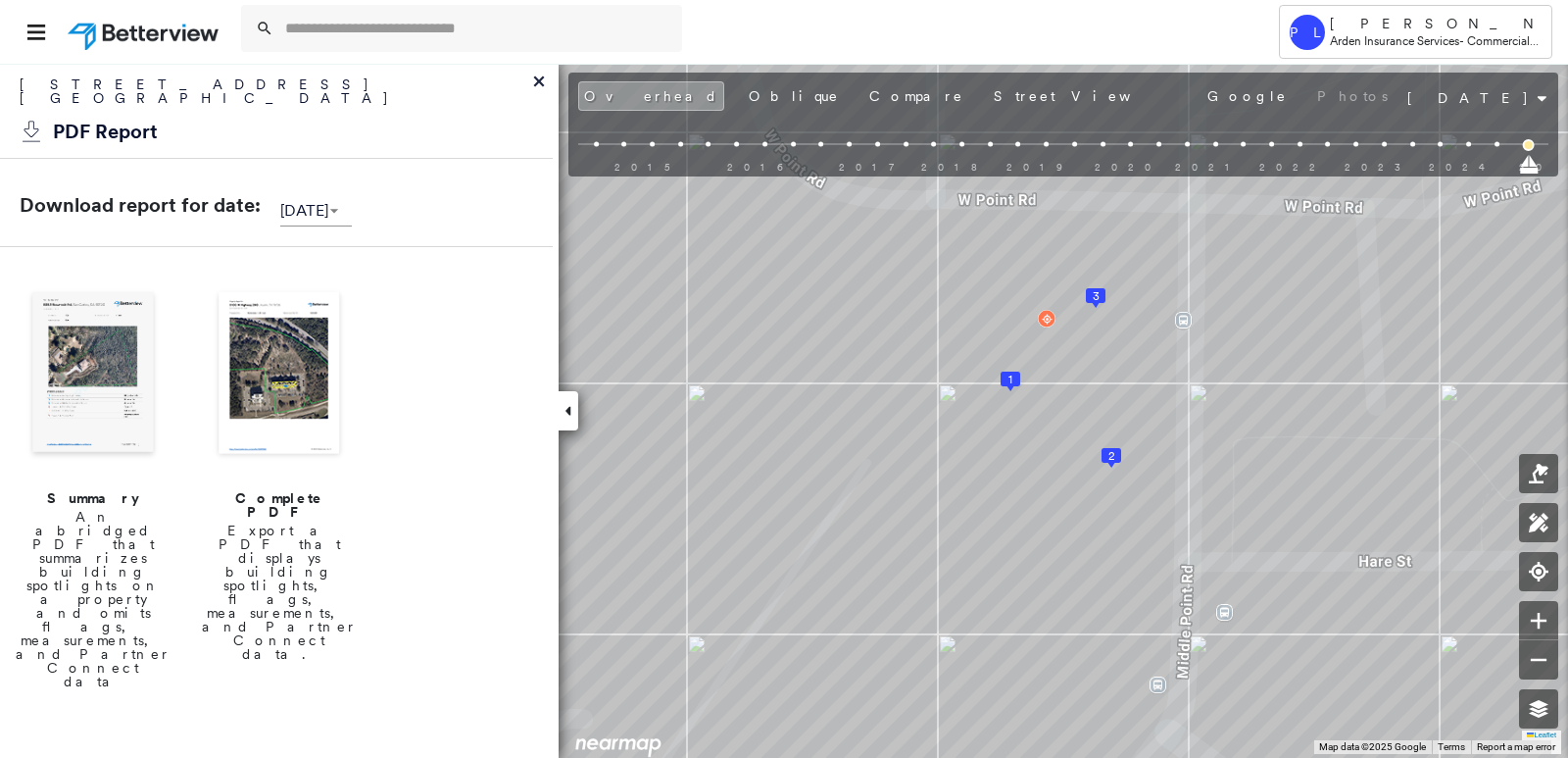 click at bounding box center [93, 375] 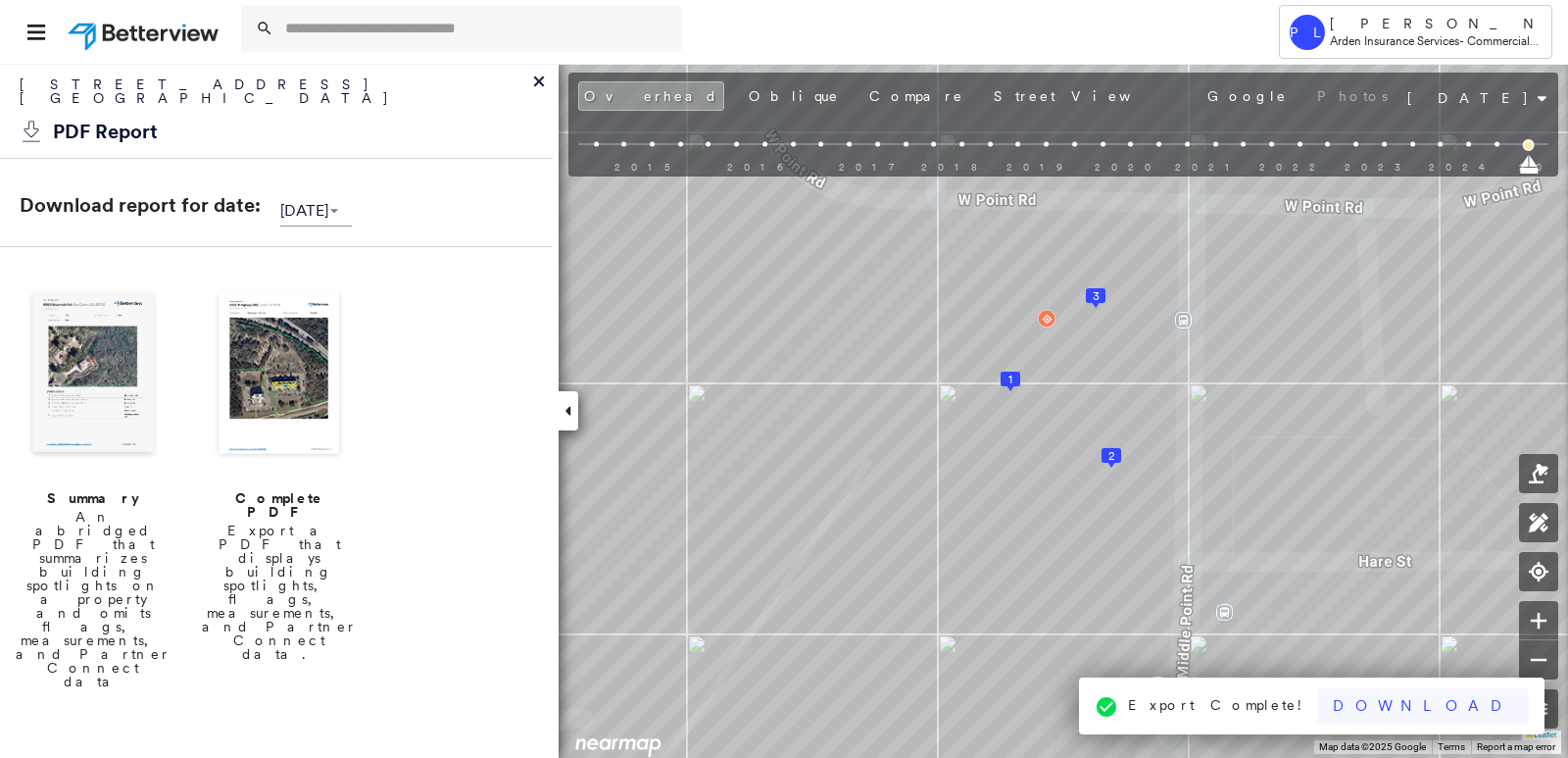 click on "Download" at bounding box center [1423, 706] 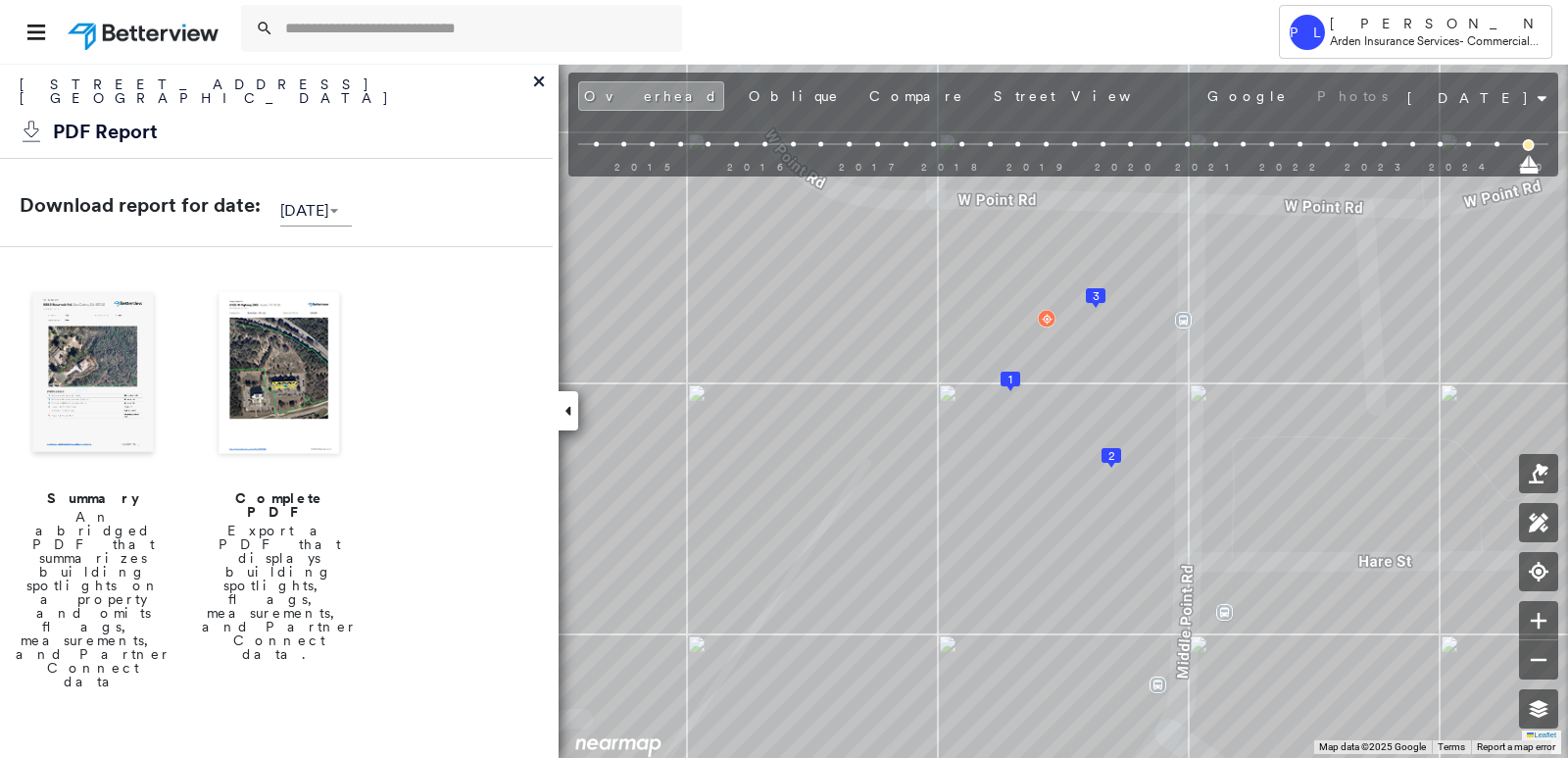 click at bounding box center (279, 375) 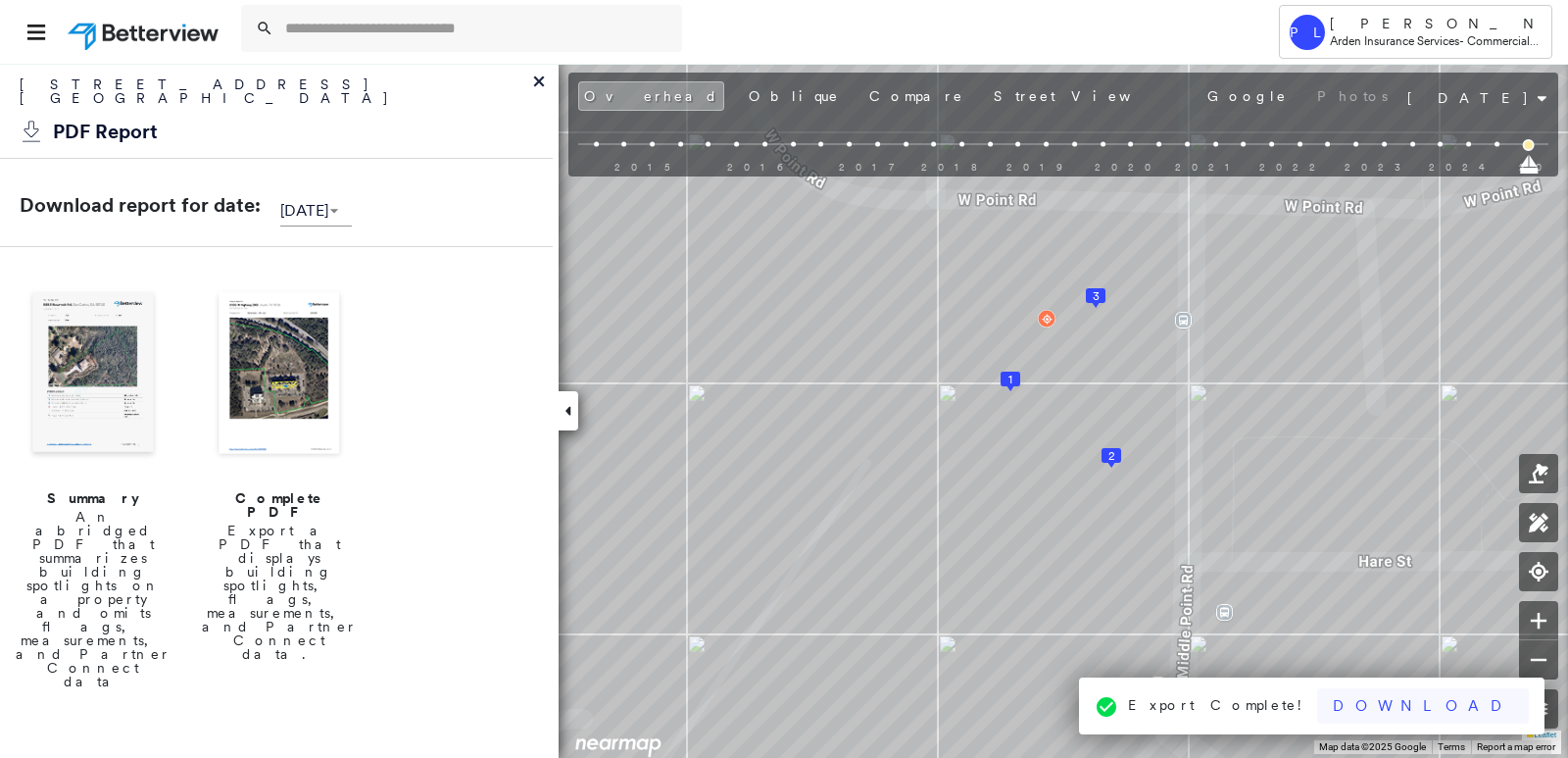 click on "Download" at bounding box center (1423, 706) 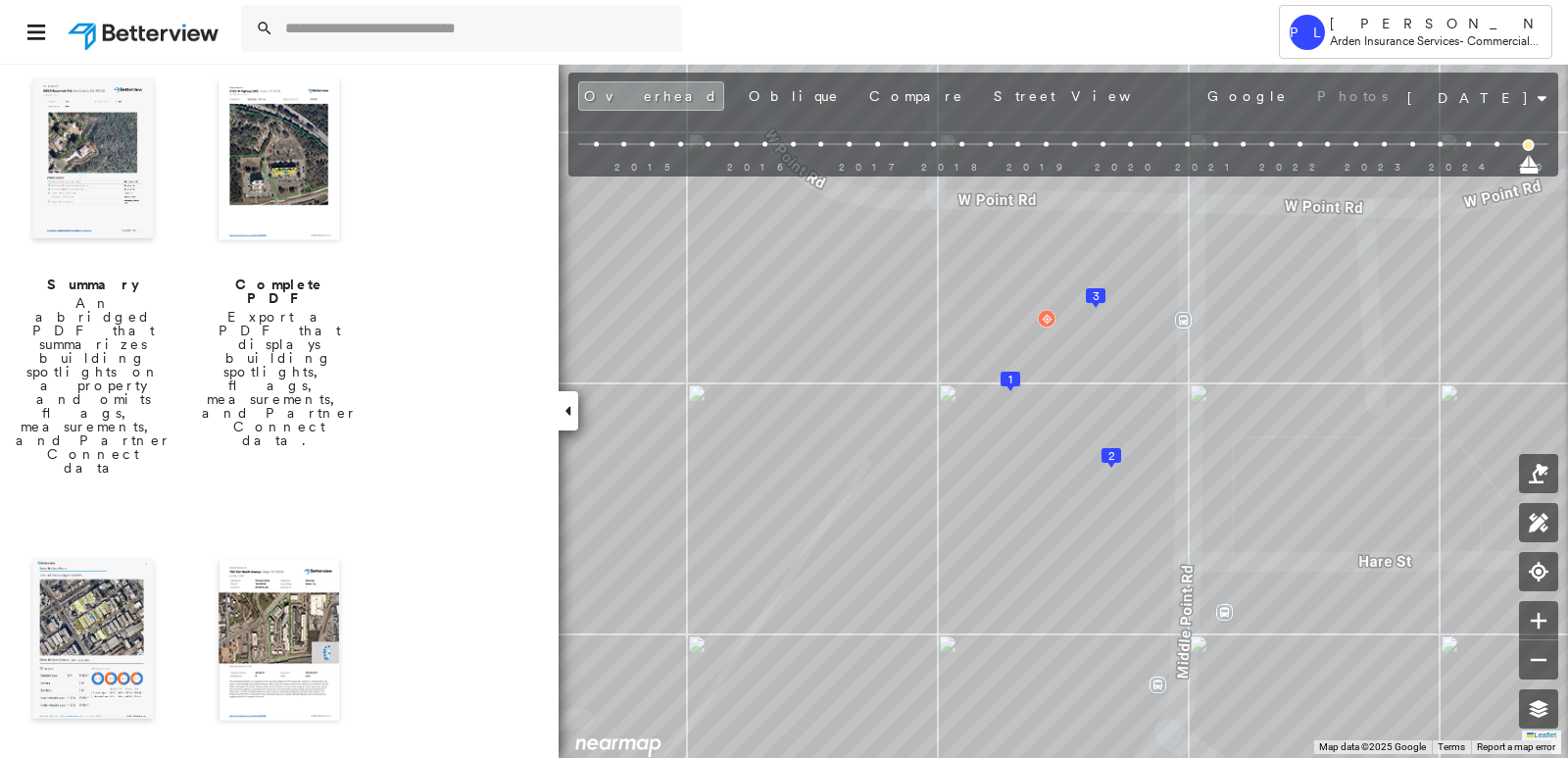 scroll, scrollTop: 294, scrollLeft: 0, axis: vertical 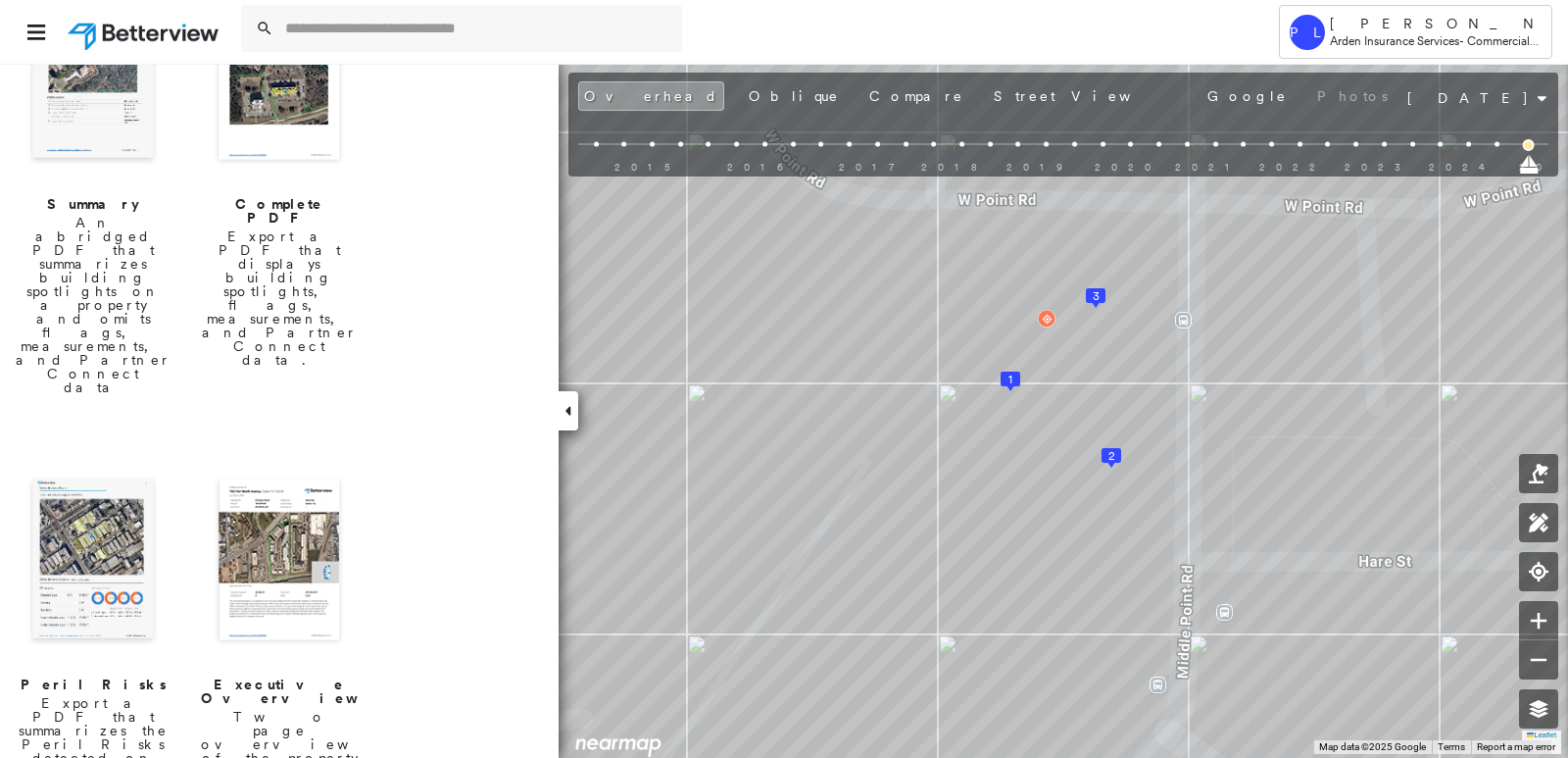 click at bounding box center [93, 561] 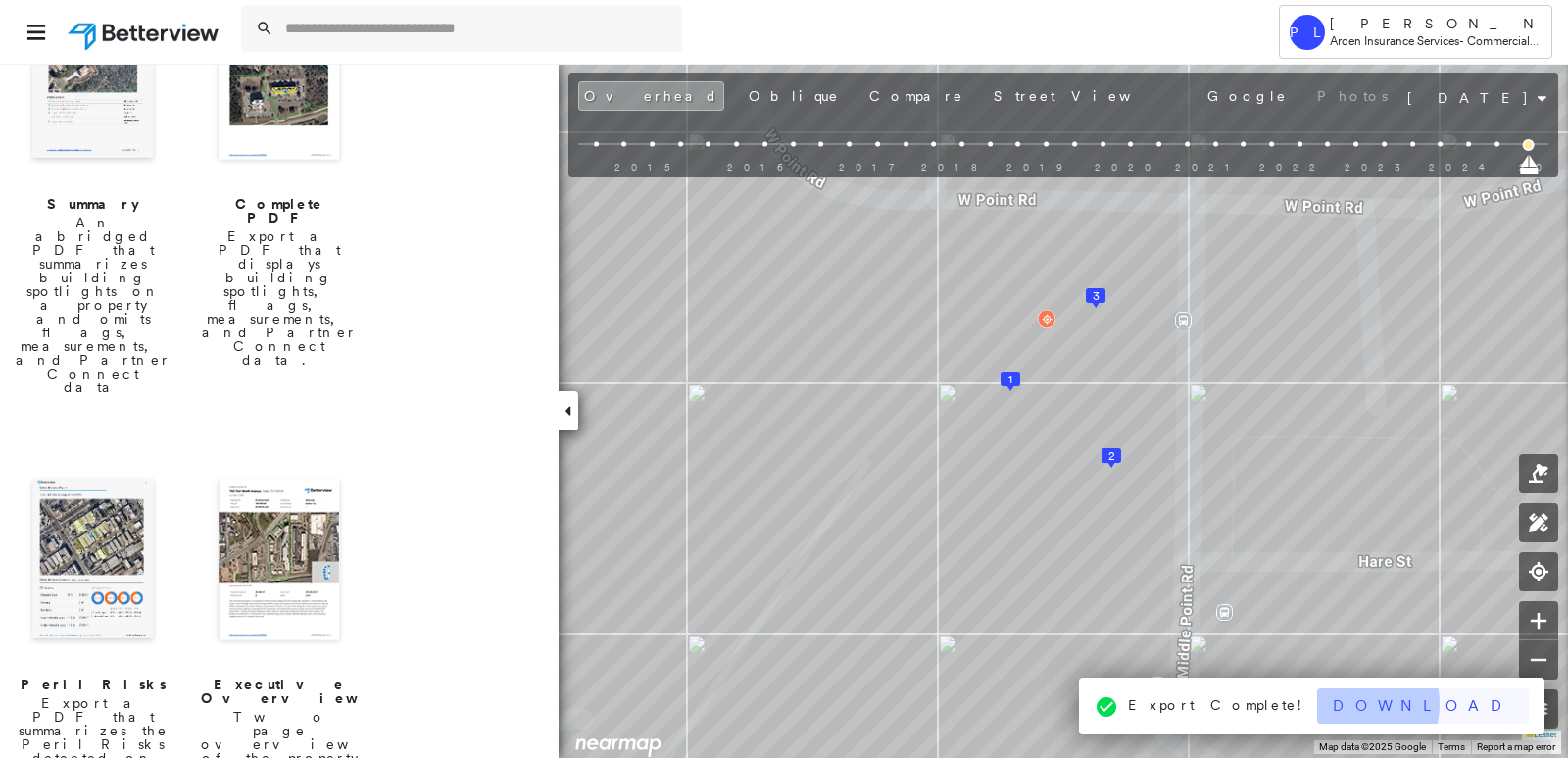 click on "Download" at bounding box center (1423, 706) 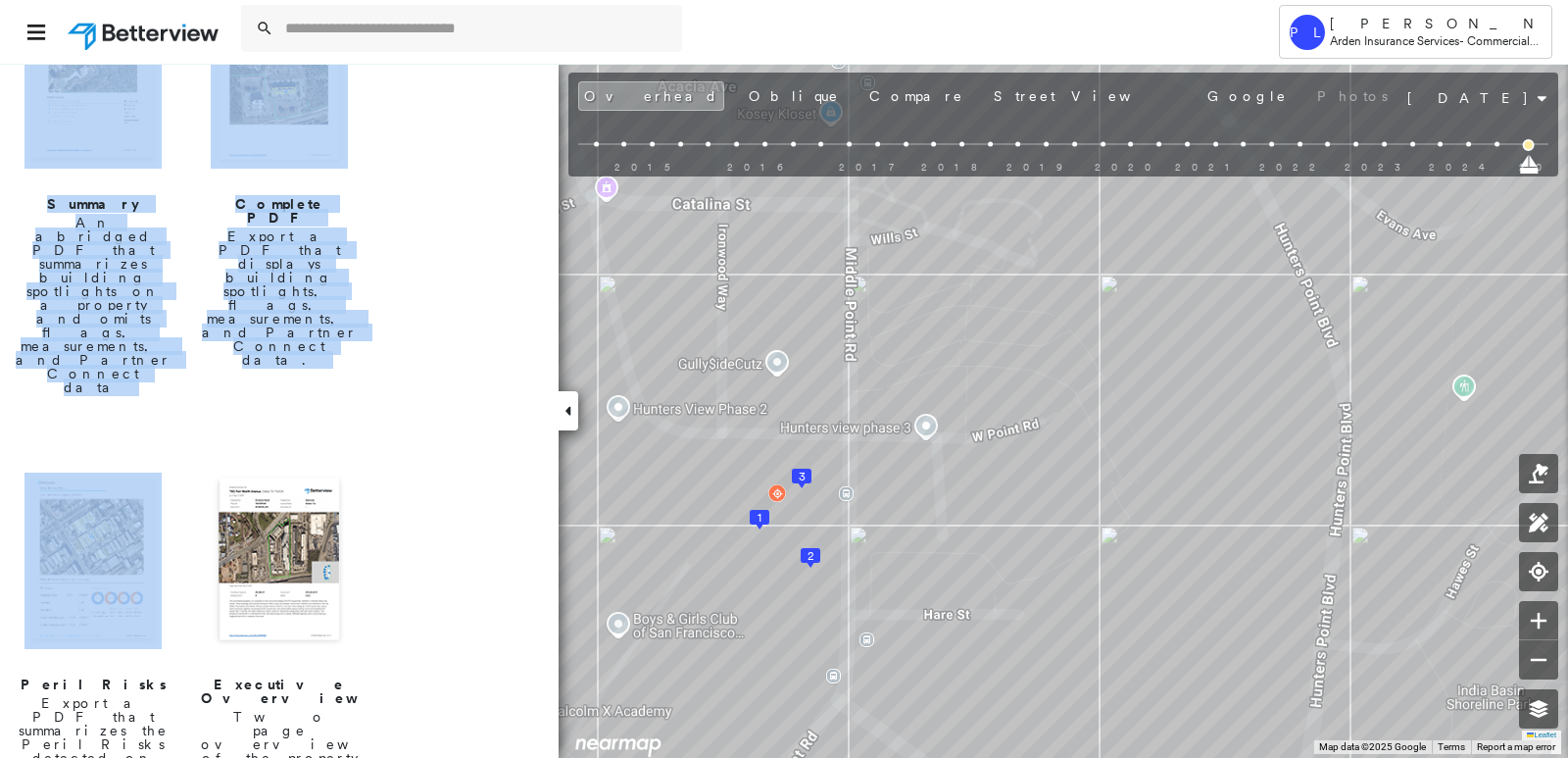 click on "[GEOGRAPHIC_DATA][PERSON_NAME] Insurance Services  -   Commercial Lines [STREET_ADDRESS] Assigned to:  - Assigned to:  - 48247 Assigned to:  - Open Comments Download PDF Report Summary Construction Occupancy Protection Exposure Determination Overhead Obliques Street View Roof Spotlight™ Index :  63-88 out of 100 0 100 25 50 75 3 1 2 Building Roof Scores 3 Buildings Policy Information :  48247 Flags :  2 (0 cleared, 2 uncleared) Construction Roof Spotlights :  Active Ponding, Ponding, Staining, Solar Panels Property Features Roof Size & Shape :  3 buildings  Assessor and MLS Details BuildZoom - Building Permit Data and Analysis Occupancy Ownership Place Detail SmartyStreets - Geocode Smarty Streets - Surrounding Properties Protection Protection Exposure FEMA Risk Index Crime Regional Hazard: 3   out of  5 Additional Perils Guidewire HazardHub HazardHub Risks Canopy Hail Damage Canopy - WindHistory Canopy - HailSizeDossier Determination Flags :  2 (0 cleared, 2 uncleared) GOOD" at bounding box center [784, 379] 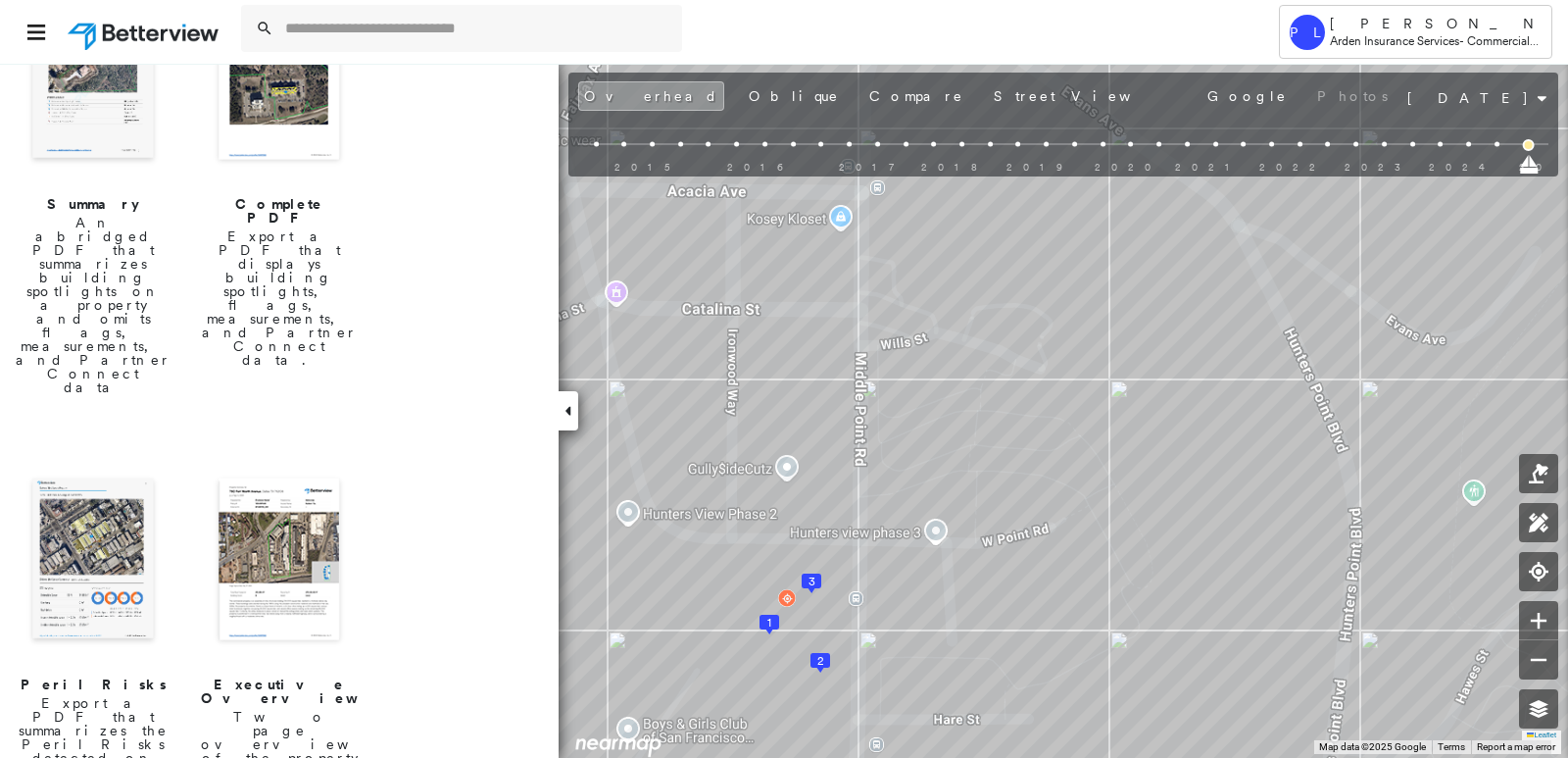 click on "Summary An abridged PDF that summarizes building spotlights on a property and omits flags, measurements, and Partner Connect data Complete PDF Export a PDF that displays building spotlights, flags, measurements, and Partner Connect data. Peril Risks Export a PDF that summarizes the Peril Risks detected on a property Executive Overview Two page overview of the property that summarizes property and building conditions, for Executives. Agent Overview Two page overview of the property that summarizes property and building conditions, without scores, for Agents." at bounding box center [276, 666] 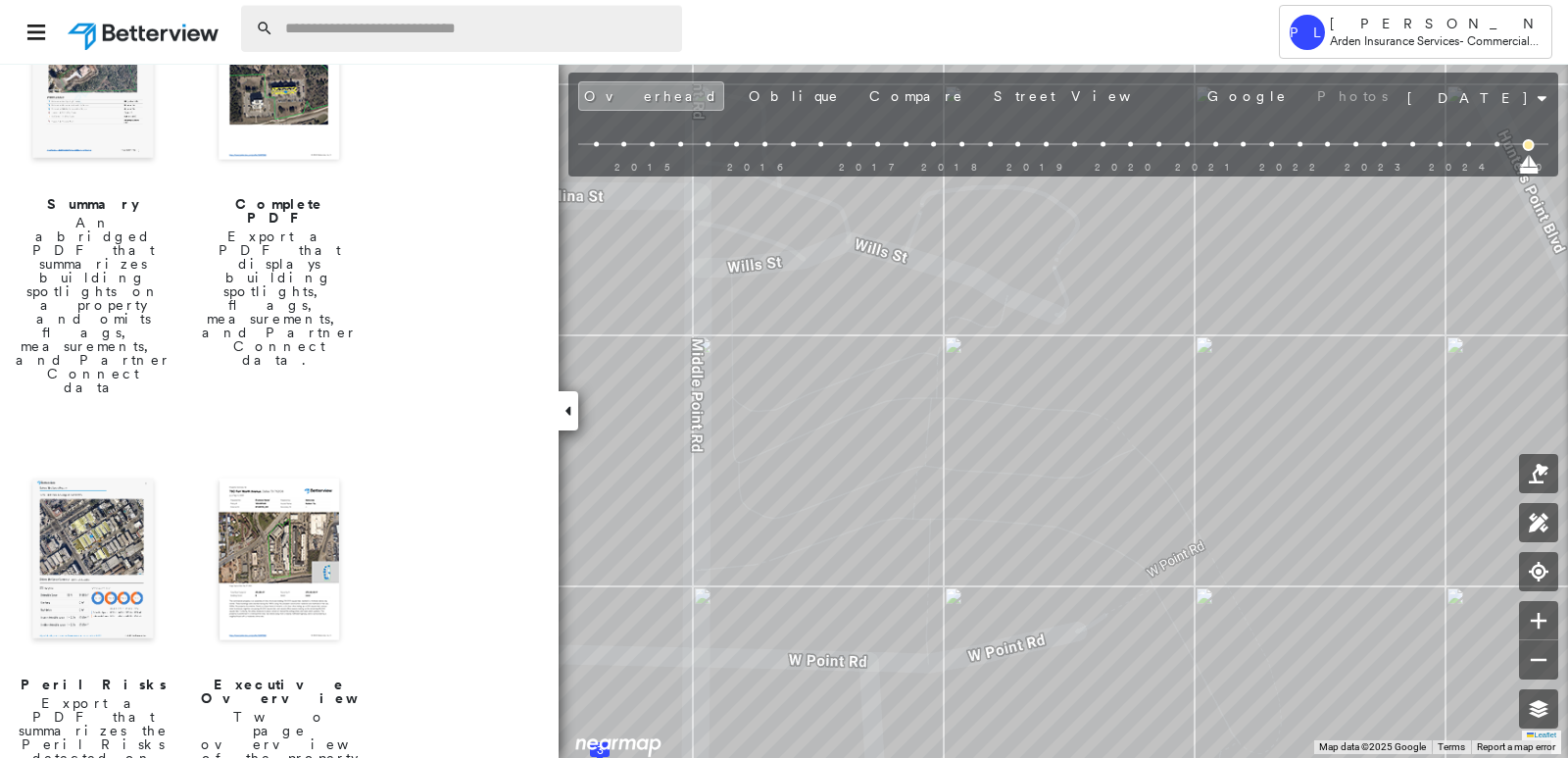 click at bounding box center [477, 28] 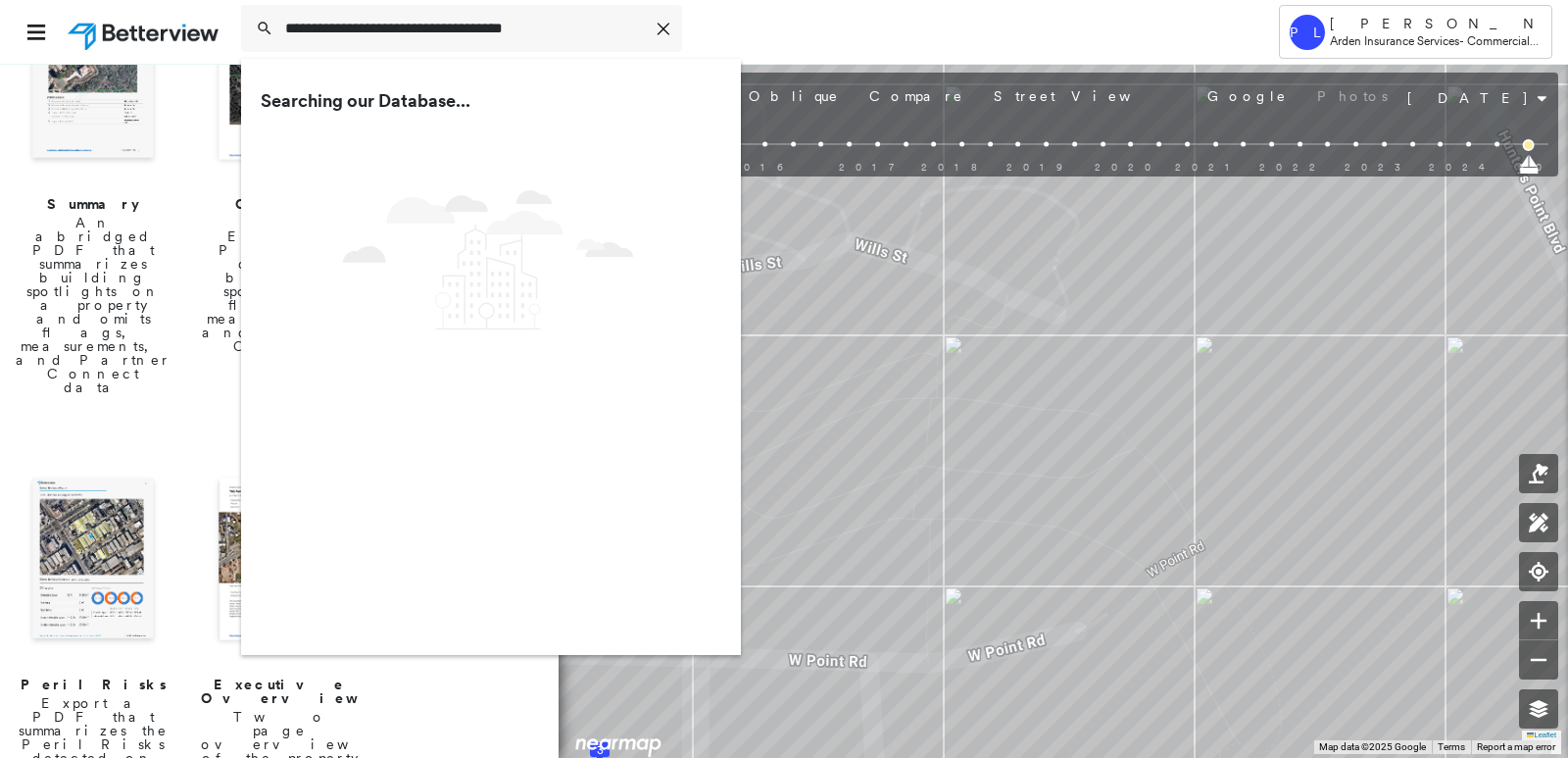 type on "**********" 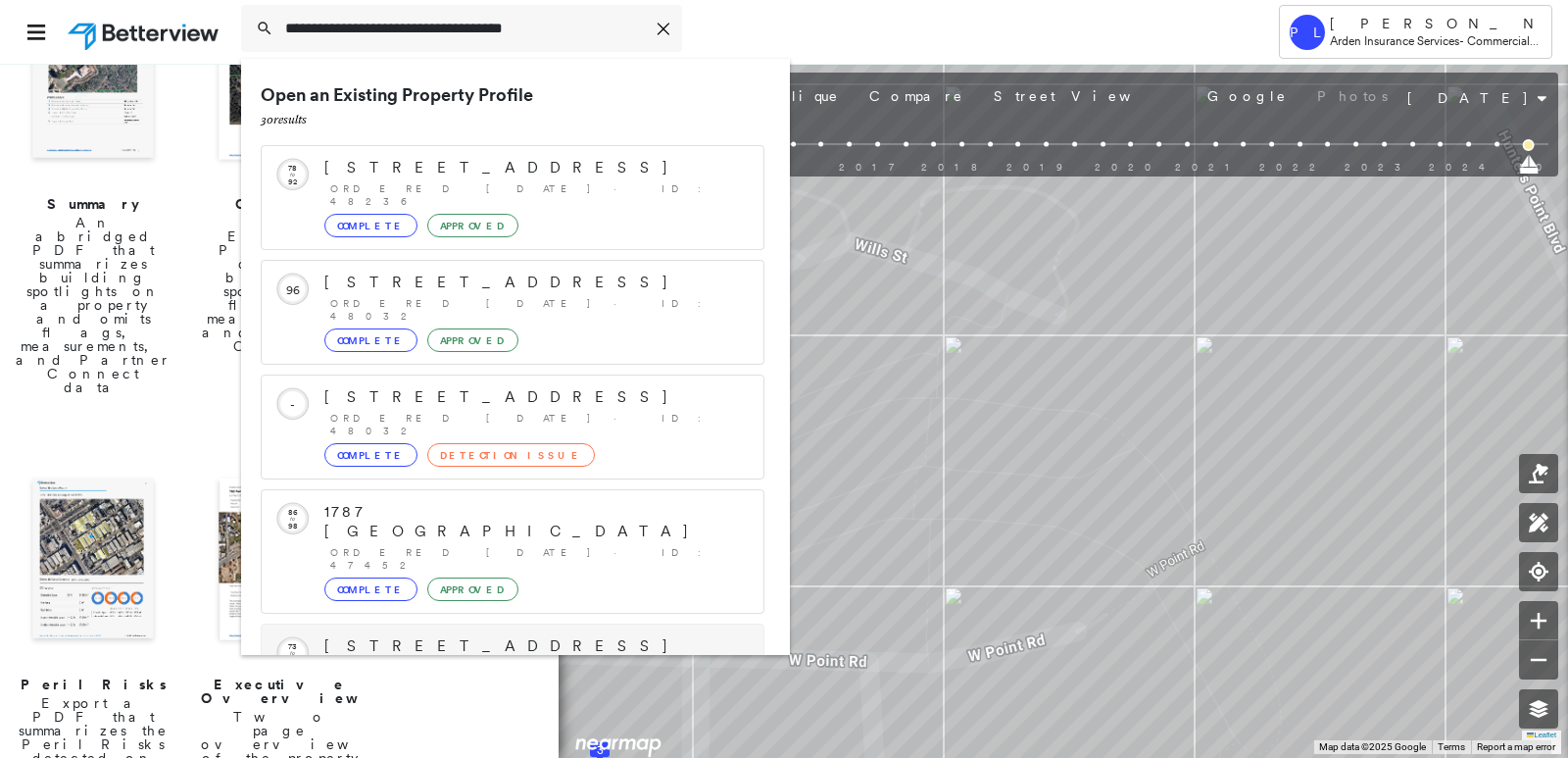 scroll, scrollTop: 253, scrollLeft: 0, axis: vertical 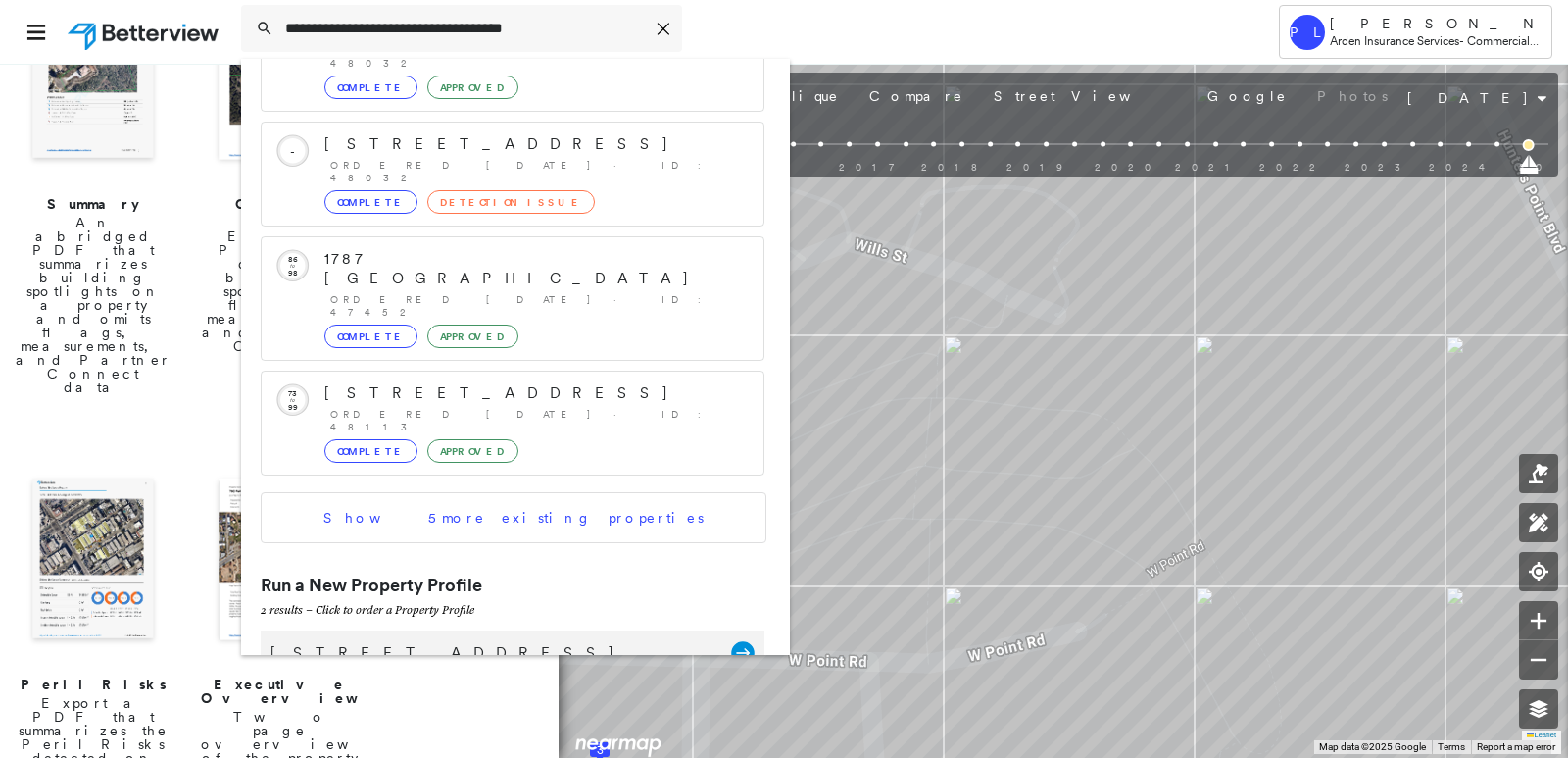 click on "[STREET_ADDRESS]" at bounding box center [491, 653] 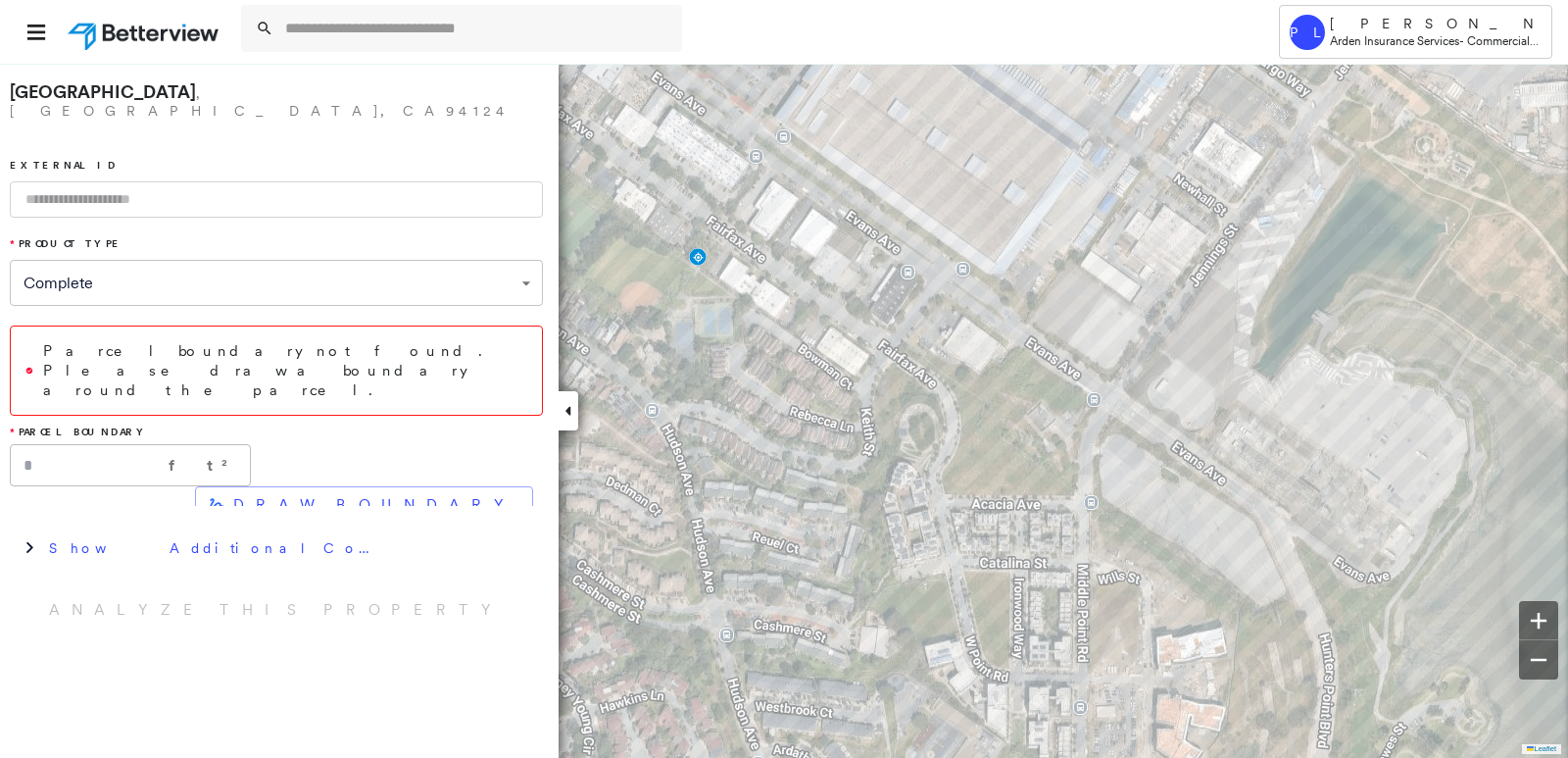click at bounding box center [732, 31] 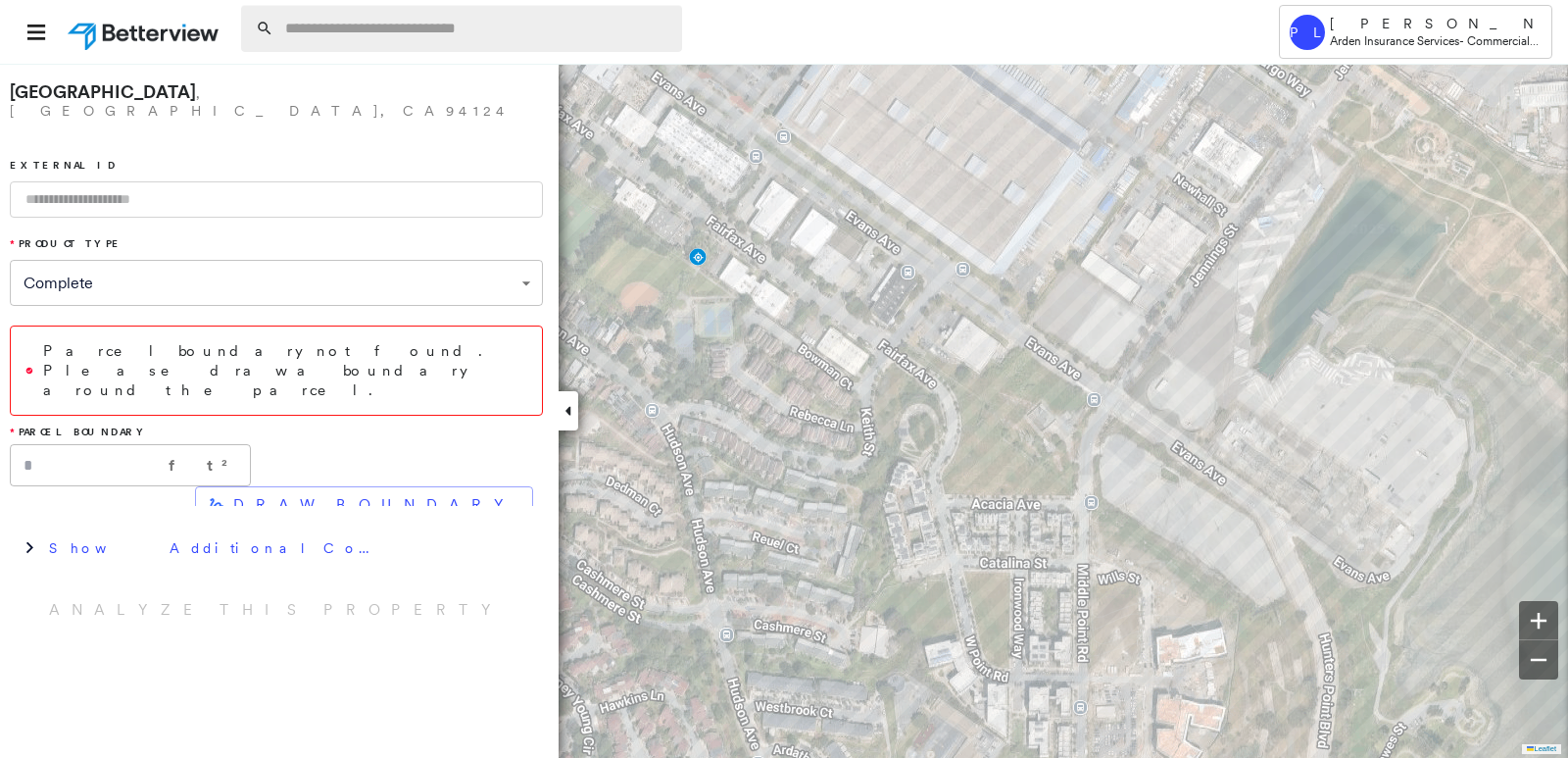 click at bounding box center [477, 28] 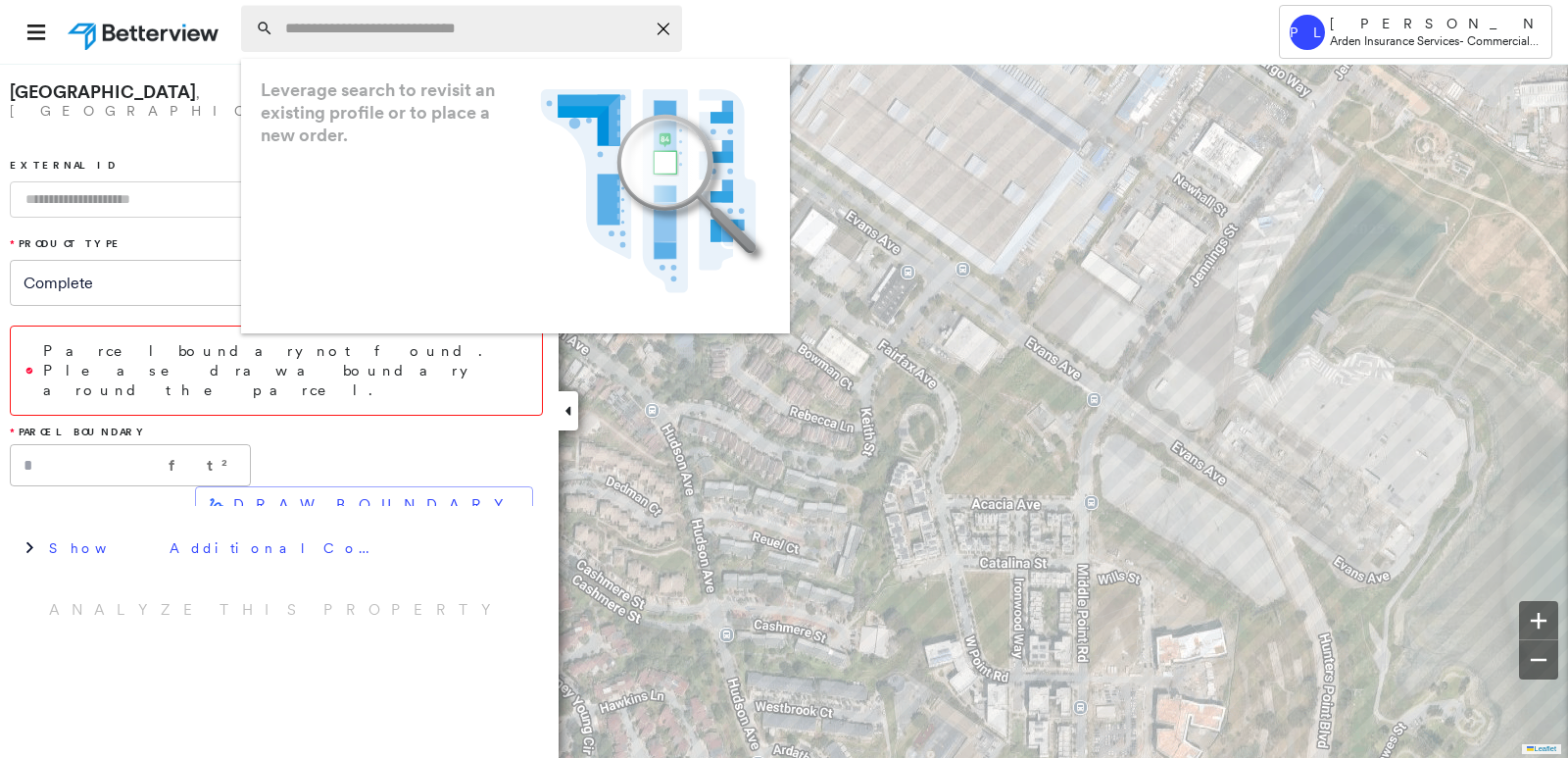 paste on "**********" 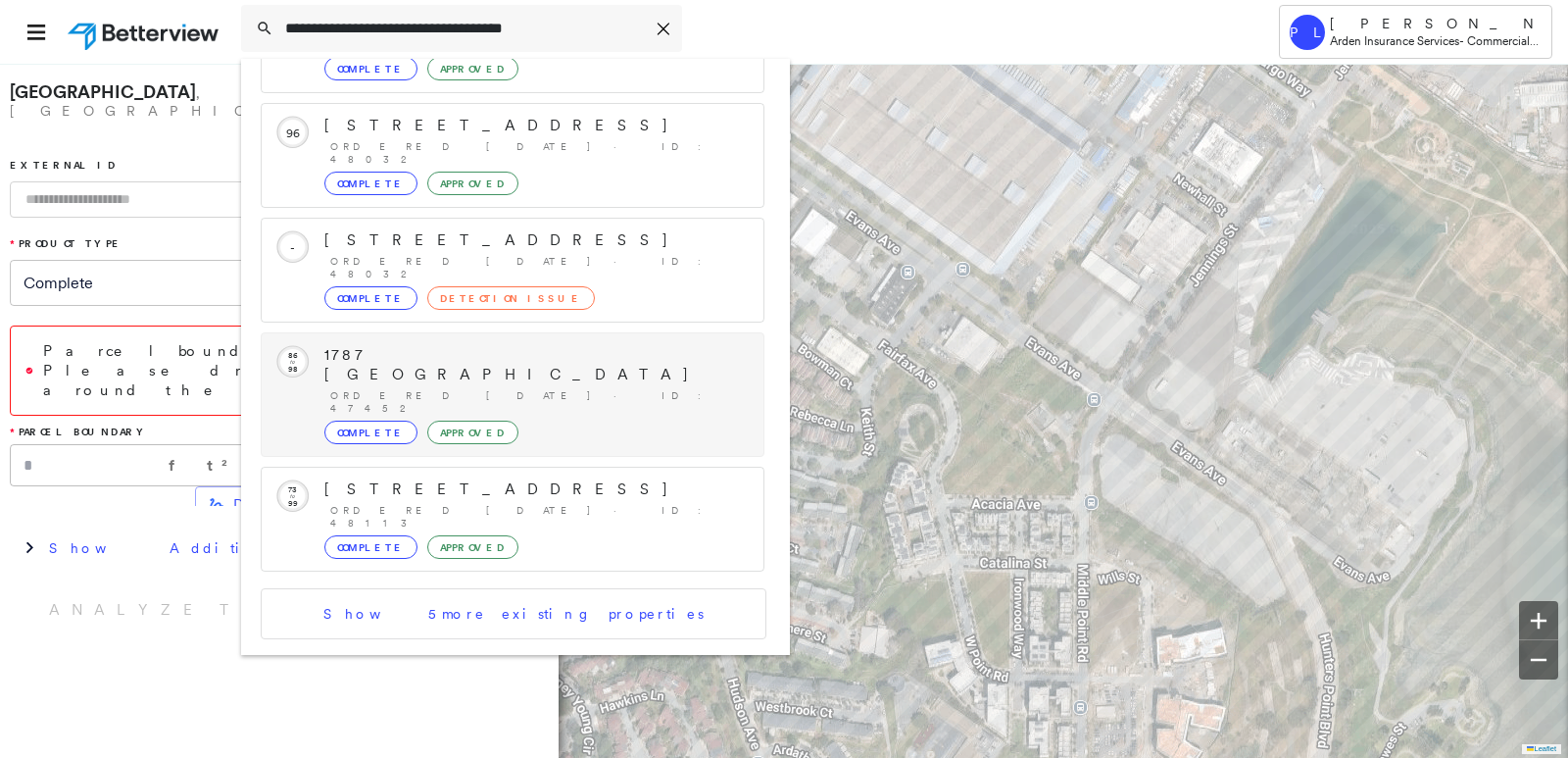 scroll, scrollTop: 253, scrollLeft: 0, axis: vertical 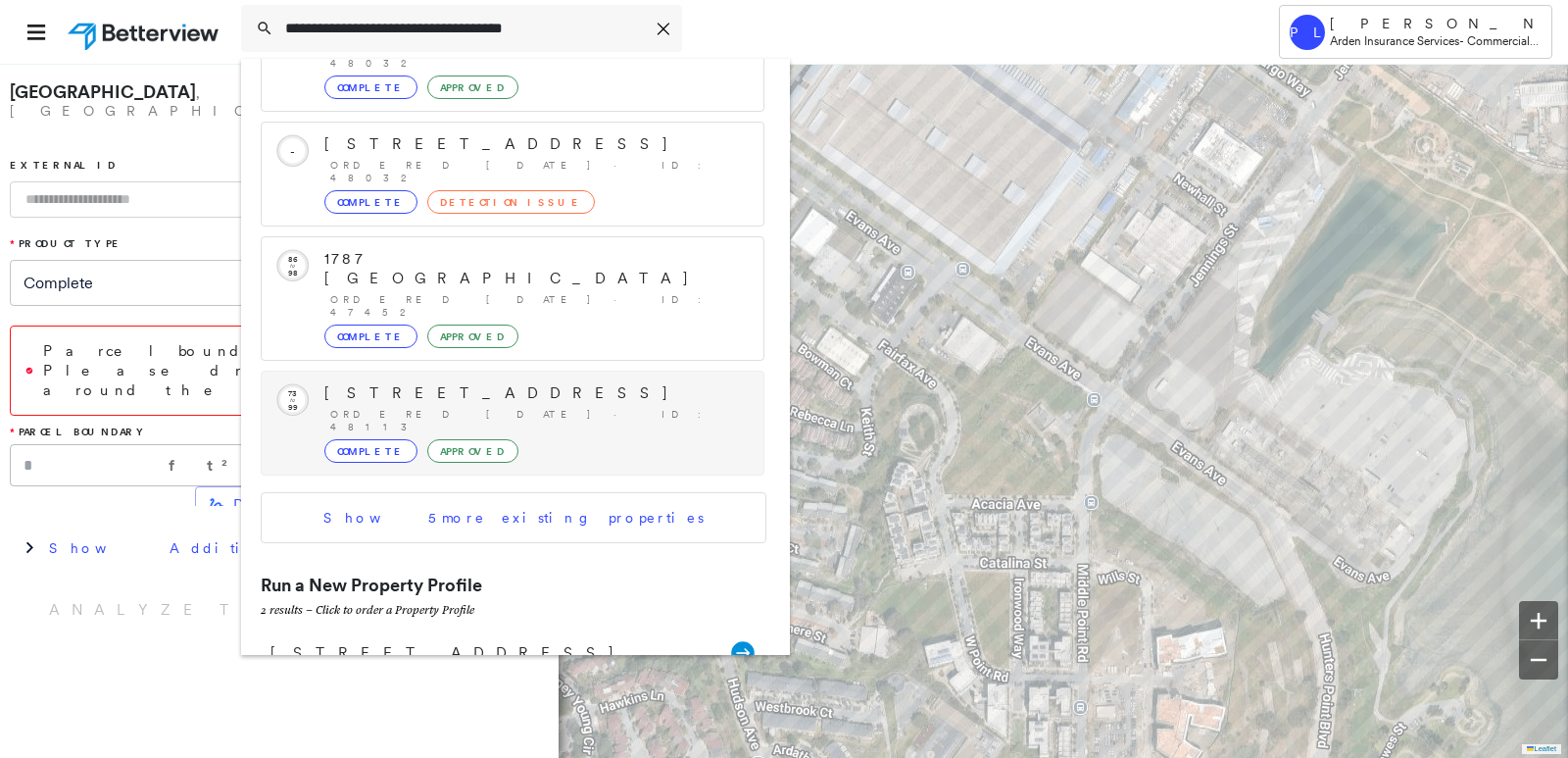 type on "**********" 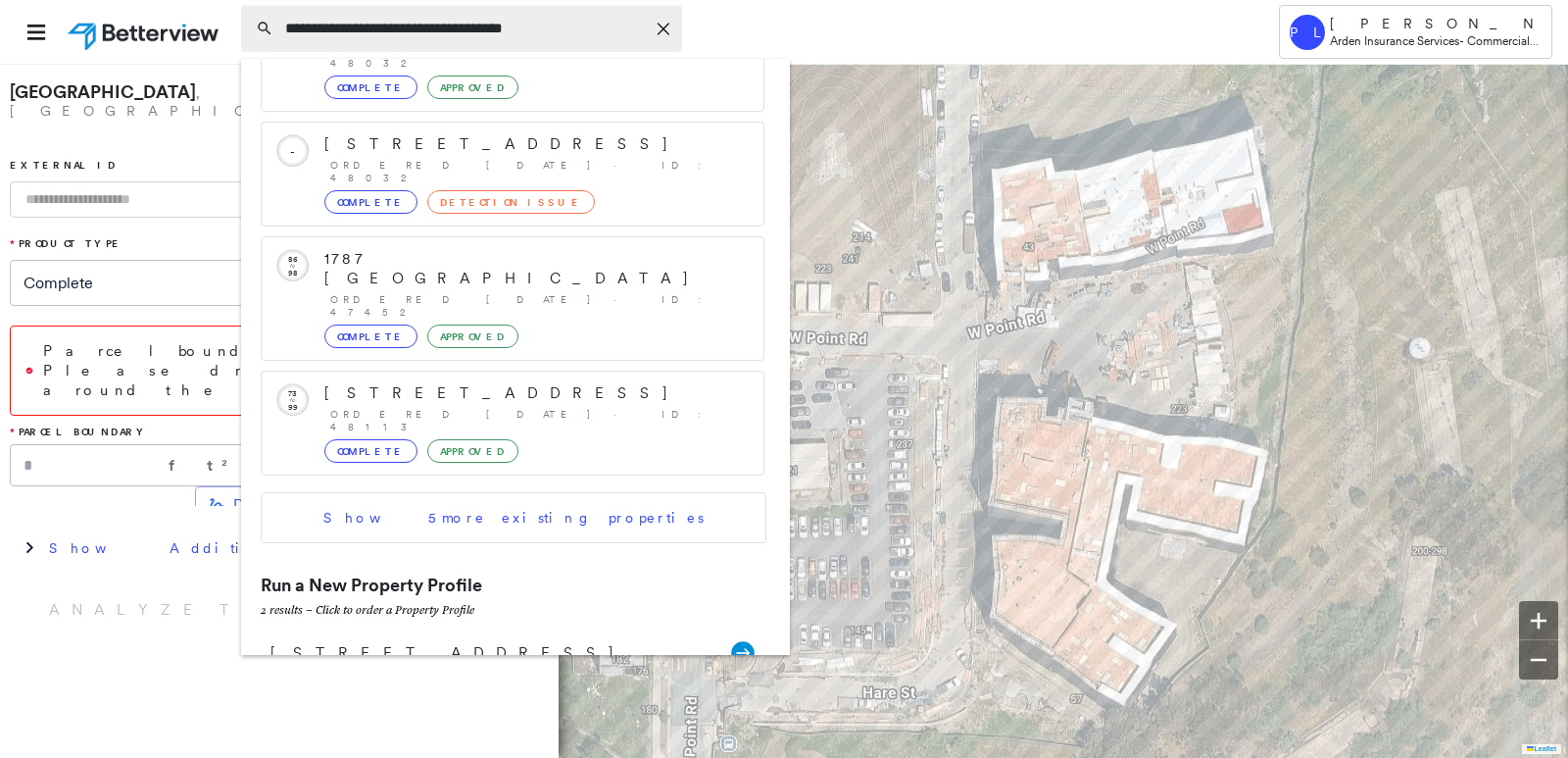 click on "Icon_Closemodal" 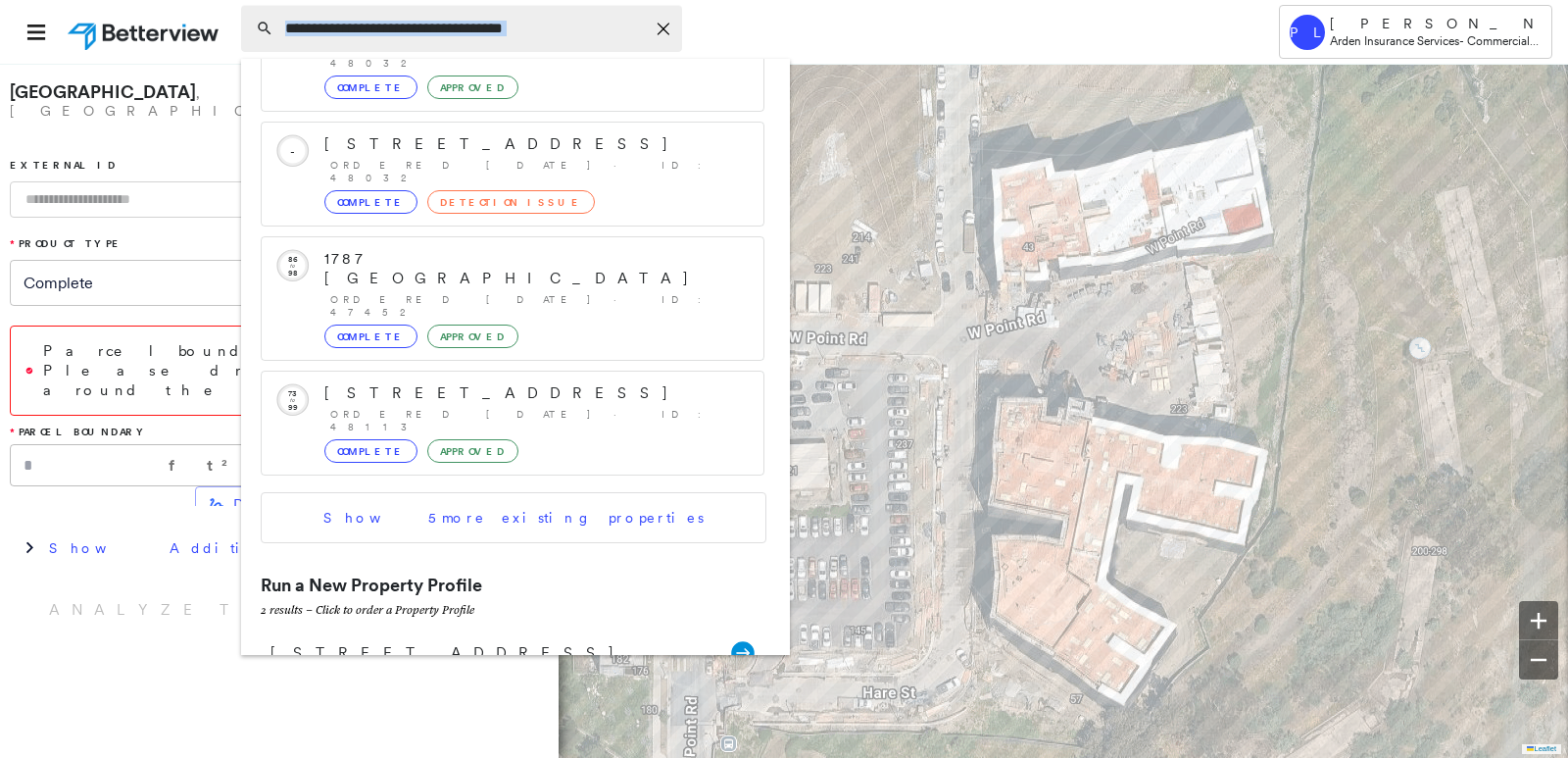 click on "Icon_Closemodal" 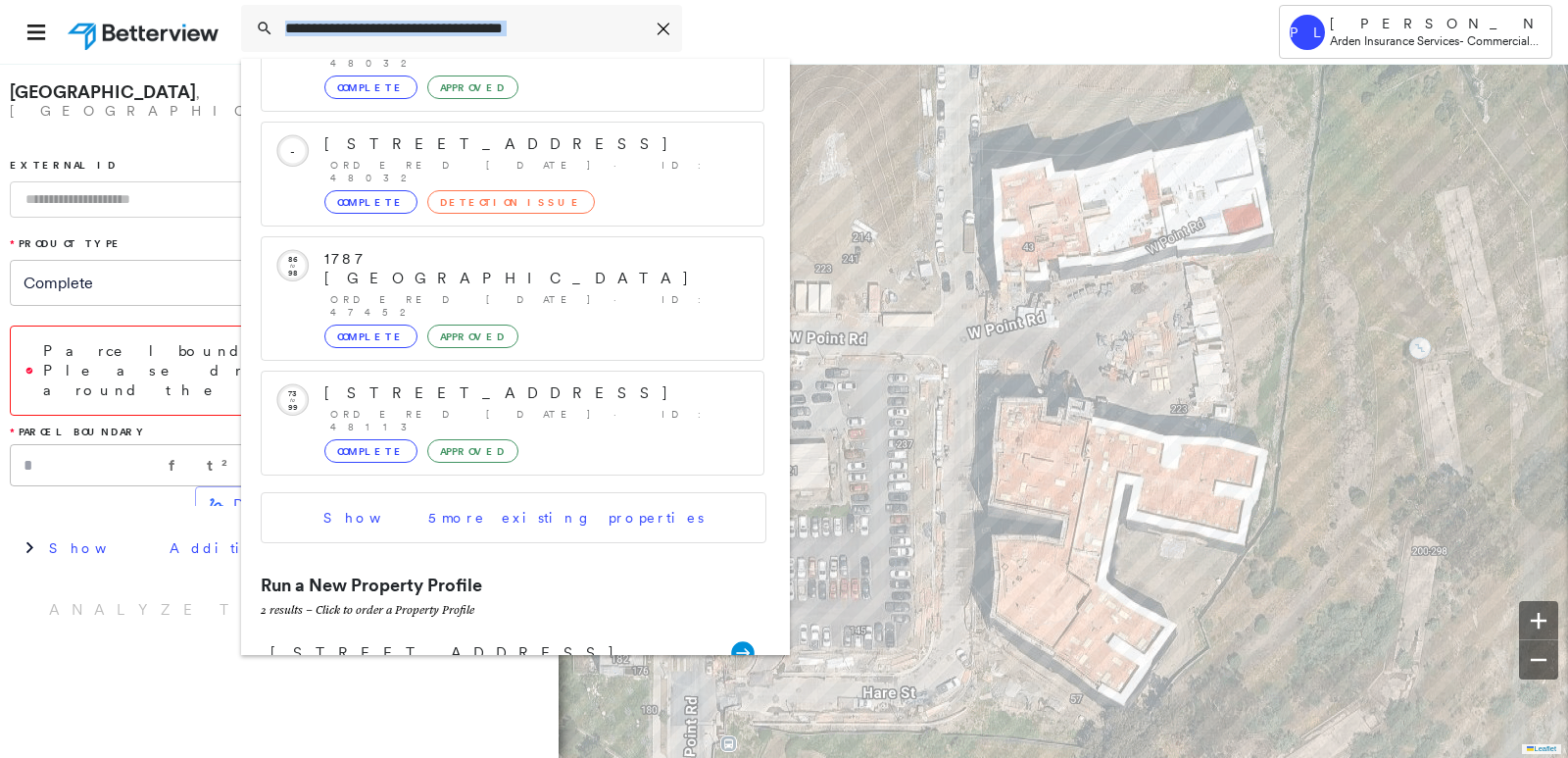 click at bounding box center [145, 31] 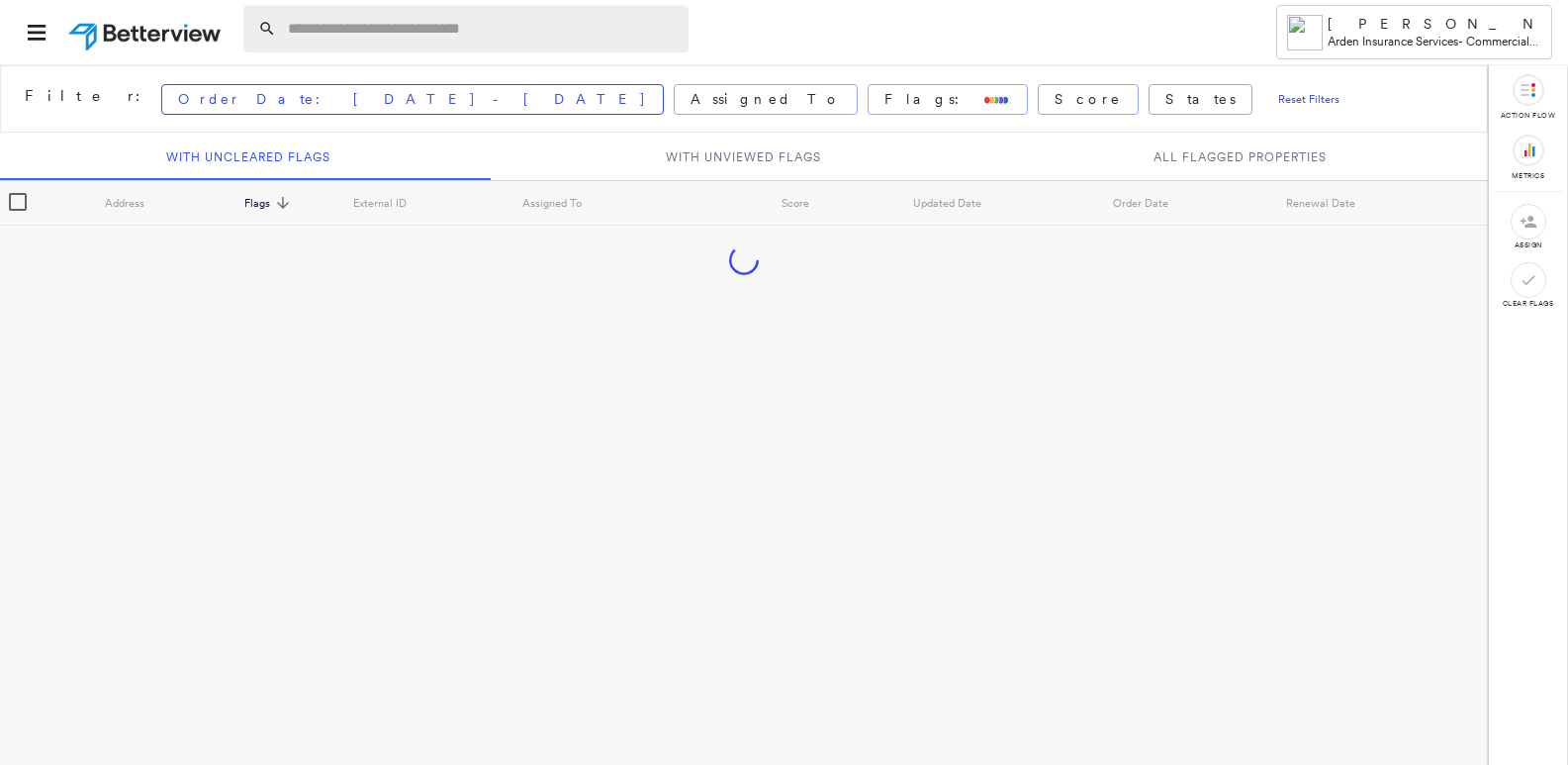 click at bounding box center [482, 29] 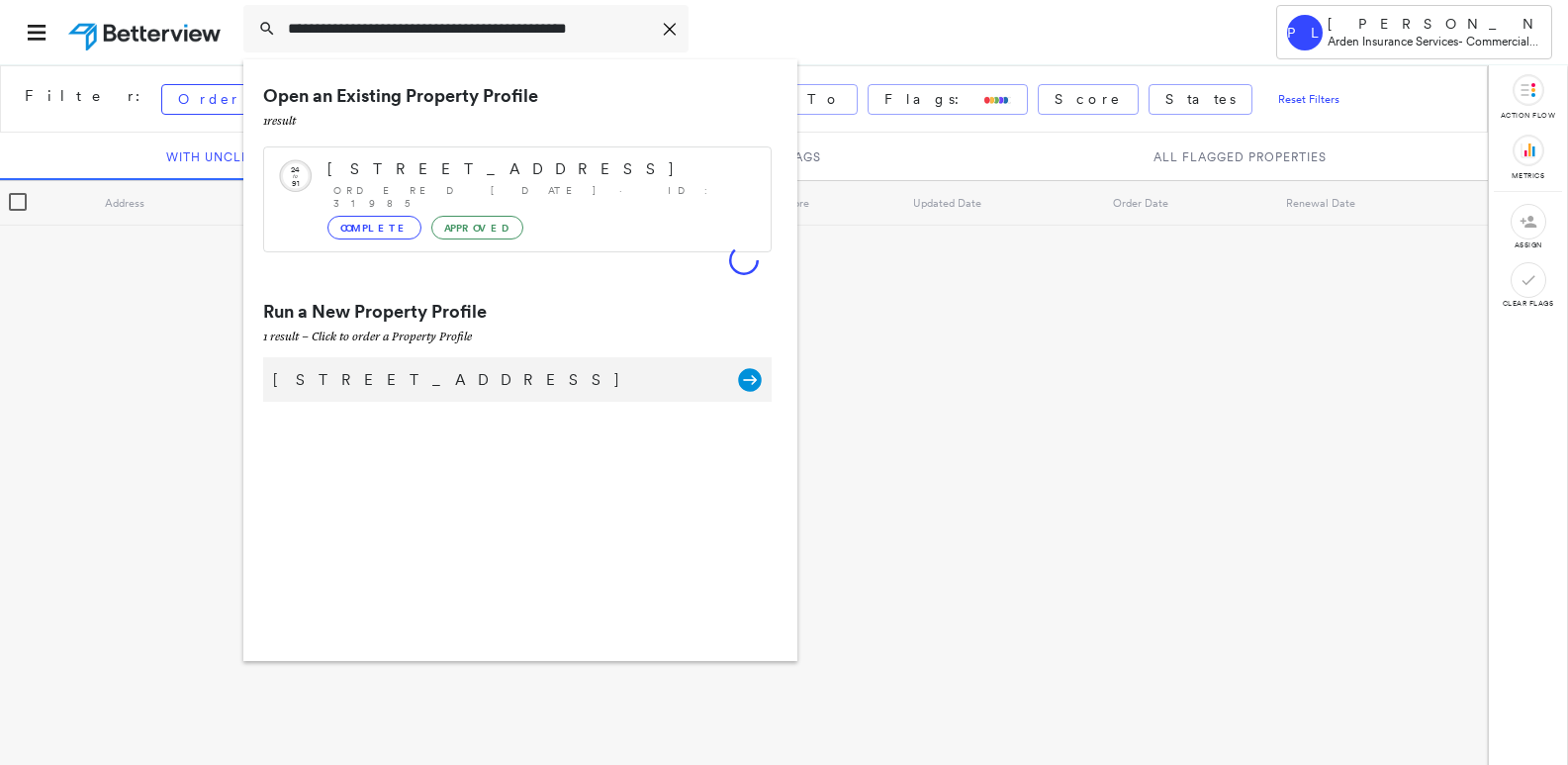 type on "**********" 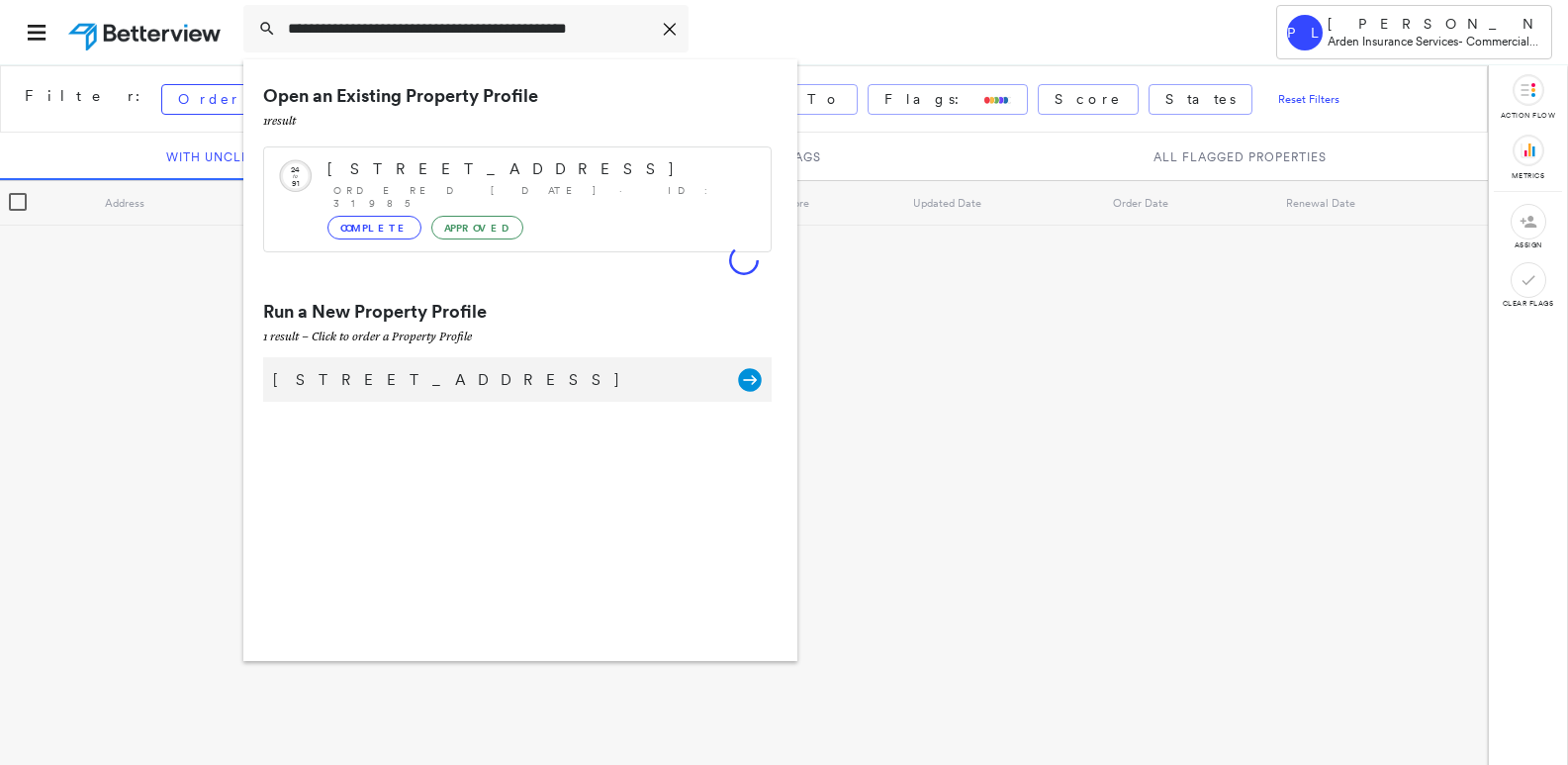 click on "[STREET_ADDRESS]" at bounding box center [496, 380] 